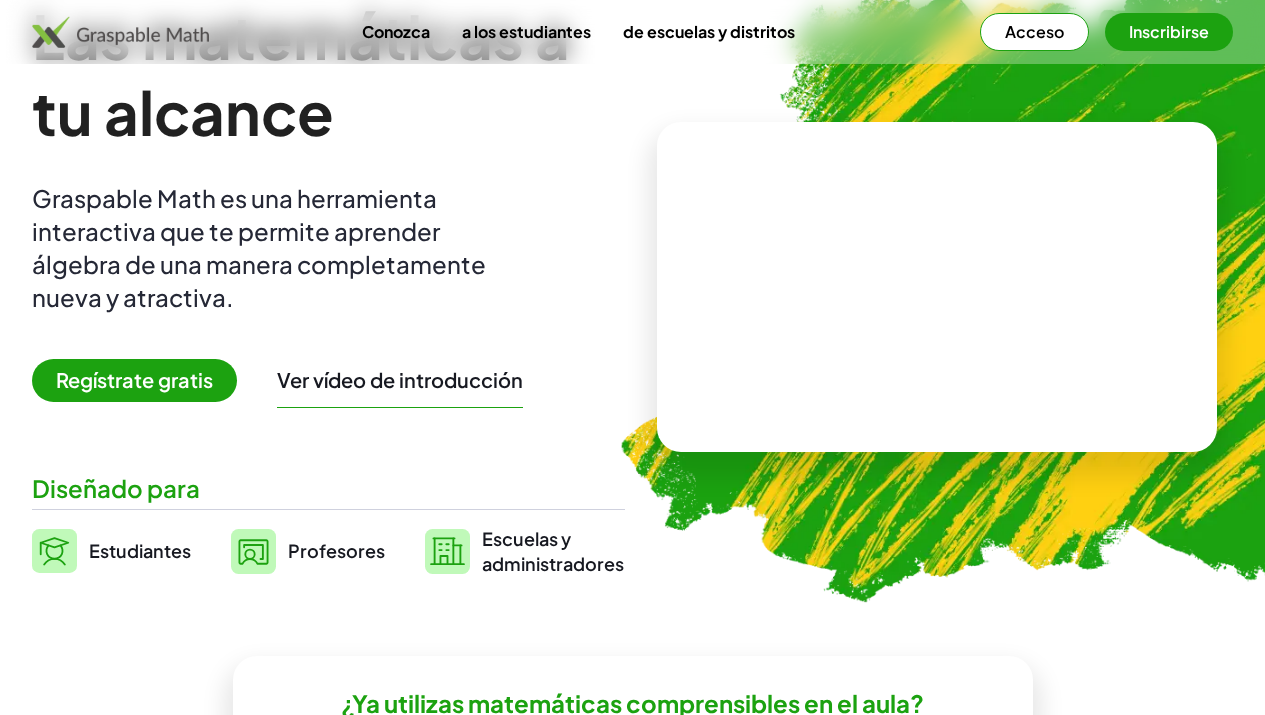 scroll, scrollTop: 117, scrollLeft: 0, axis: vertical 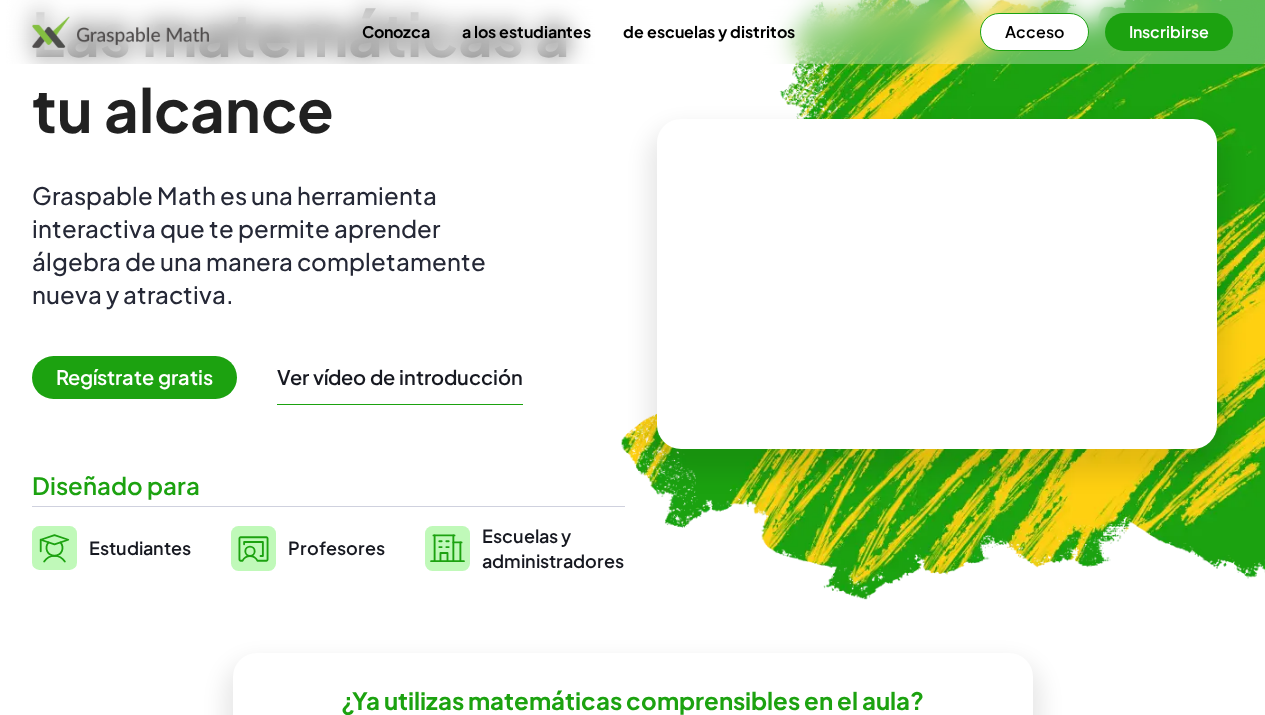 click on "Estudiantes" at bounding box center [140, 547] 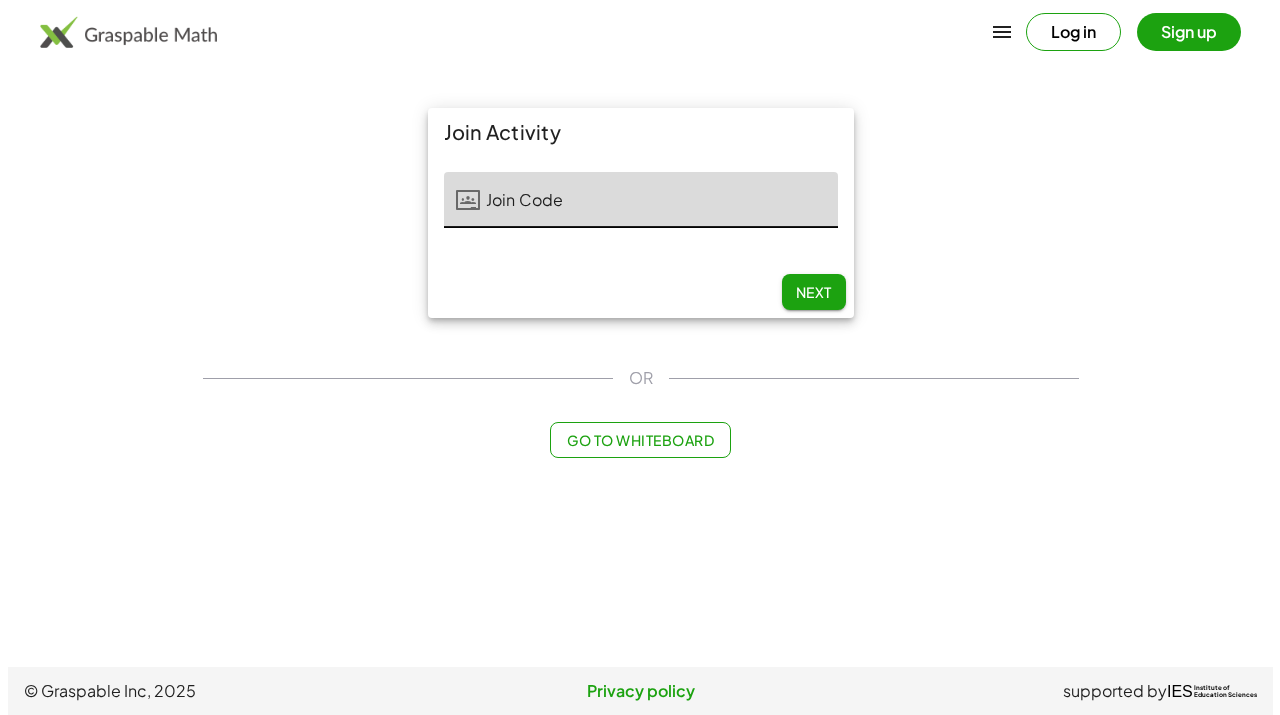 scroll, scrollTop: 0, scrollLeft: 0, axis: both 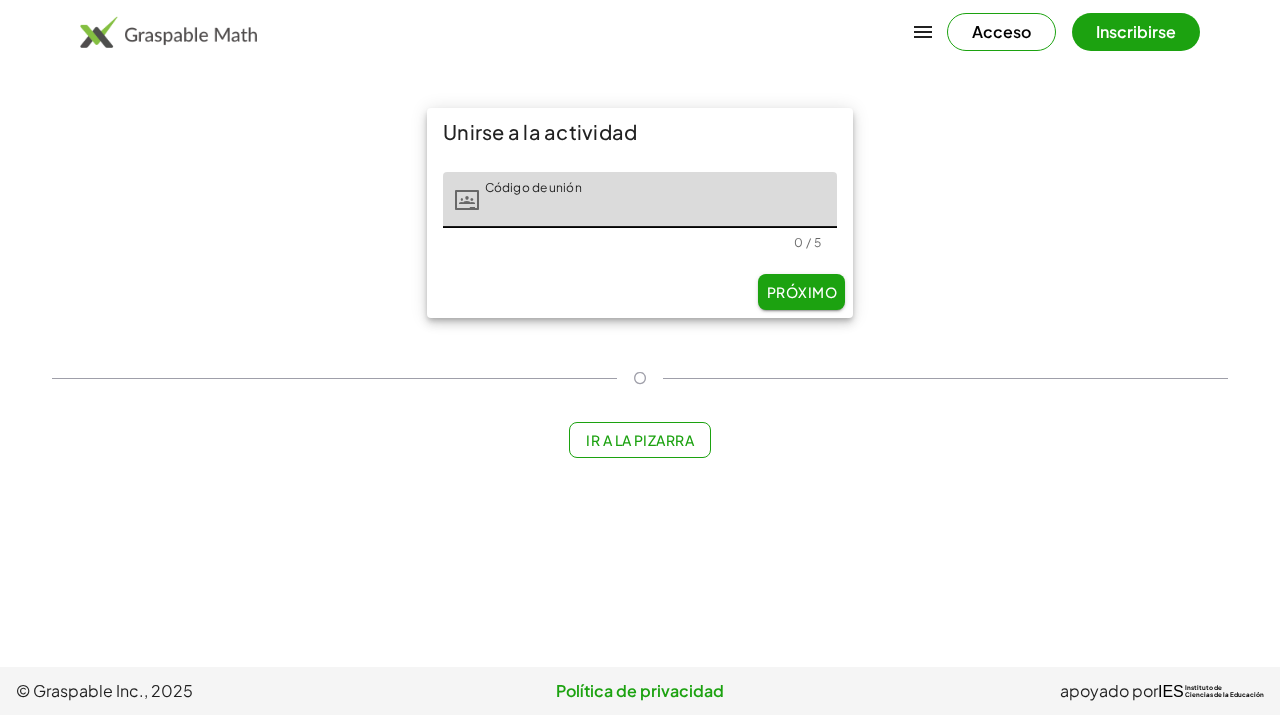 click on "Ir a la pizarra" at bounding box center [640, 440] 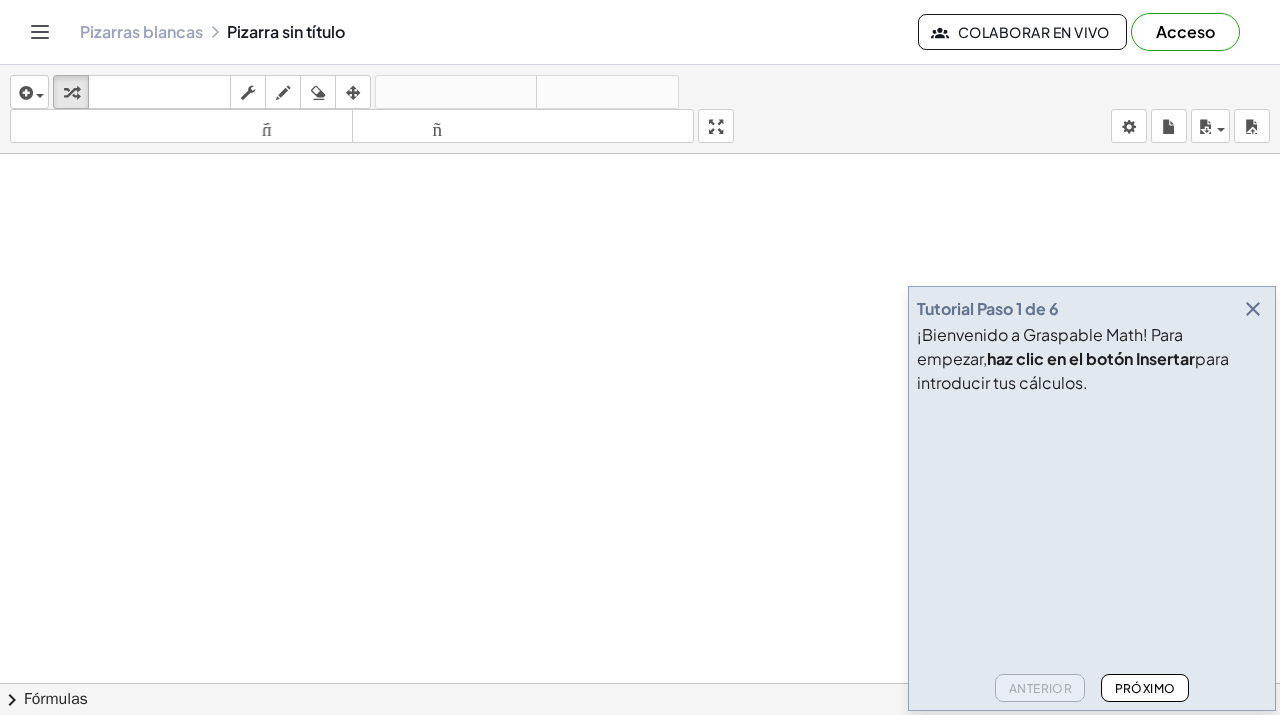 click at bounding box center [1253, 309] 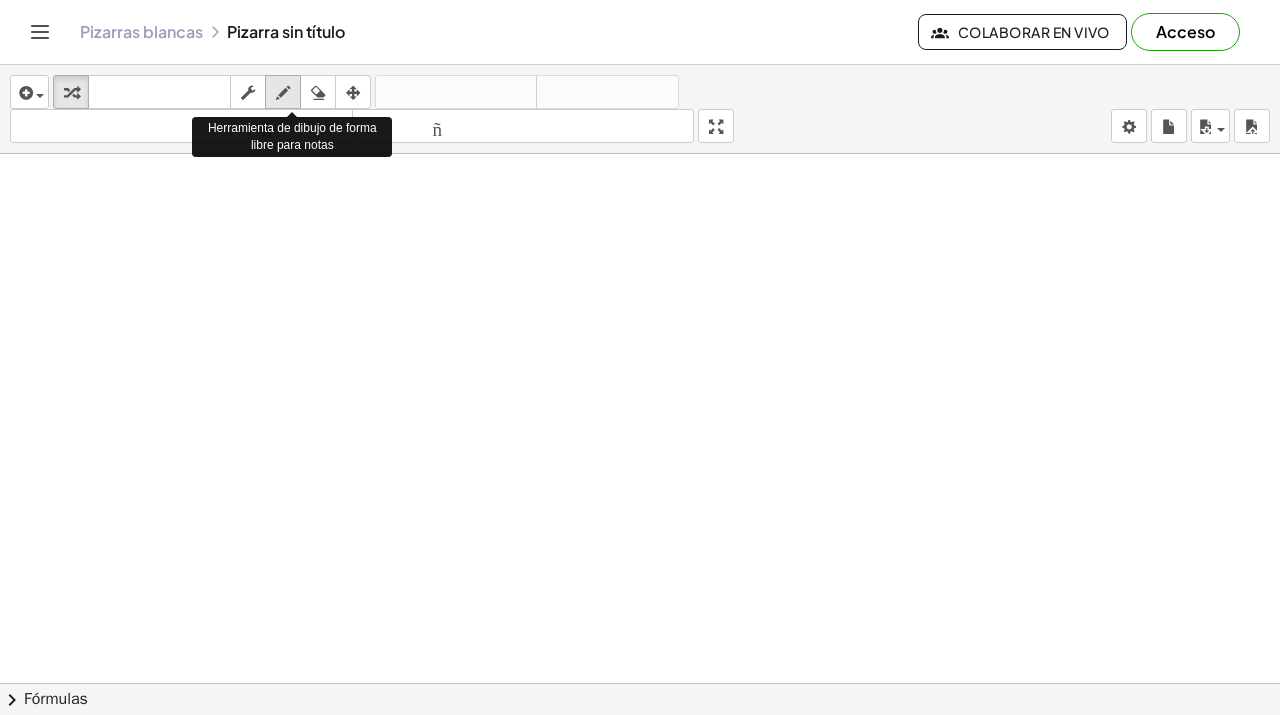 click at bounding box center (283, 93) 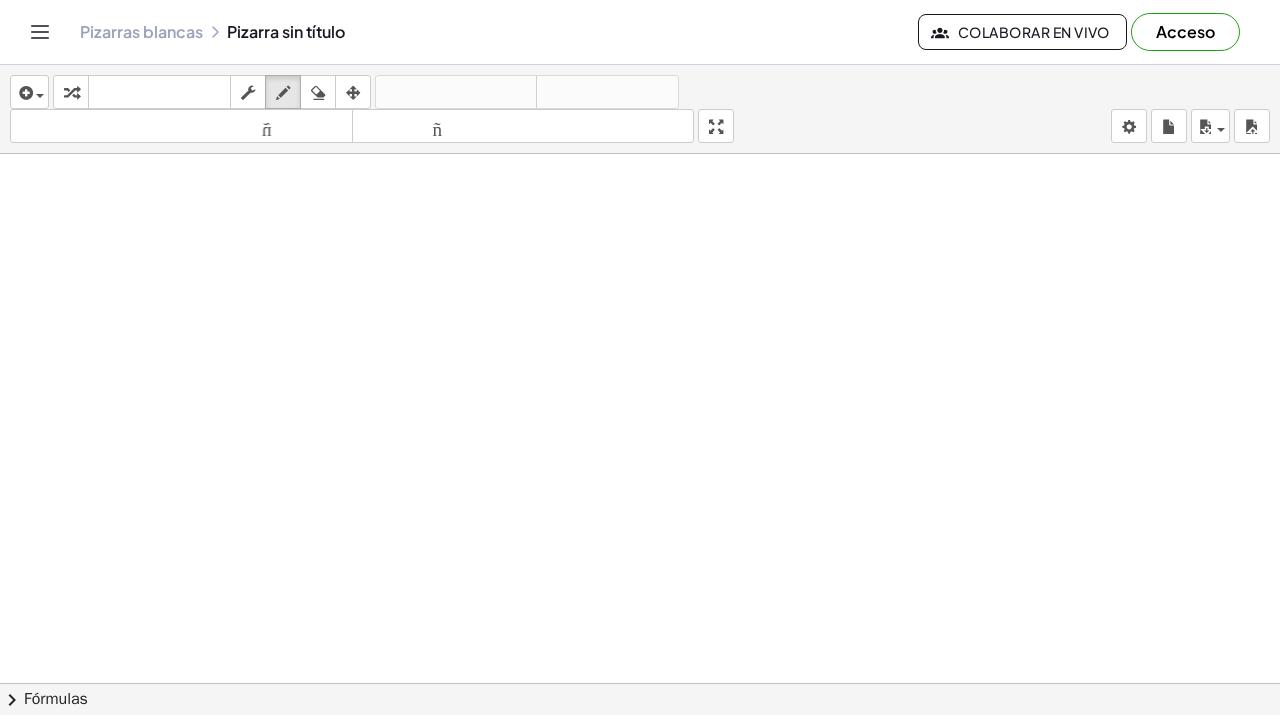 click at bounding box center [640, 762] 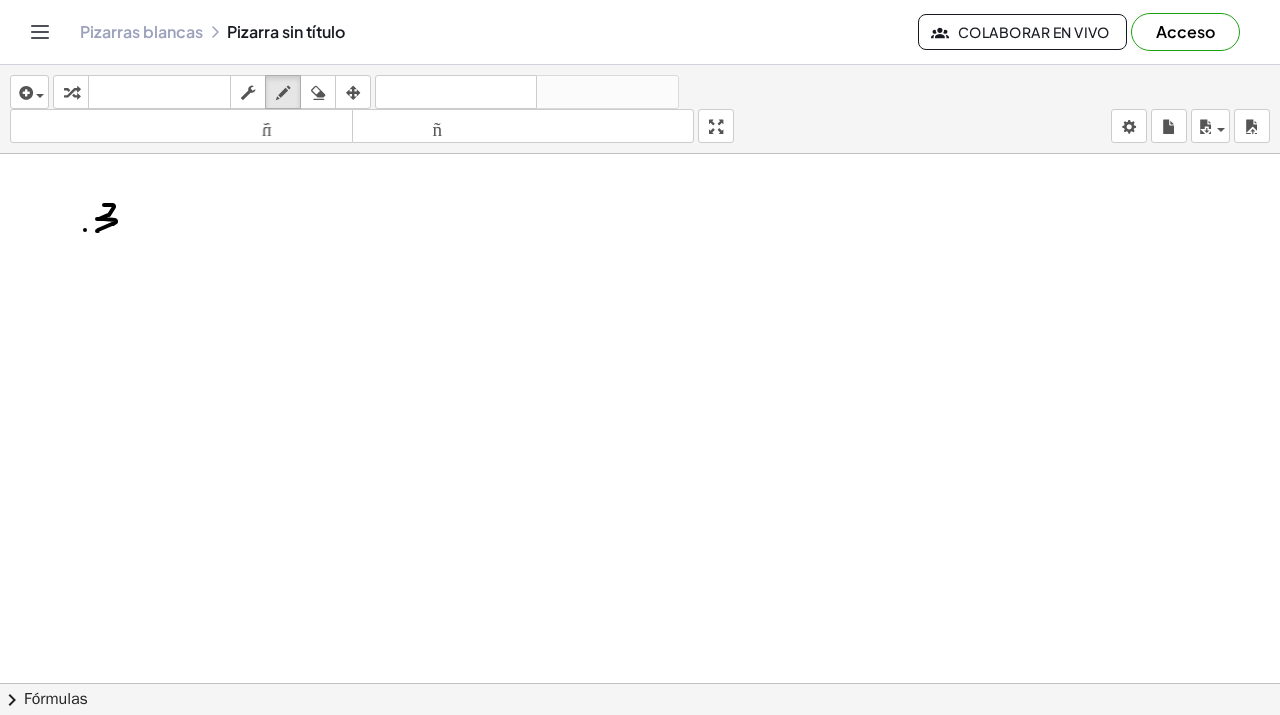 drag, startPoint x: 104, startPoint y: 205, endPoint x: 97, endPoint y: 231, distance: 26.925823 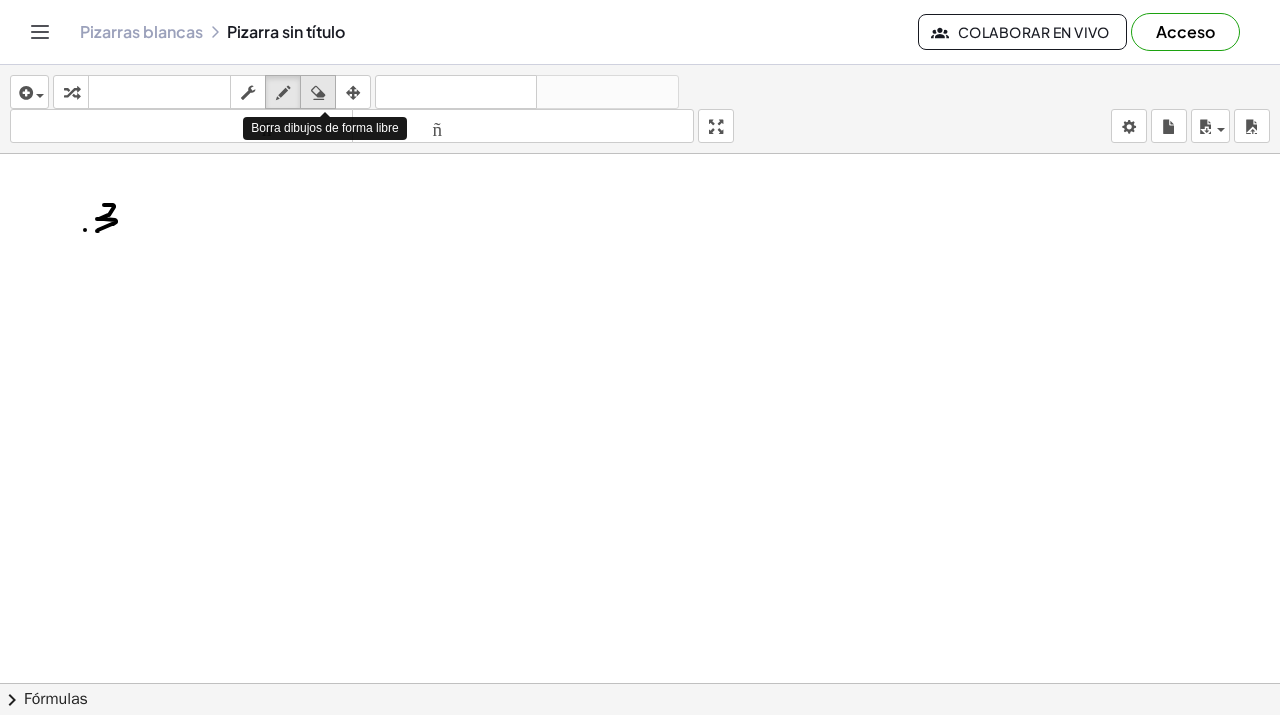 click at bounding box center (318, 93) 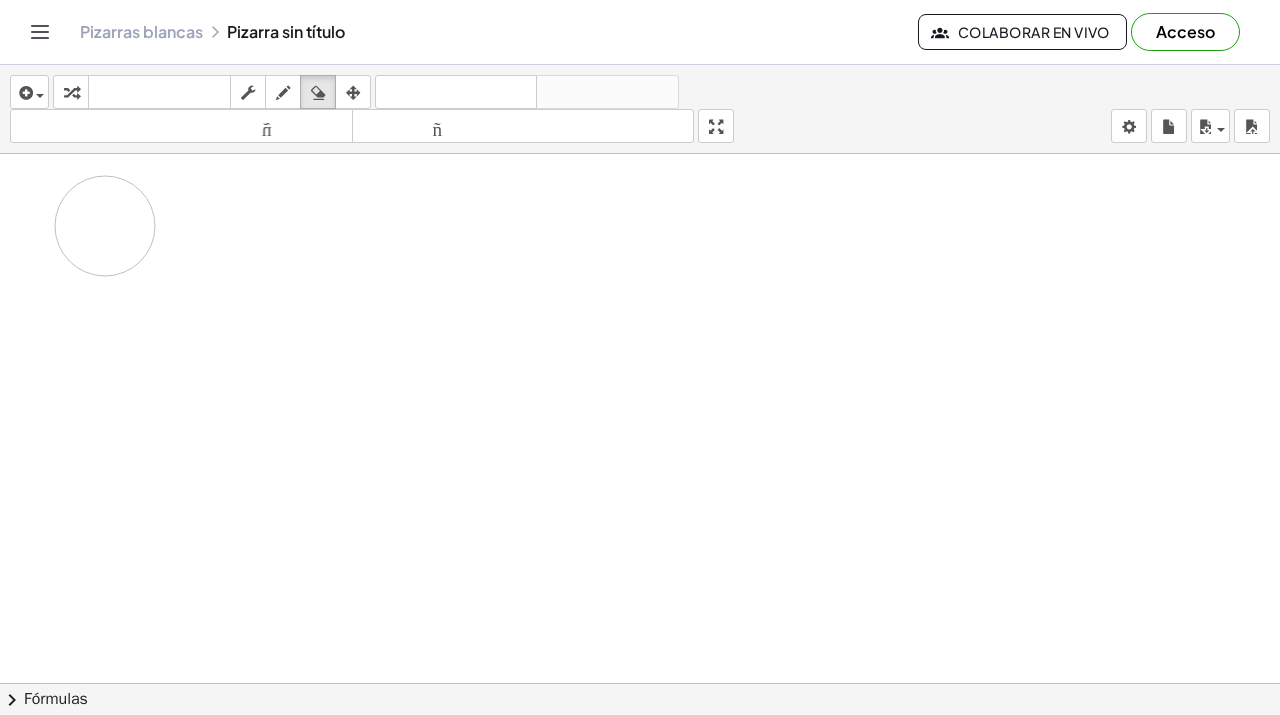 drag, startPoint x: 95, startPoint y: 241, endPoint x: 105, endPoint y: 226, distance: 18.027756 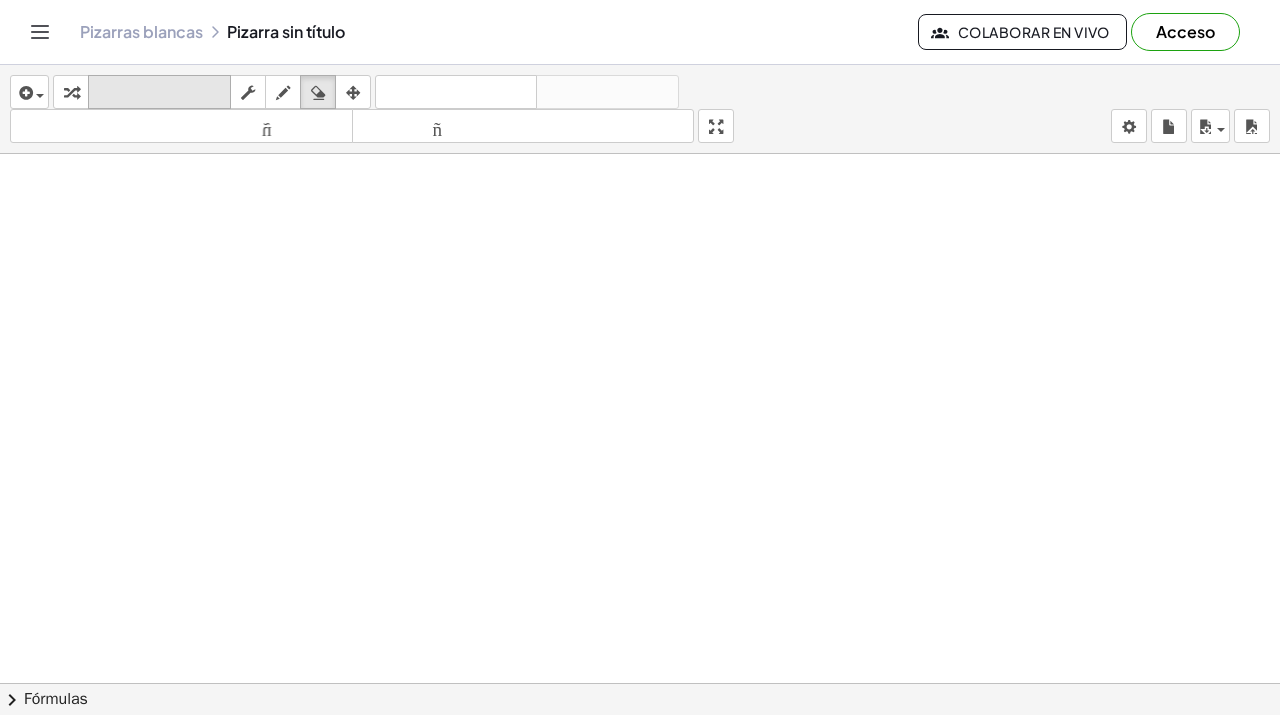 click on "teclado" at bounding box center [159, 92] 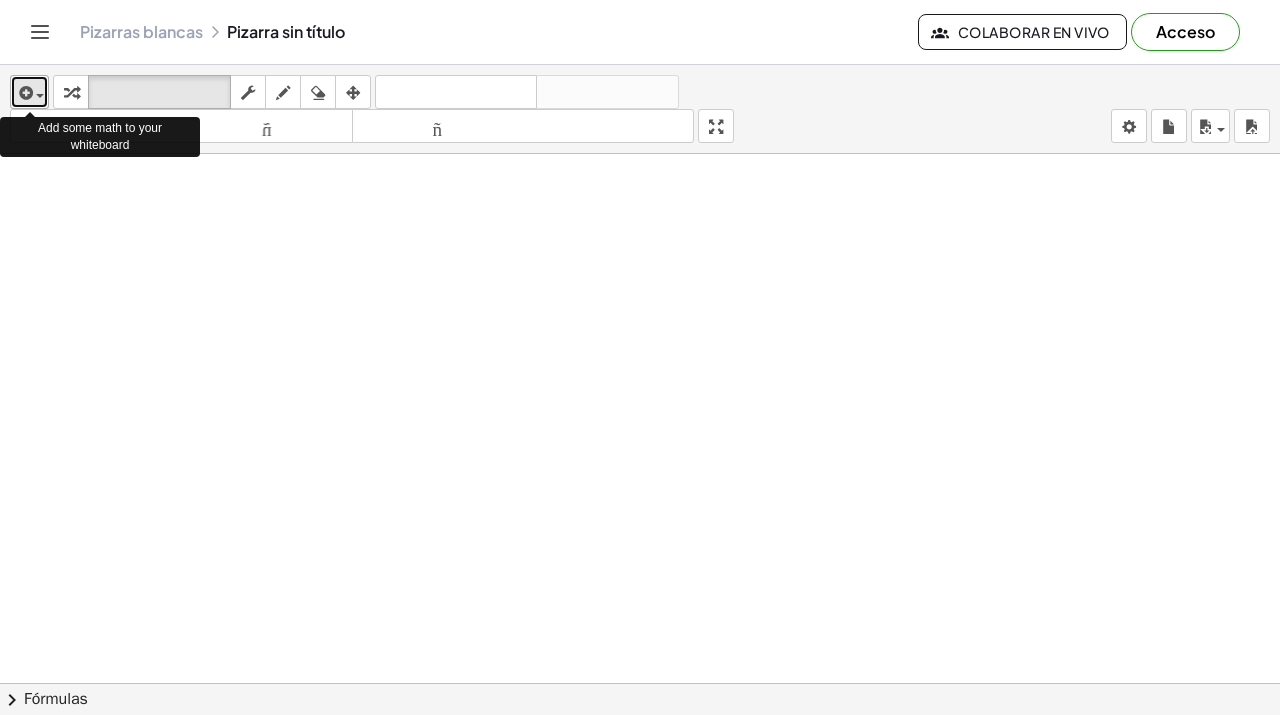 click at bounding box center [40, 96] 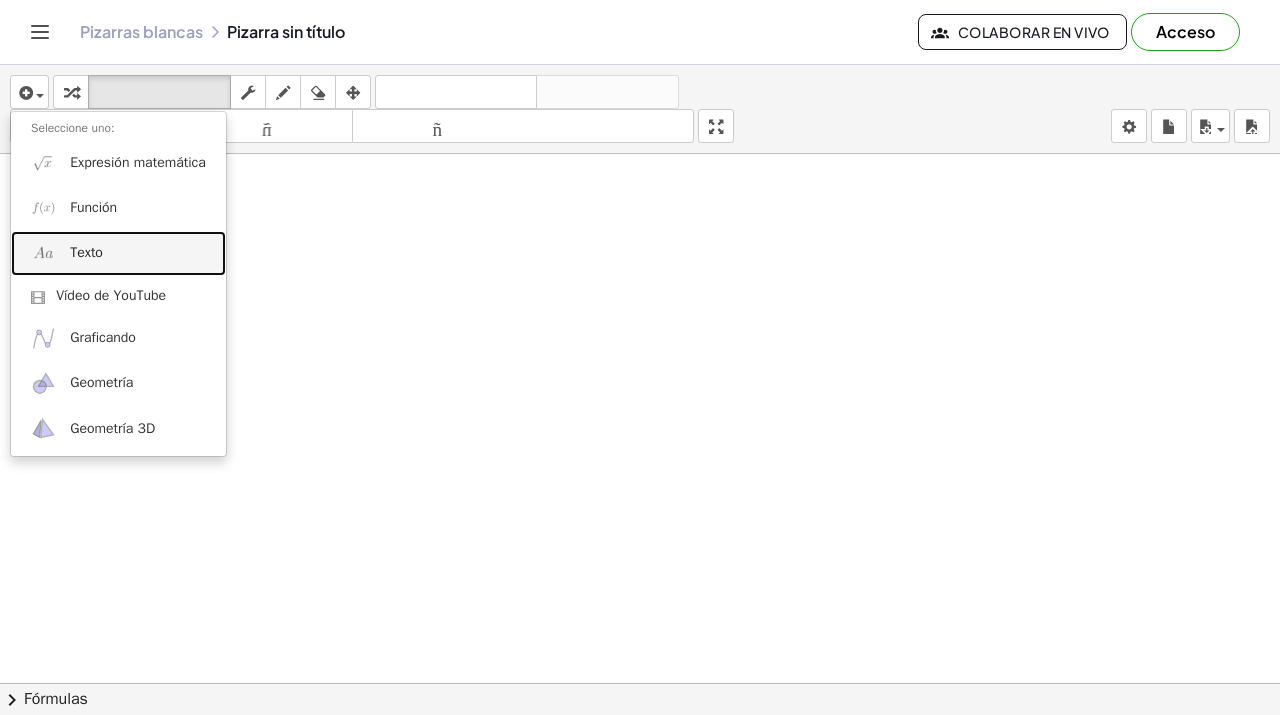 click on "Texto" at bounding box center [118, 253] 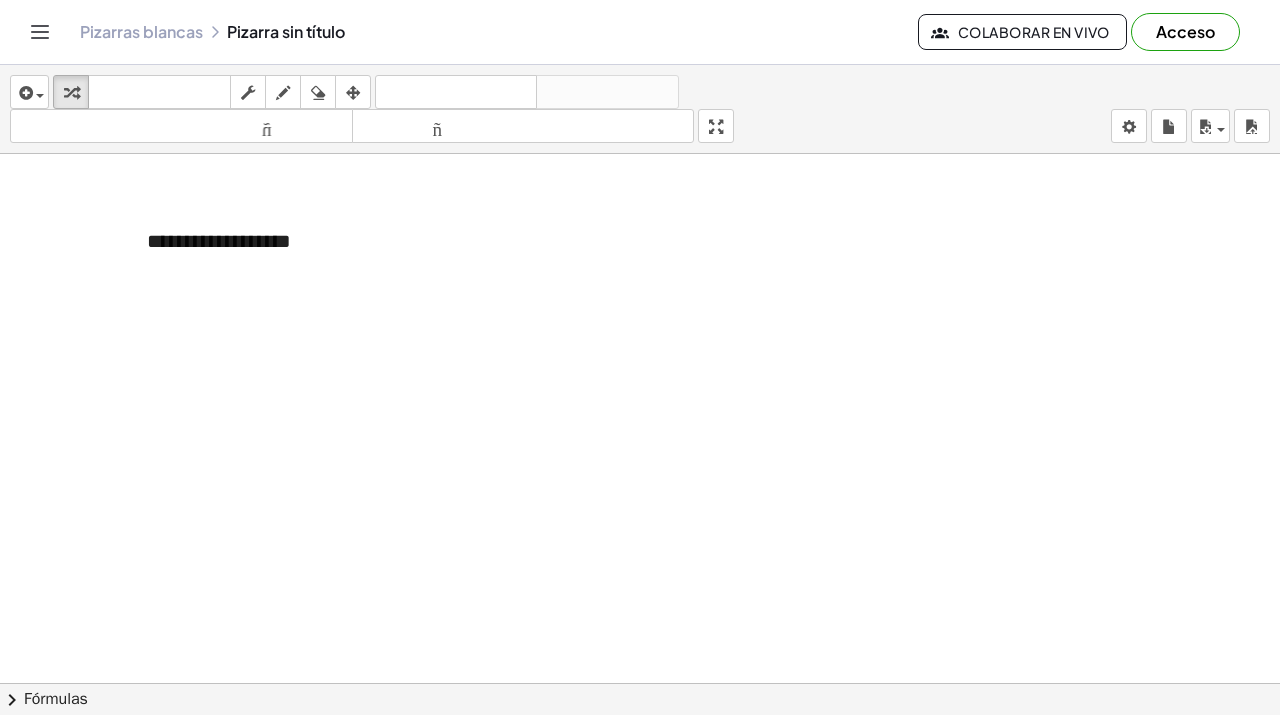type 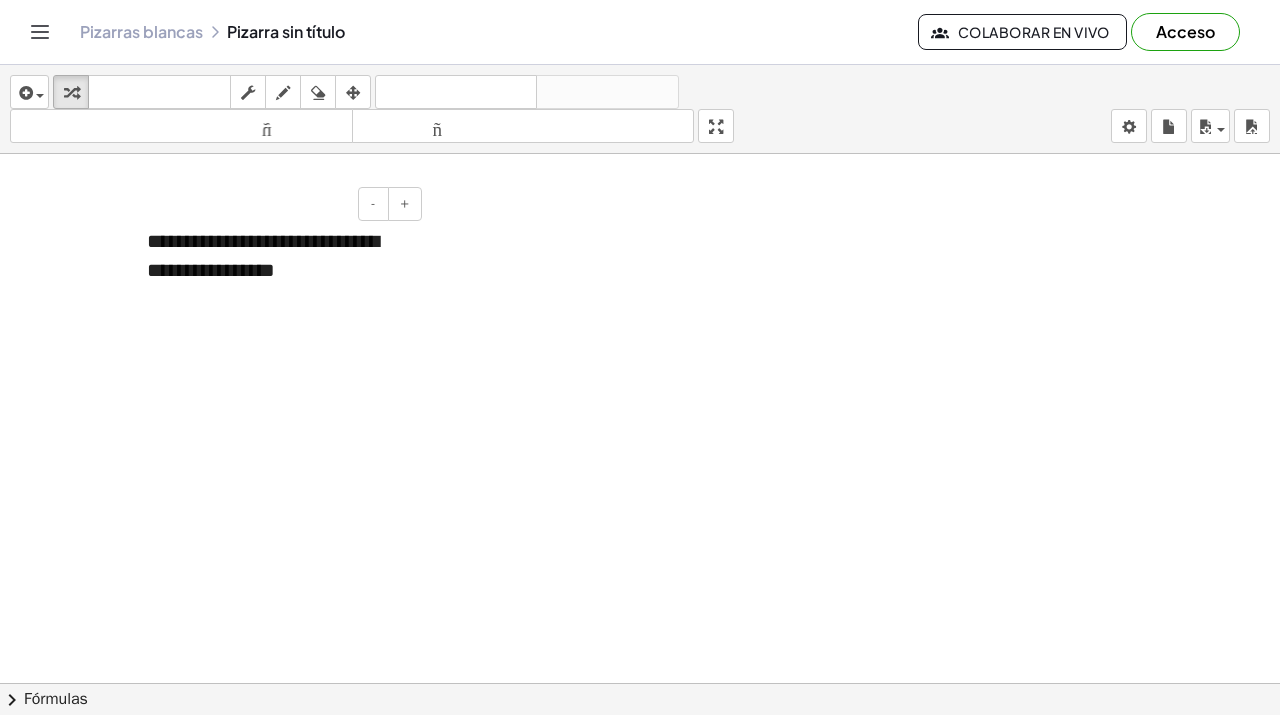 click on "**********" at bounding box center [277, 255] 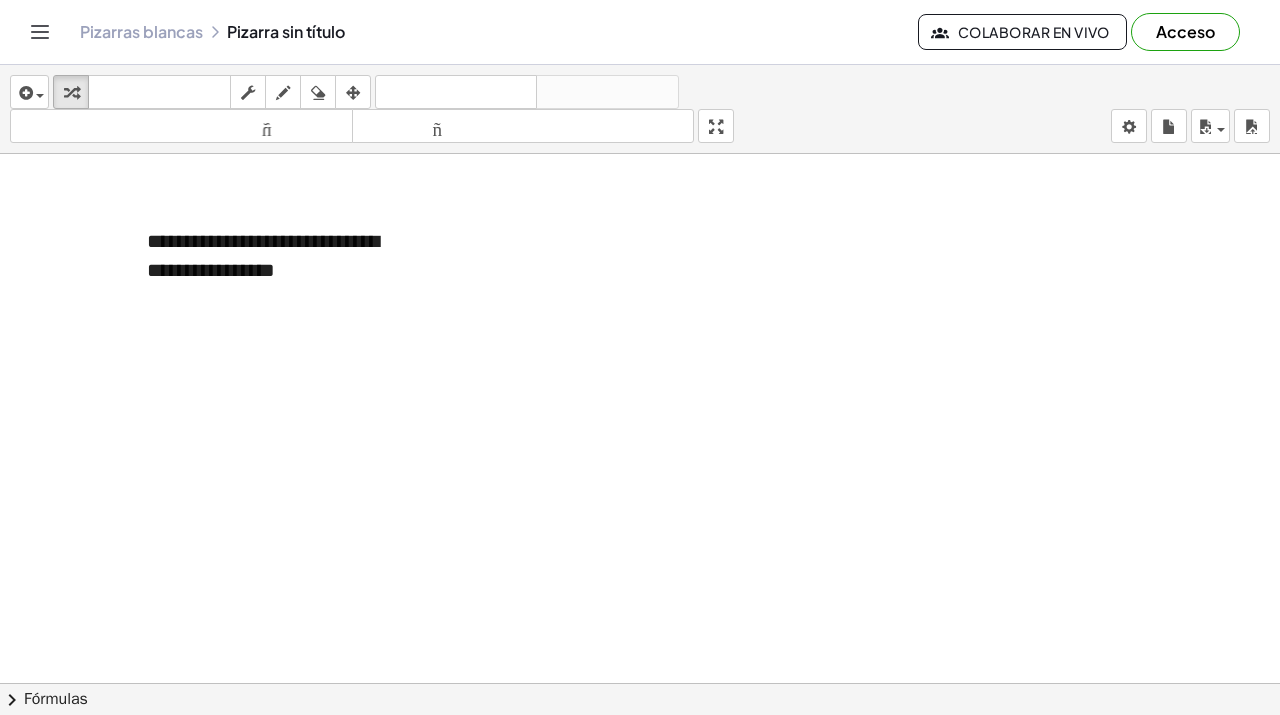 click on "Fórmulas" at bounding box center [56, 699] 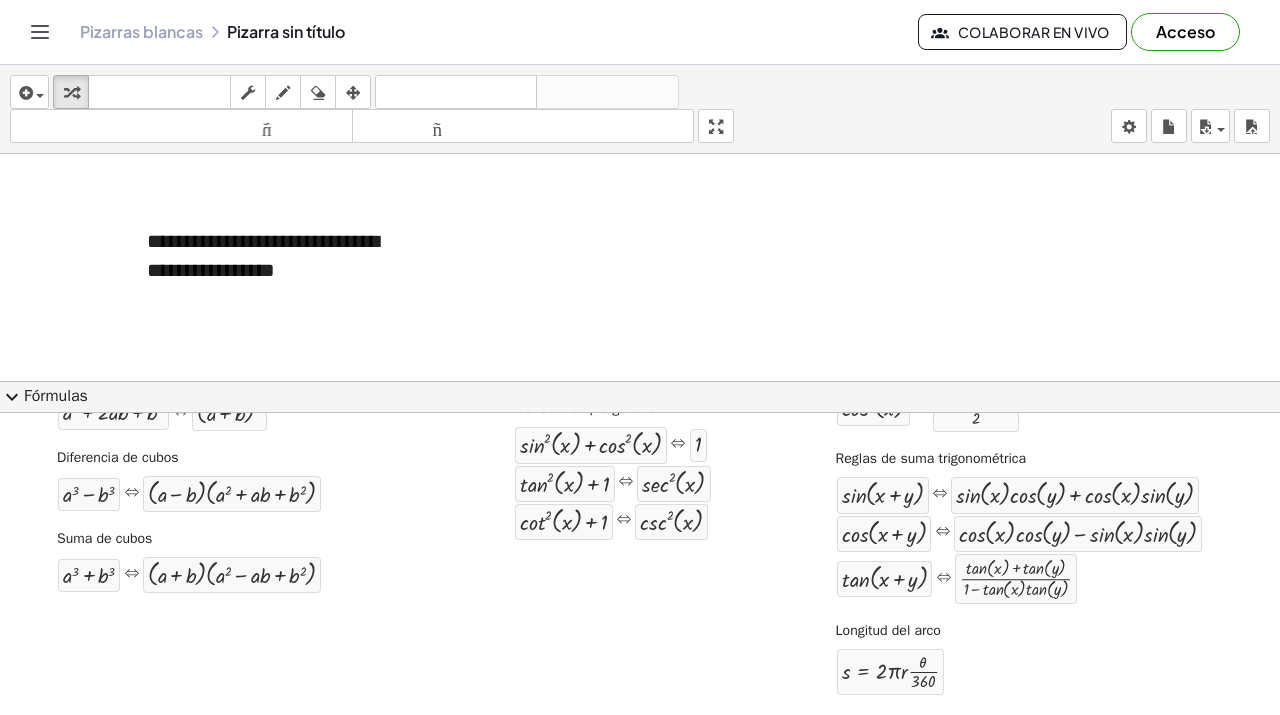 scroll, scrollTop: 0, scrollLeft: 0, axis: both 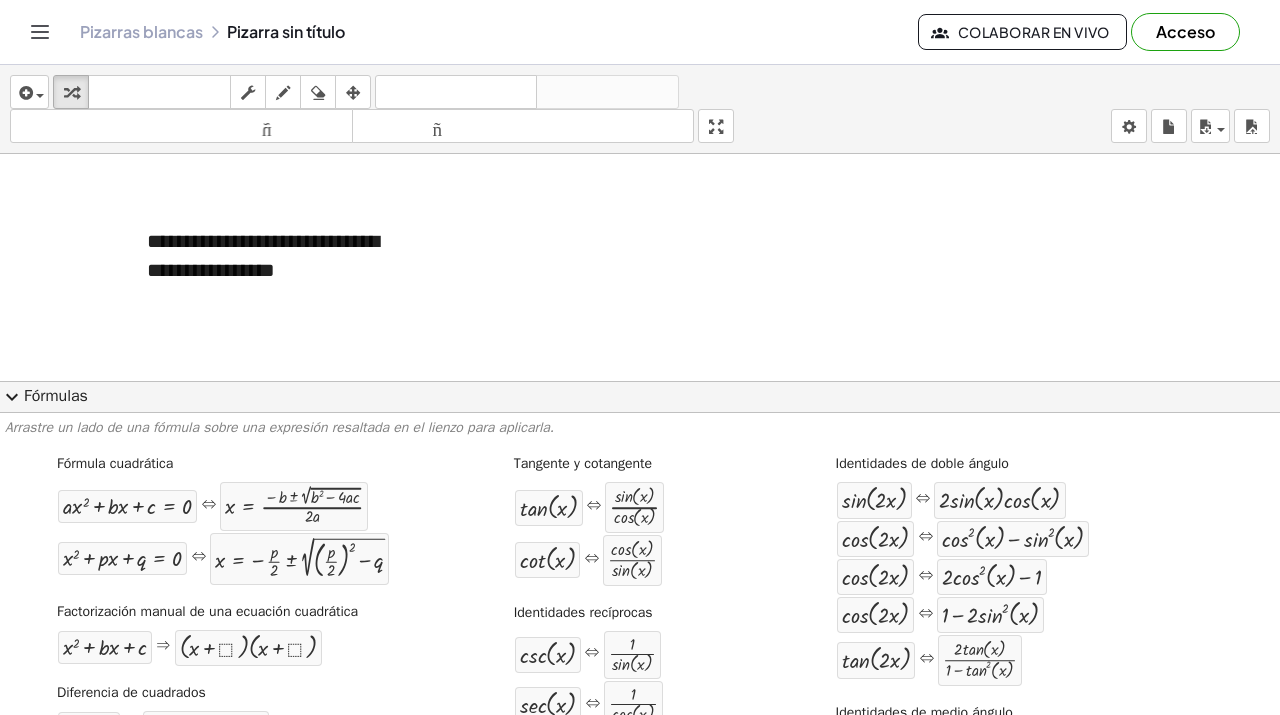 click on "expand_more Fórmulas" 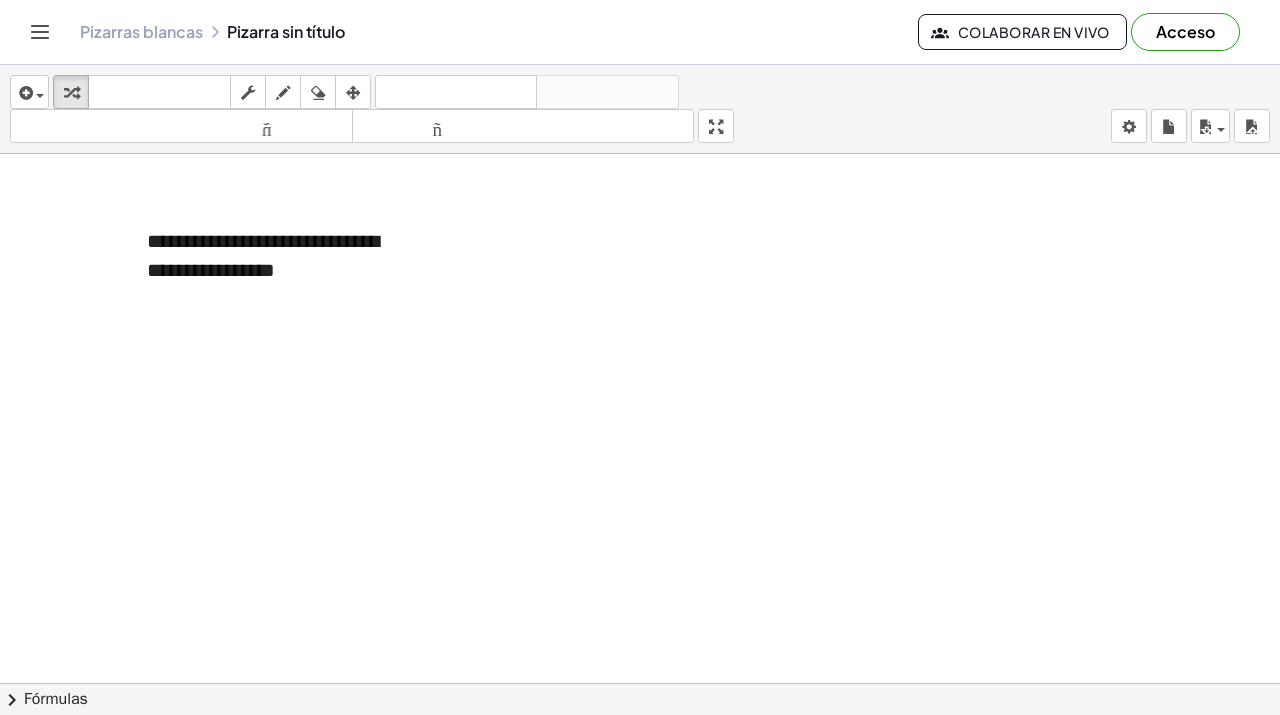 click on "Fórmulas" at bounding box center [56, 699] 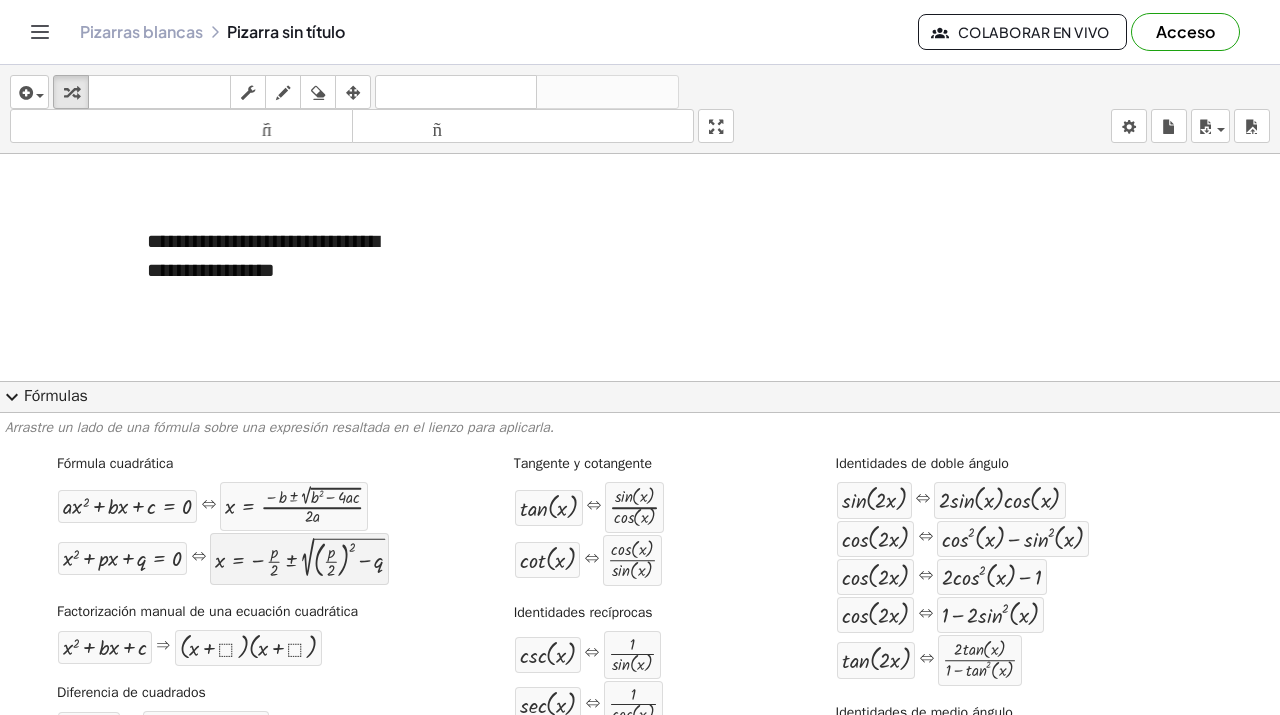 click at bounding box center (299, 559) 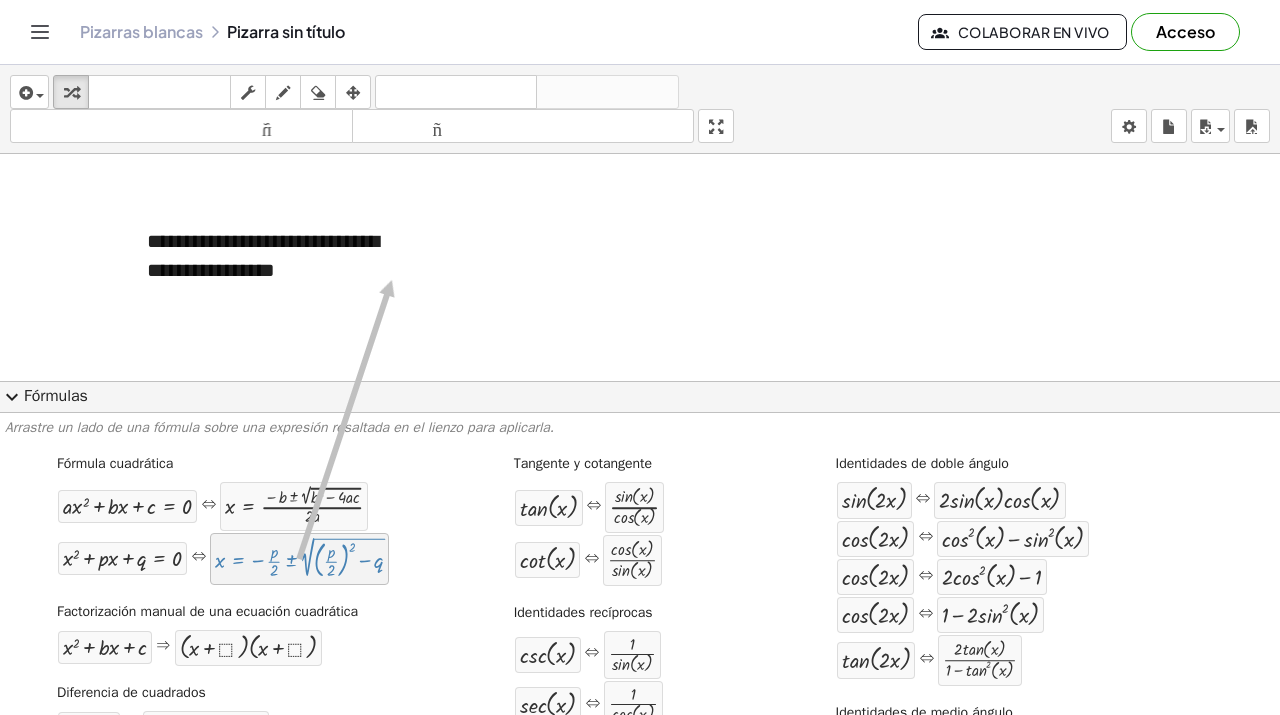 drag, startPoint x: 270, startPoint y: 566, endPoint x: 389, endPoint y: 280, distance: 309.76926 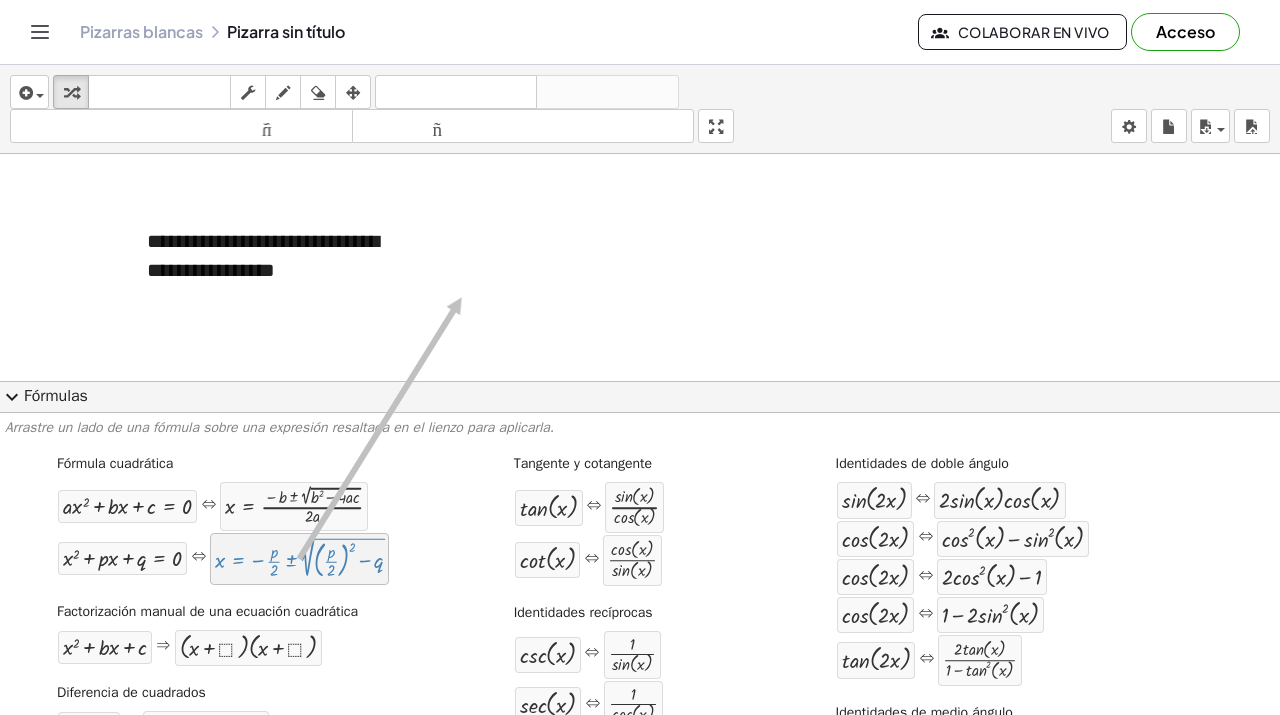 drag, startPoint x: 247, startPoint y: 568, endPoint x: 459, endPoint y: 297, distance: 344.07123 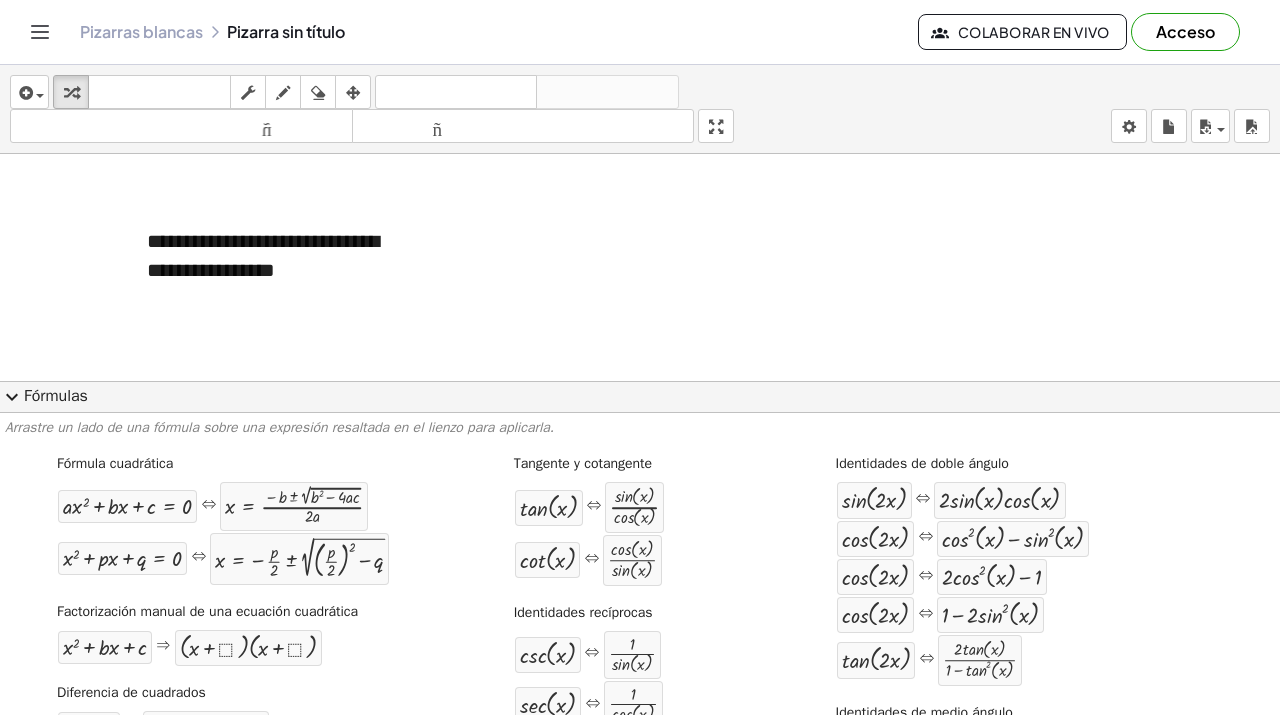 click at bounding box center [640, 762] 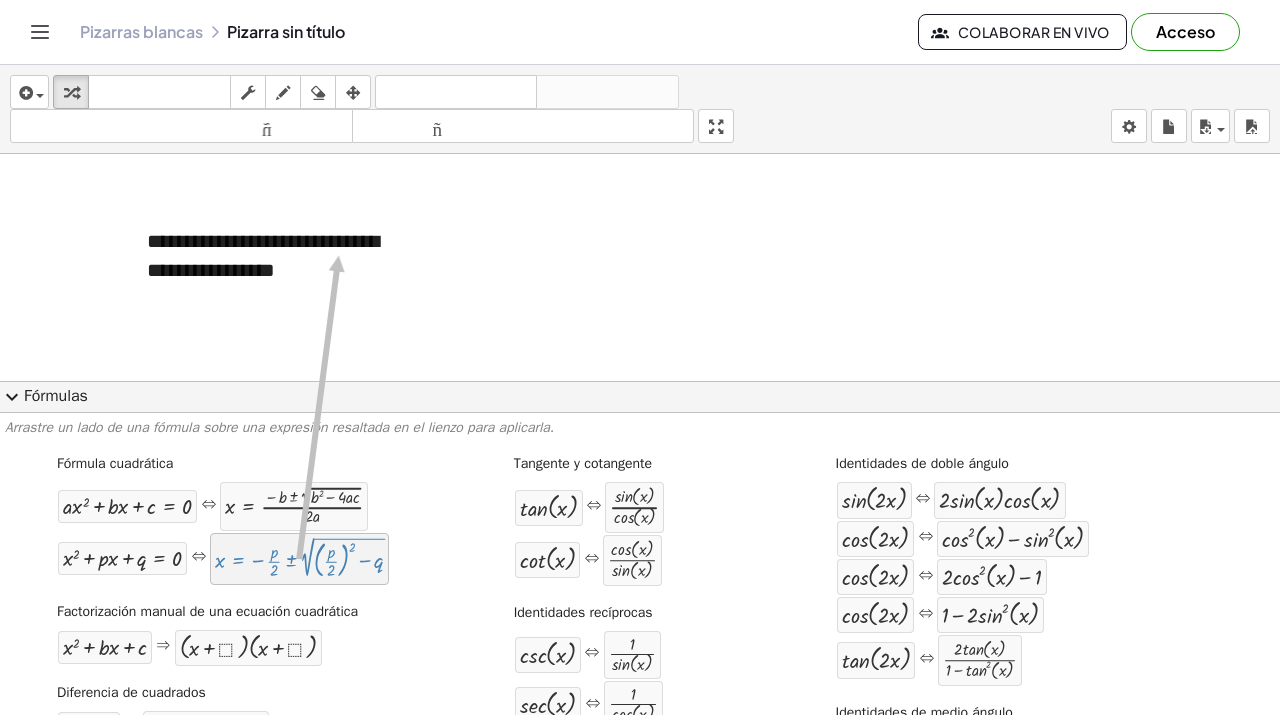 drag, startPoint x: 211, startPoint y: 552, endPoint x: 336, endPoint y: 255, distance: 322.23285 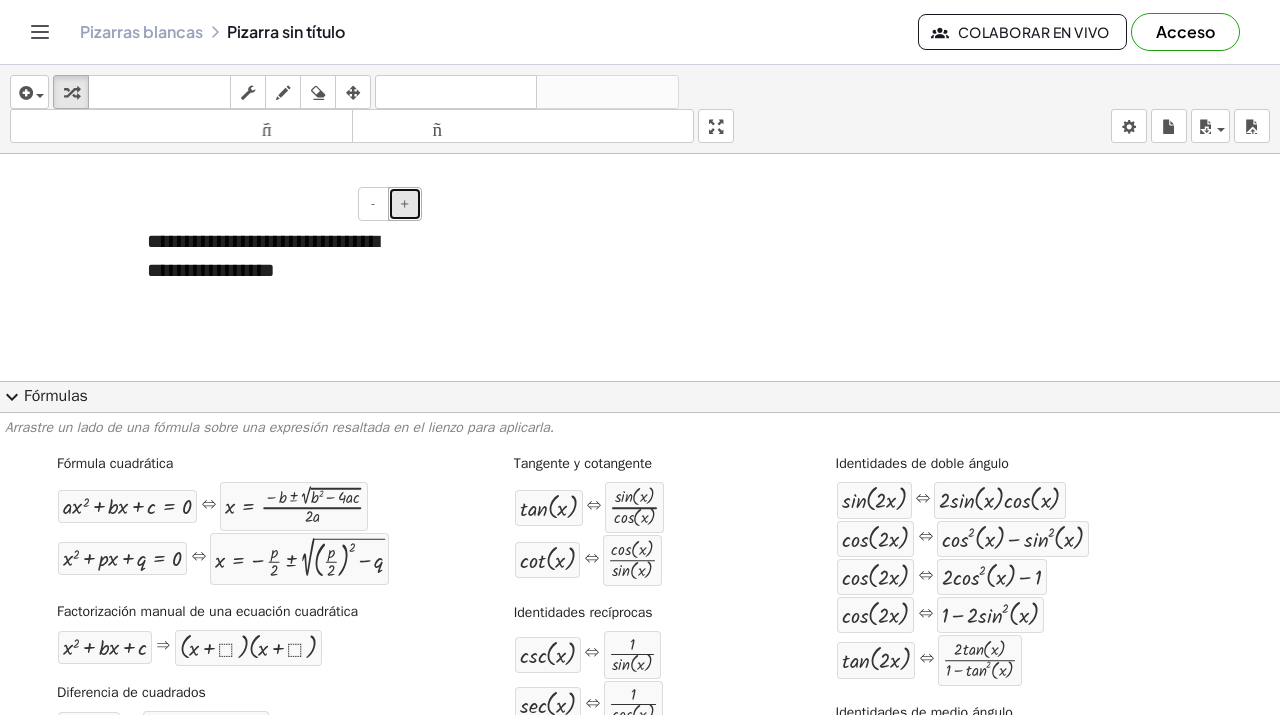 click on "+" at bounding box center (405, 204) 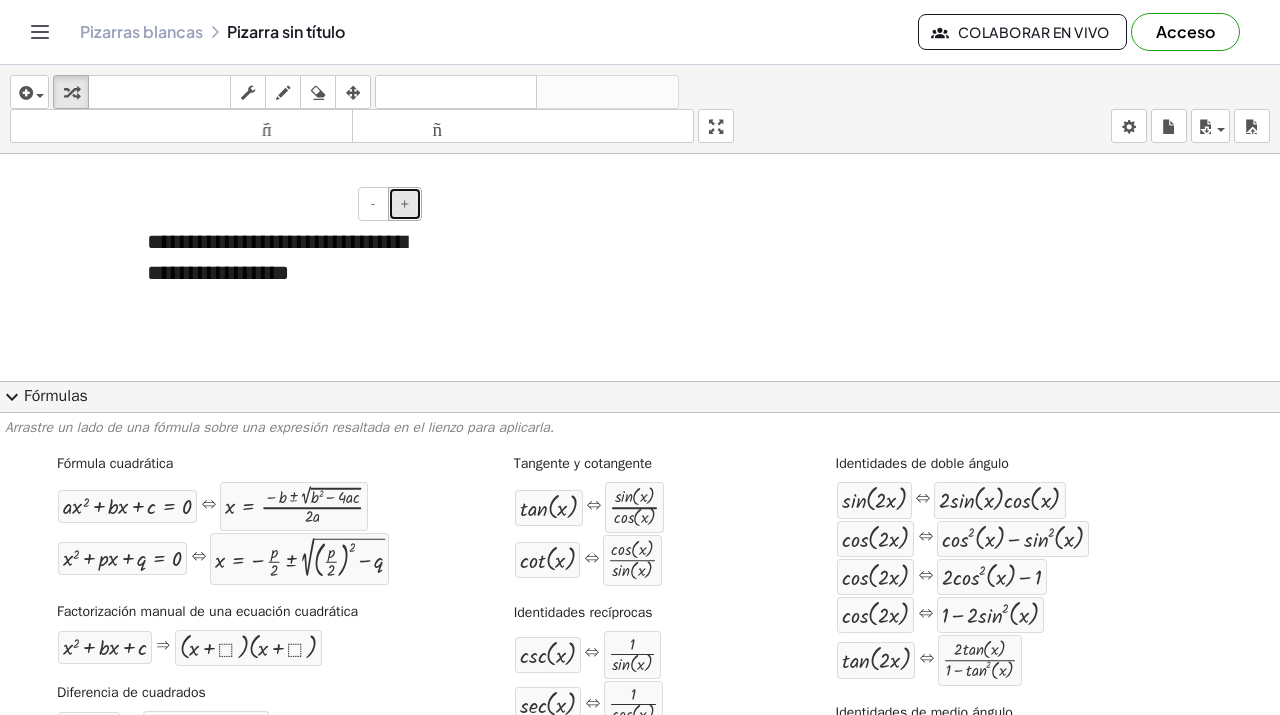 click on "+" at bounding box center [405, 204] 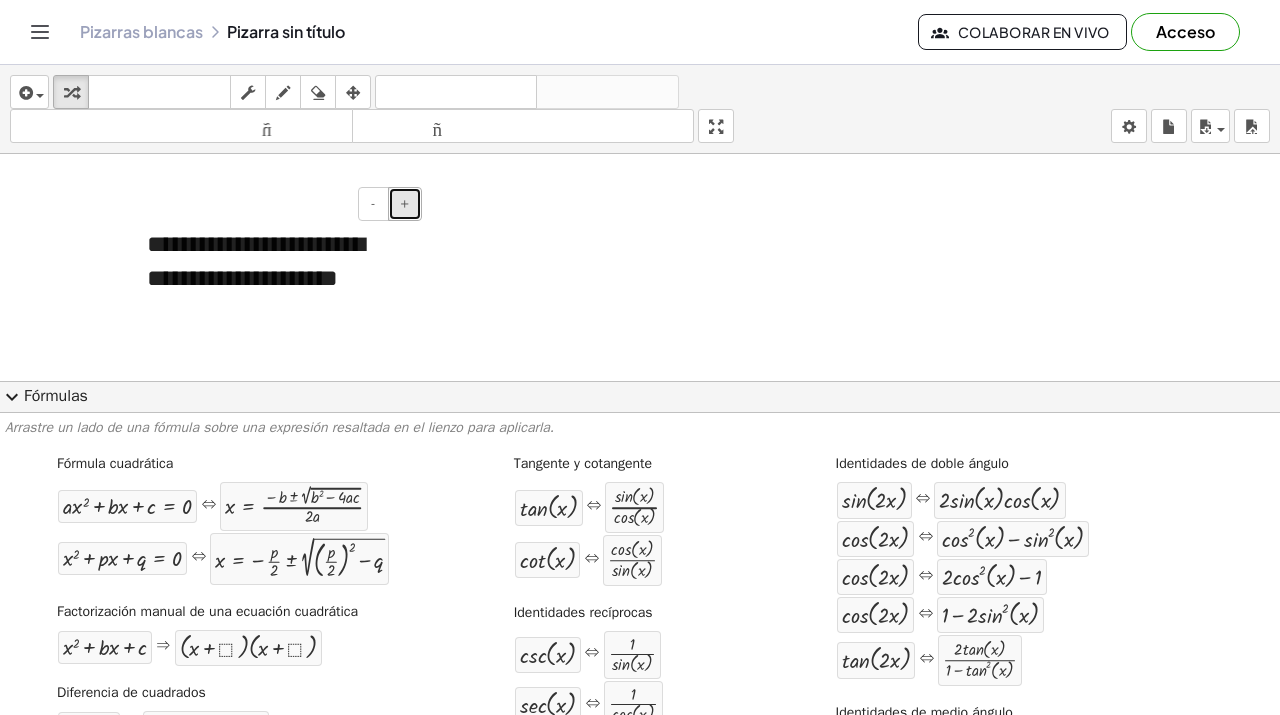 click on "+" at bounding box center (405, 204) 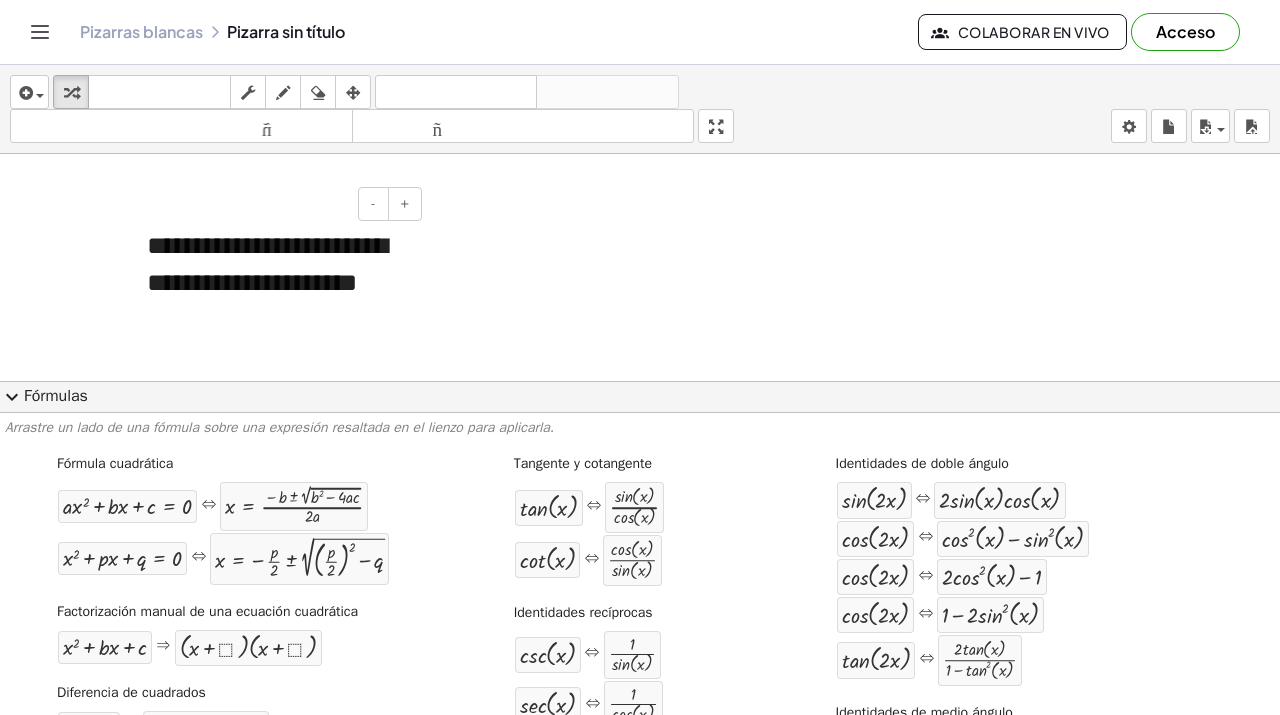 click on "**********" at bounding box center (277, 282) 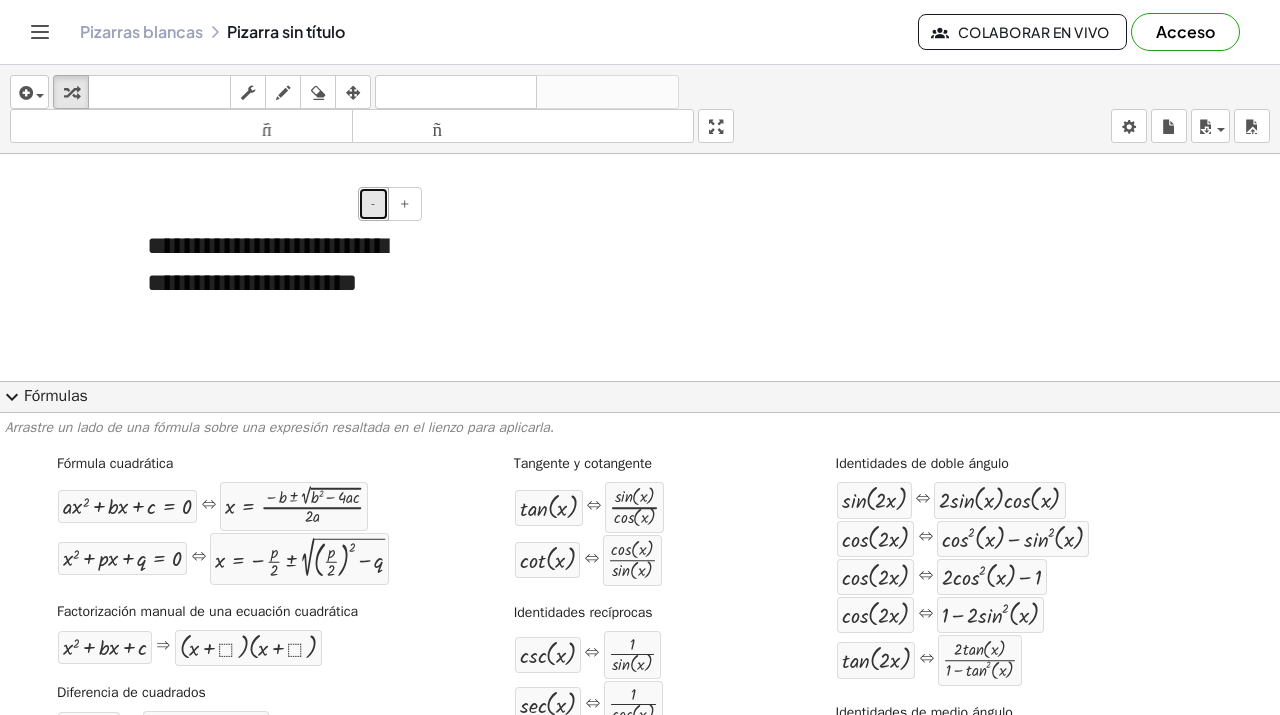 click on "-" at bounding box center (373, 204) 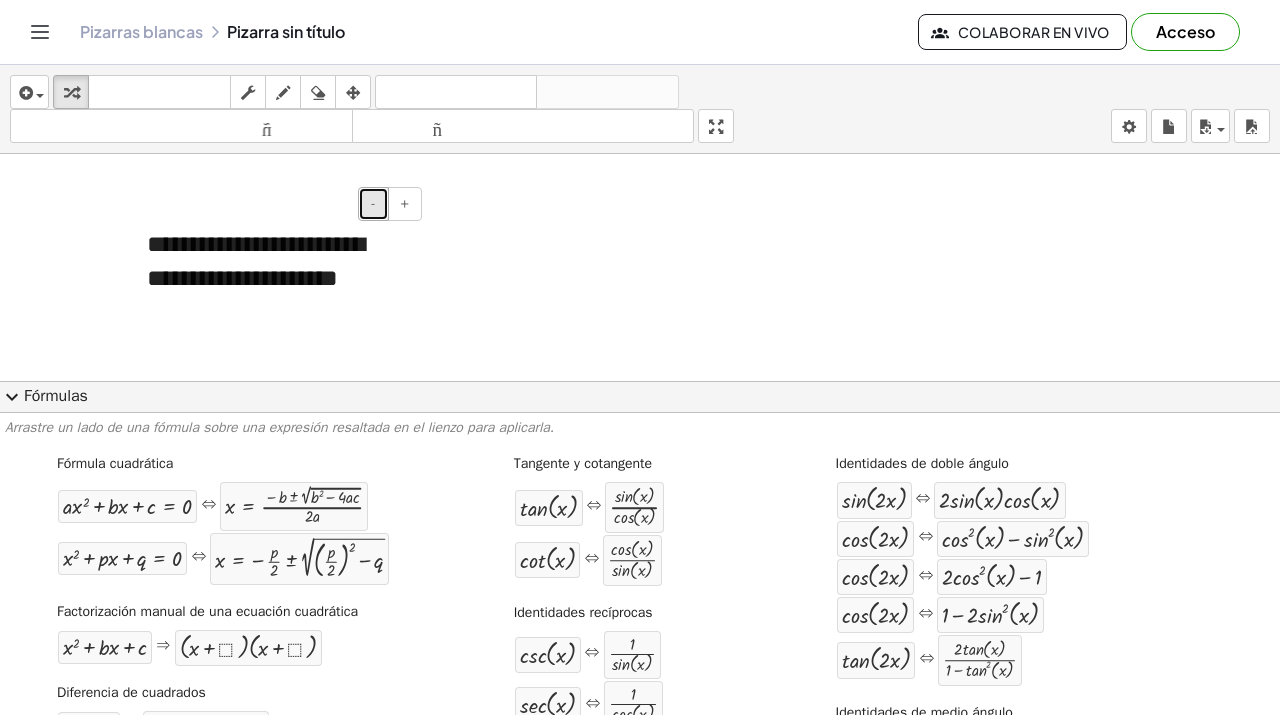 click on "-" at bounding box center [373, 204] 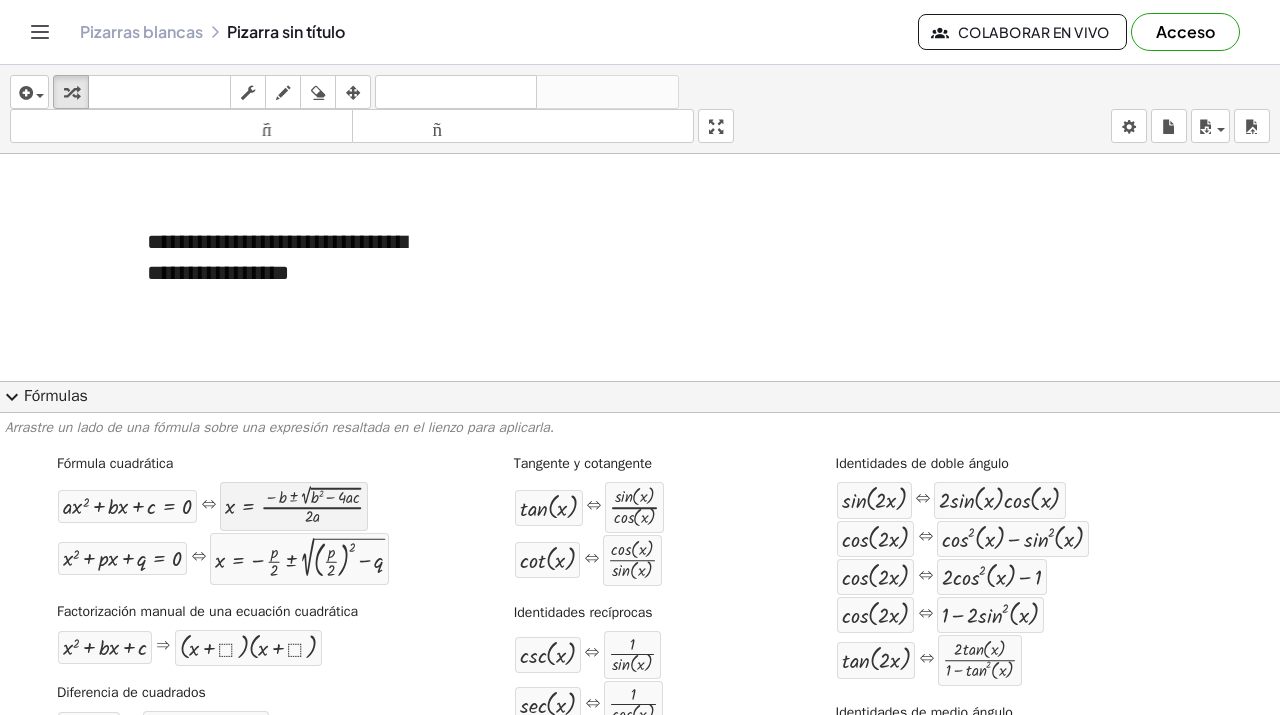 click at bounding box center (294, 506) 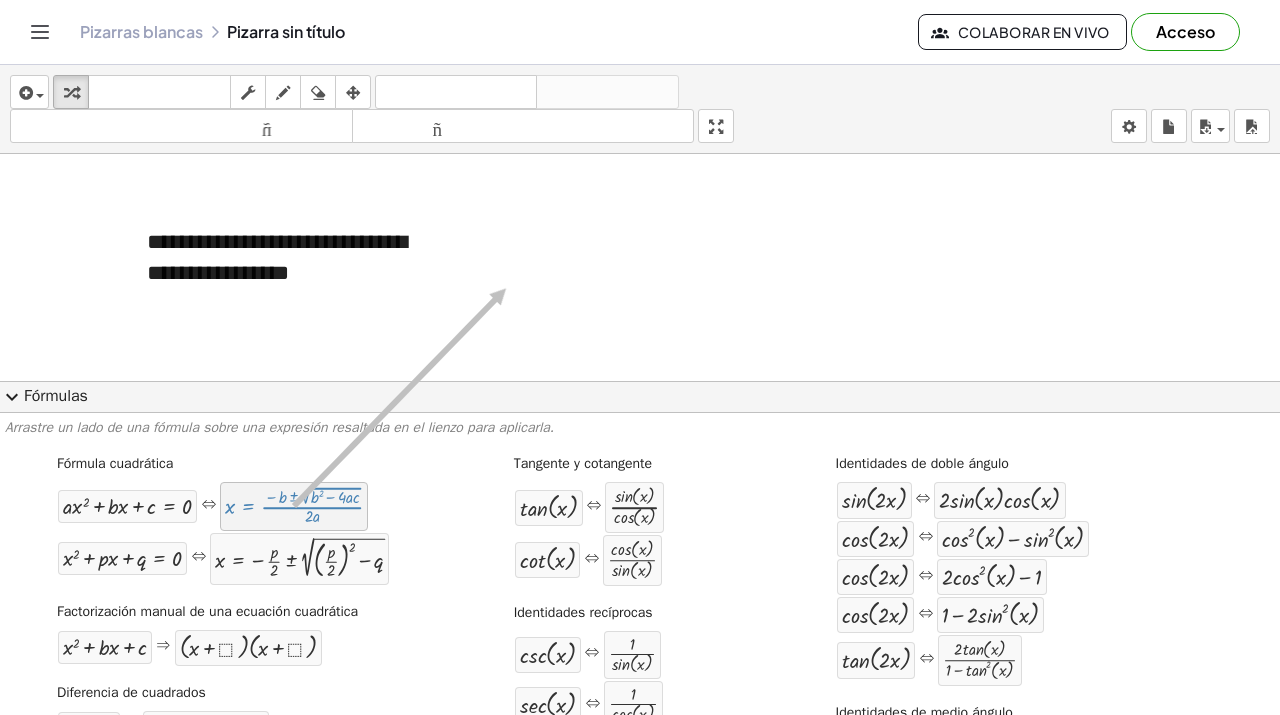 drag, startPoint x: 275, startPoint y: 503, endPoint x: 503, endPoint y: 289, distance: 312.69794 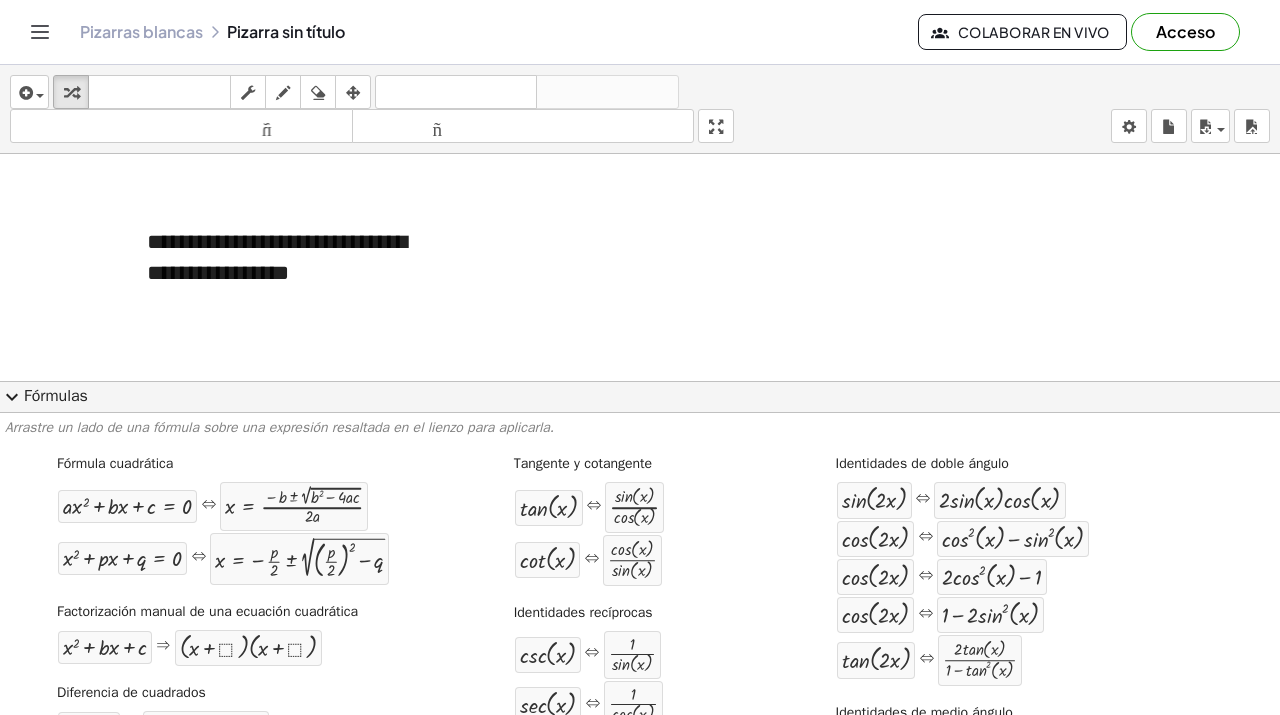 click at bounding box center (640, 762) 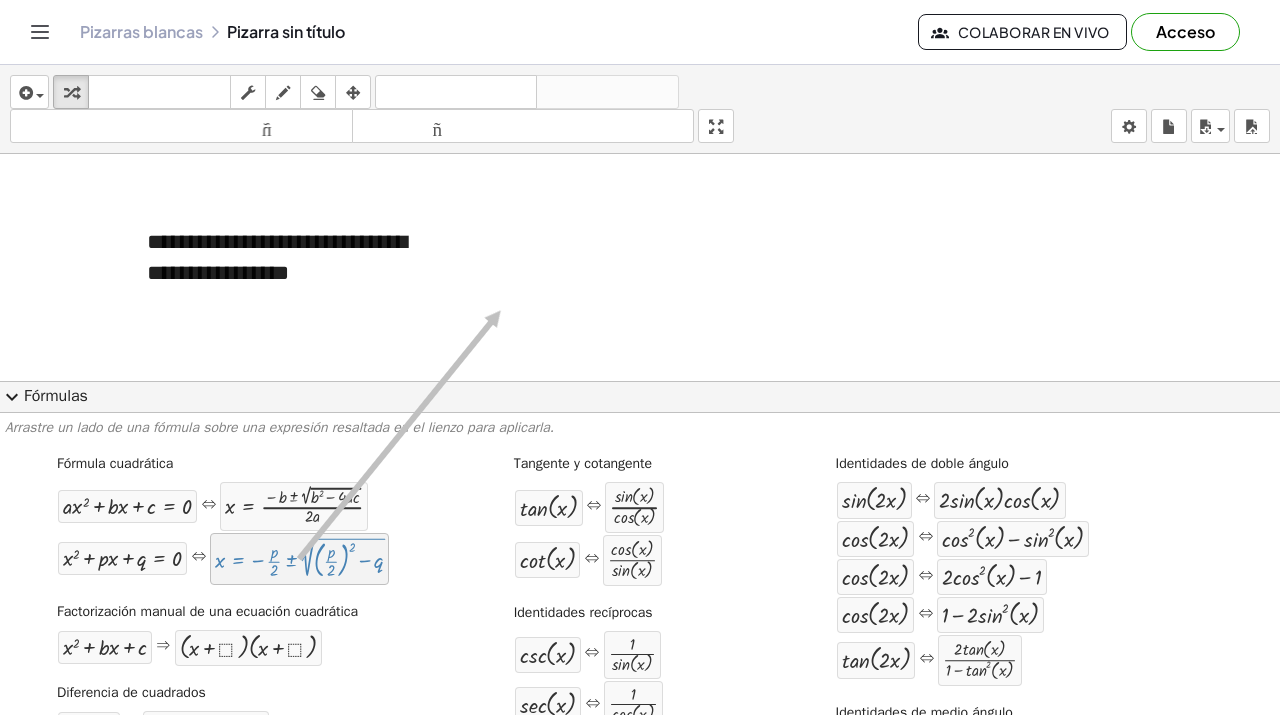 drag, startPoint x: 440, startPoint y: 372, endPoint x: 527, endPoint y: 280, distance: 126.62148 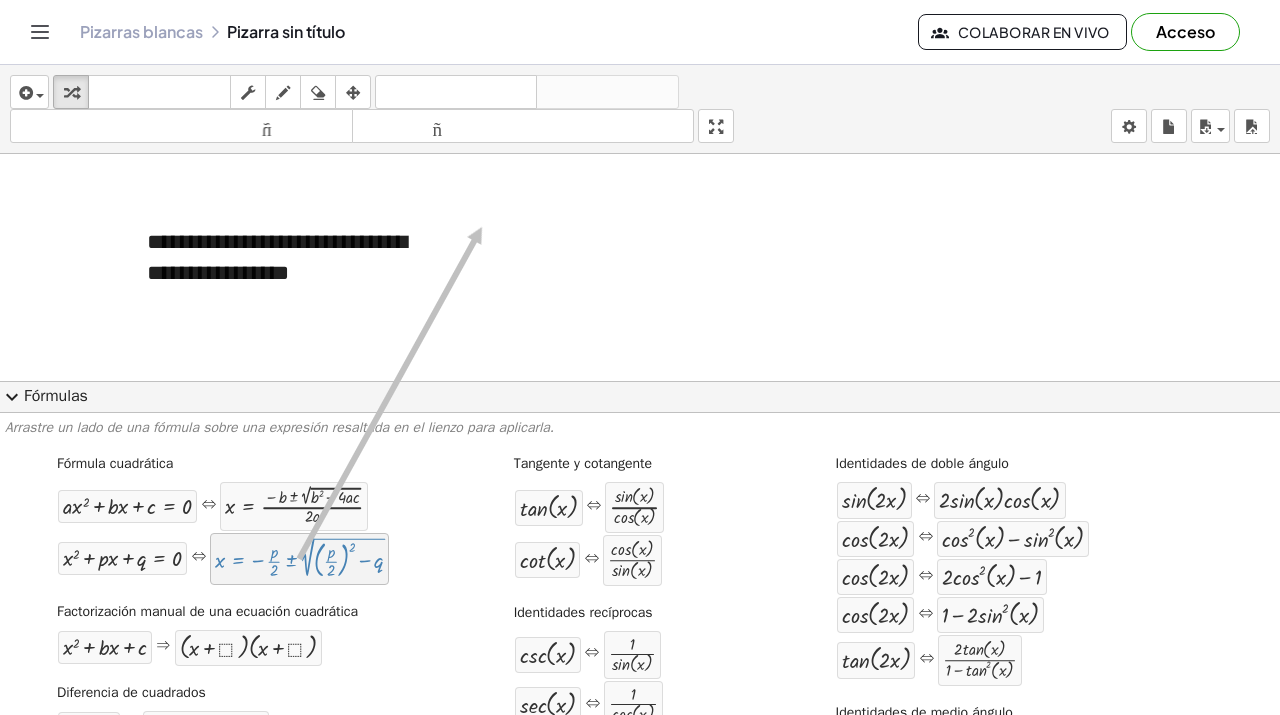 drag, startPoint x: 315, startPoint y: 554, endPoint x: 471, endPoint y: 251, distance: 340.80054 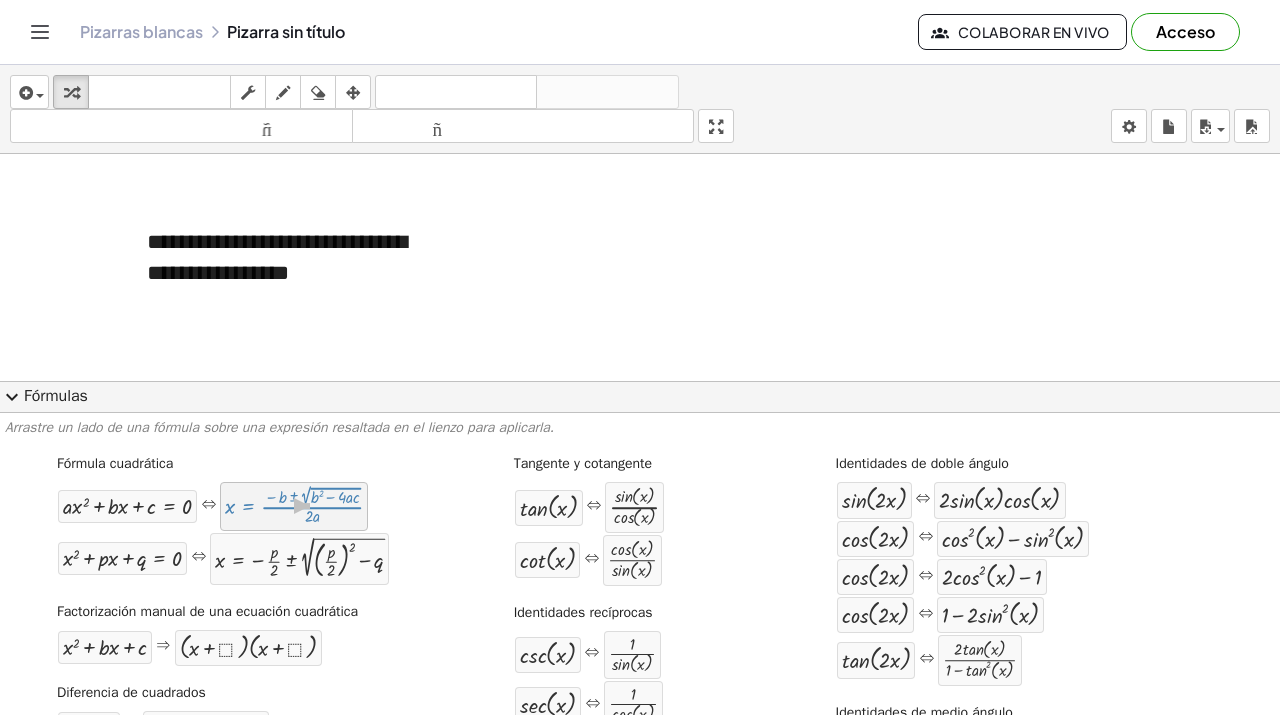 click at bounding box center [294, 506] 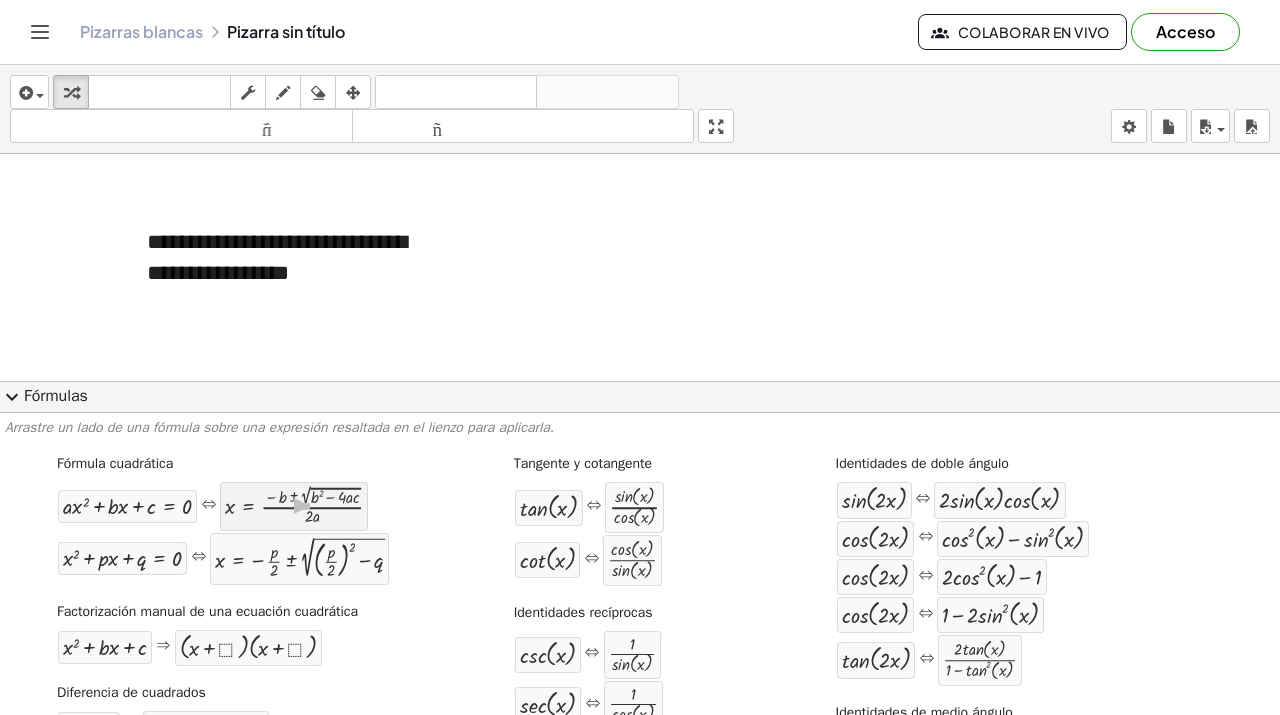 click at bounding box center [294, 506] 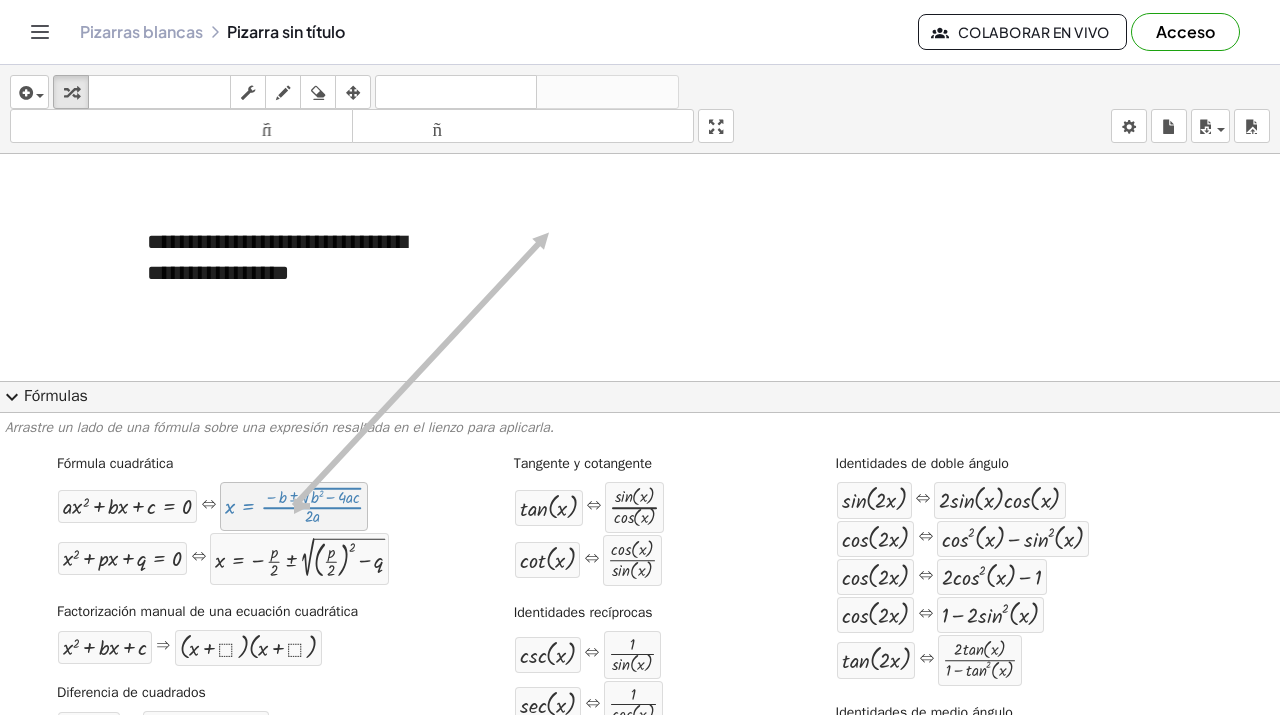 drag, startPoint x: 291, startPoint y: 496, endPoint x: 451, endPoint y: 276, distance: 272.02942 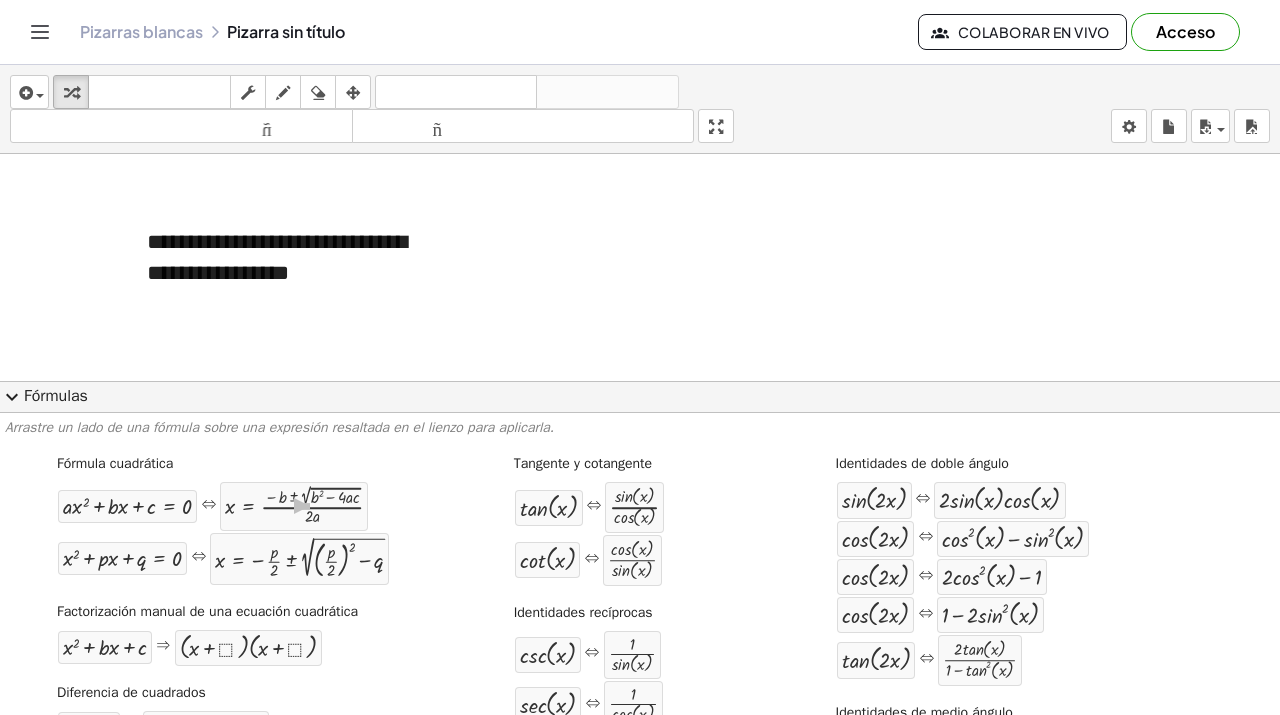 click on "Fórmulas" at bounding box center [56, 396] 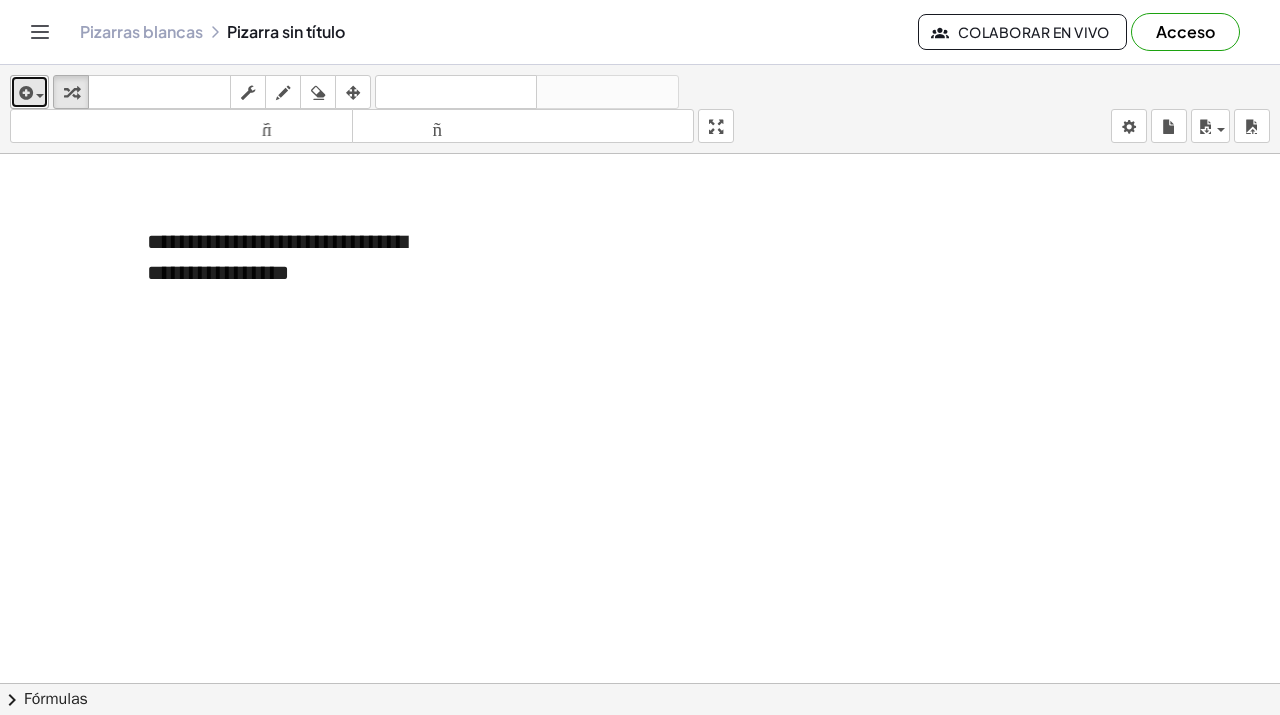 click at bounding box center (29, 92) 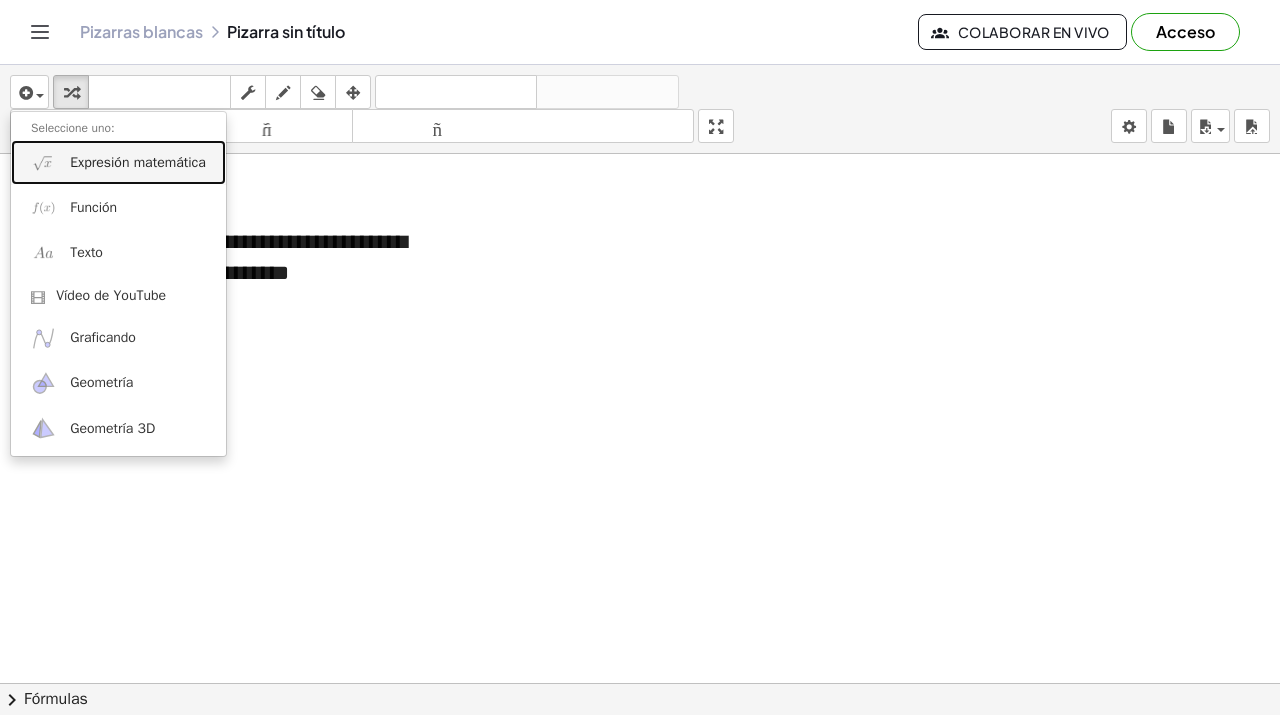 click on "Expresión matemática" at bounding box center (118, 162) 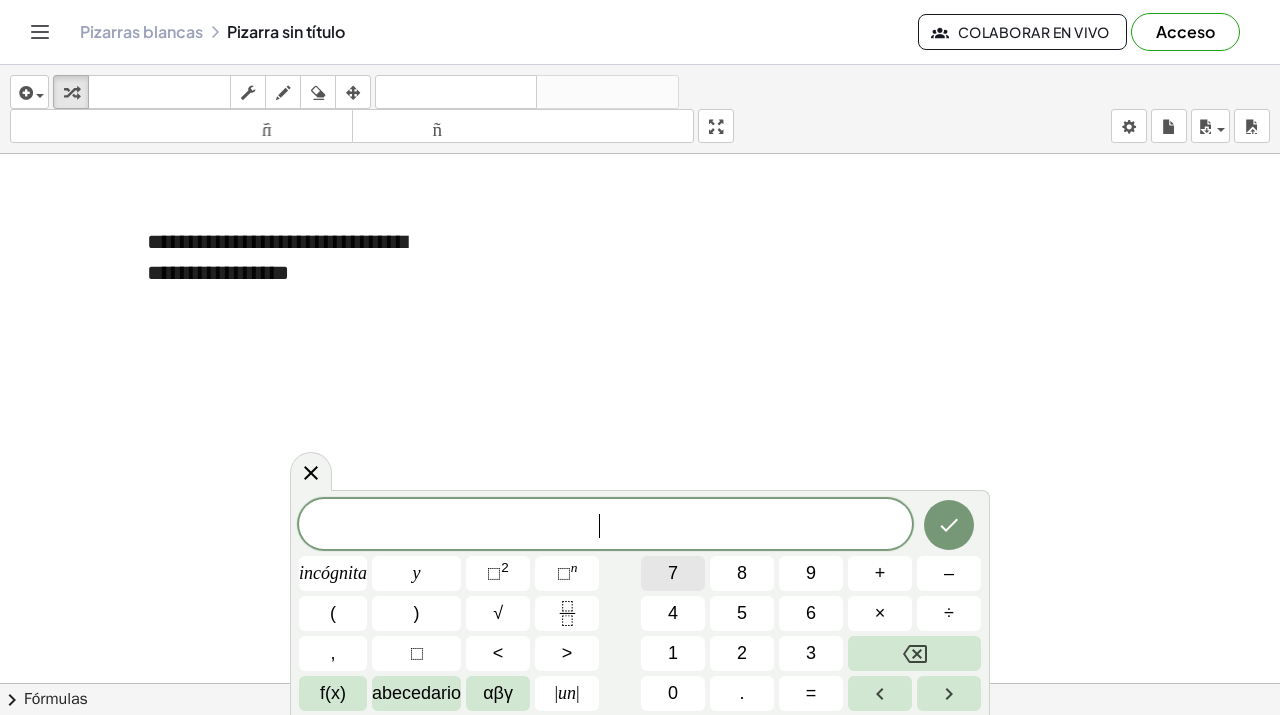 click on "7" at bounding box center (673, 573) 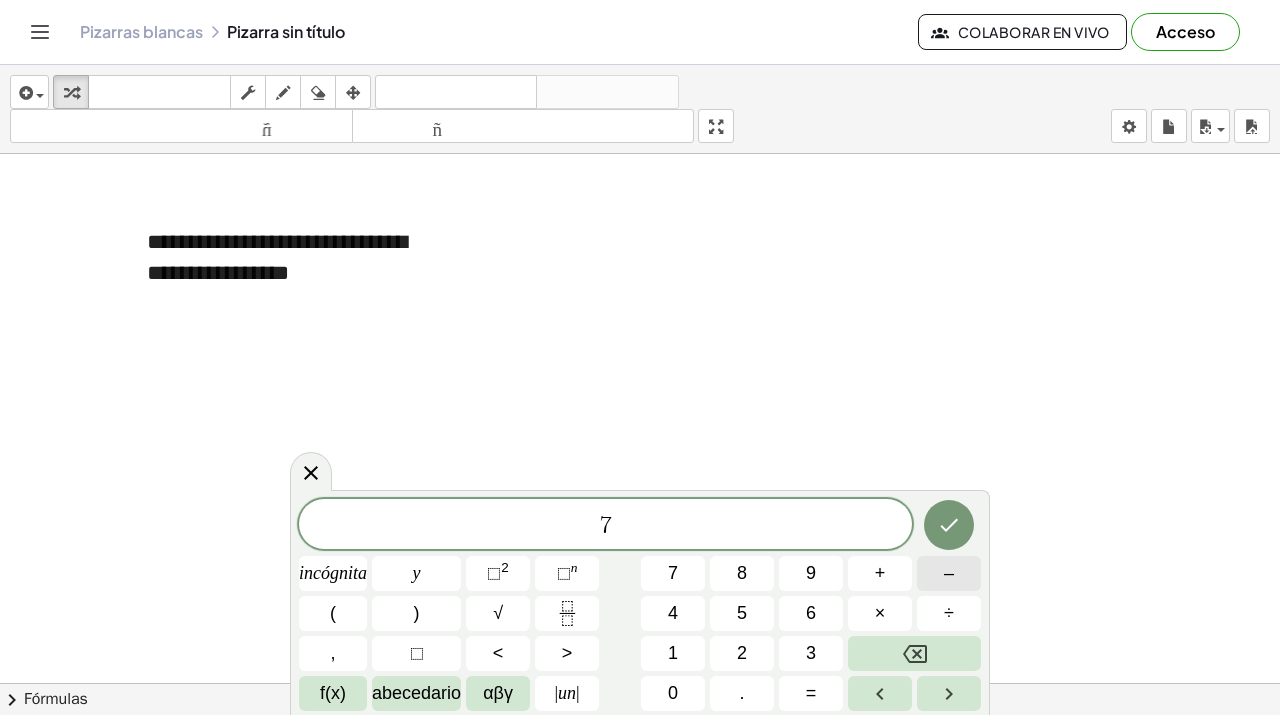 click on "–" at bounding box center (949, 573) 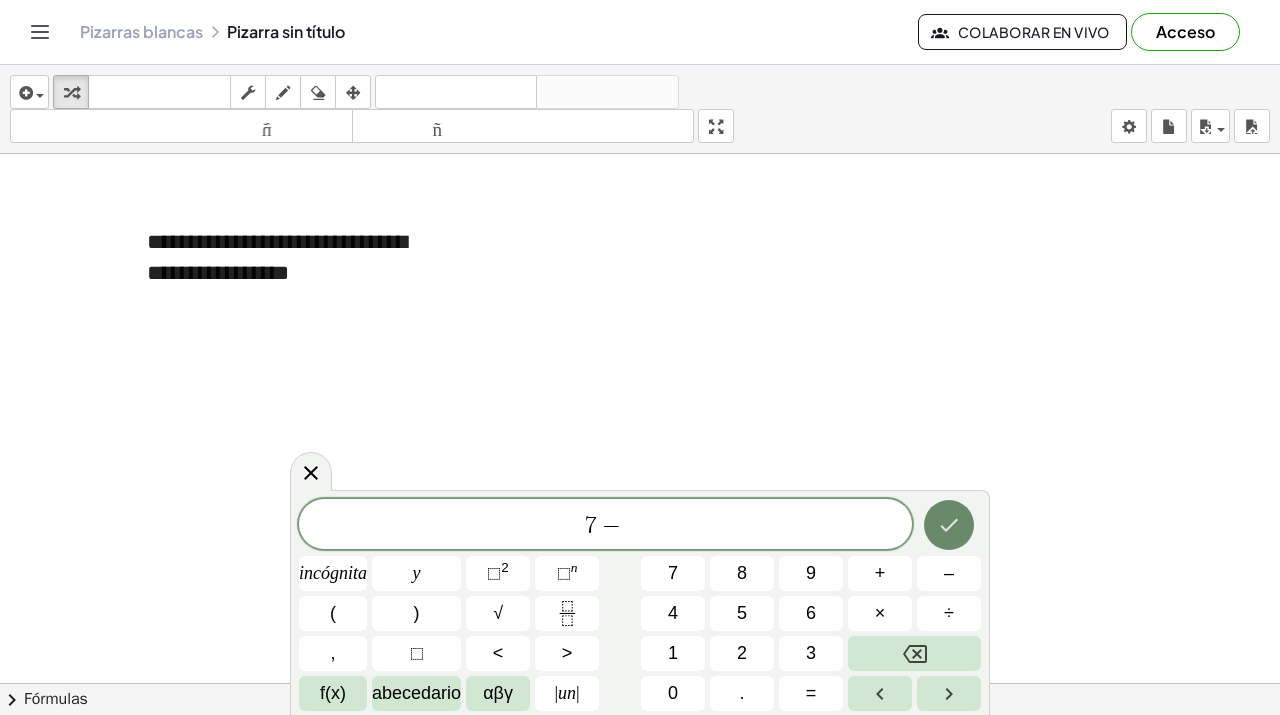 click 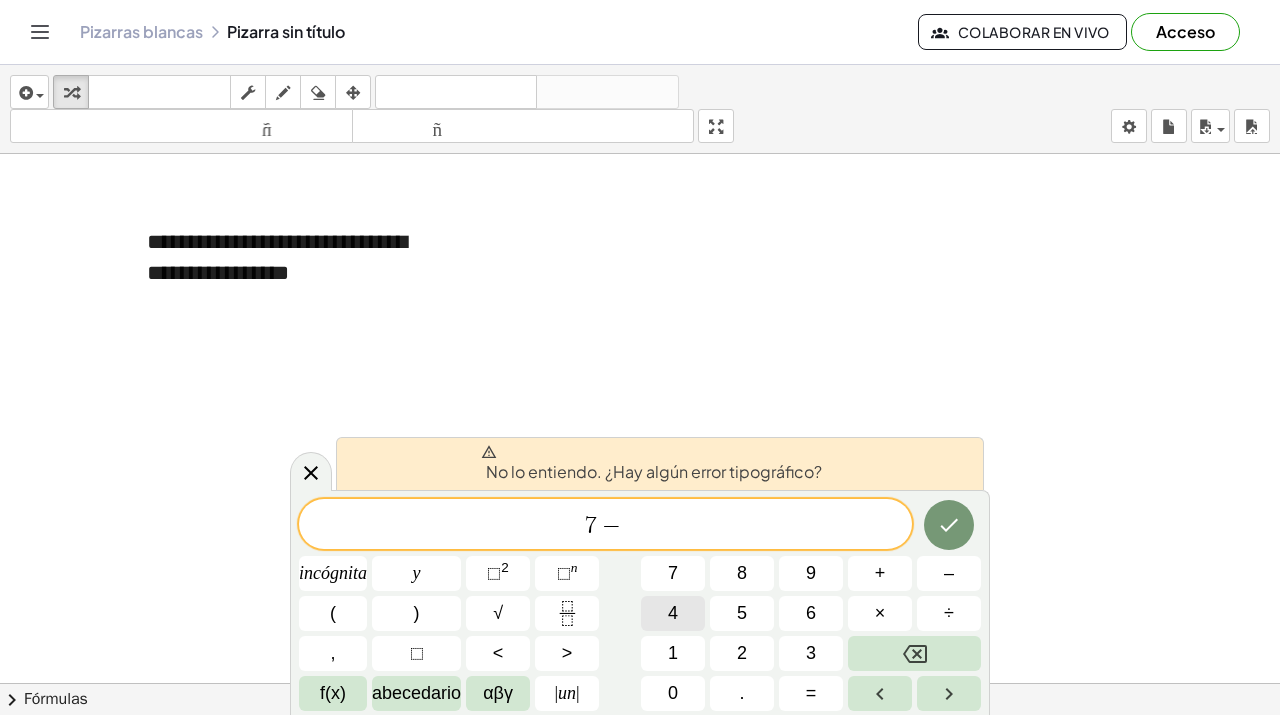 click on "4" at bounding box center (673, 613) 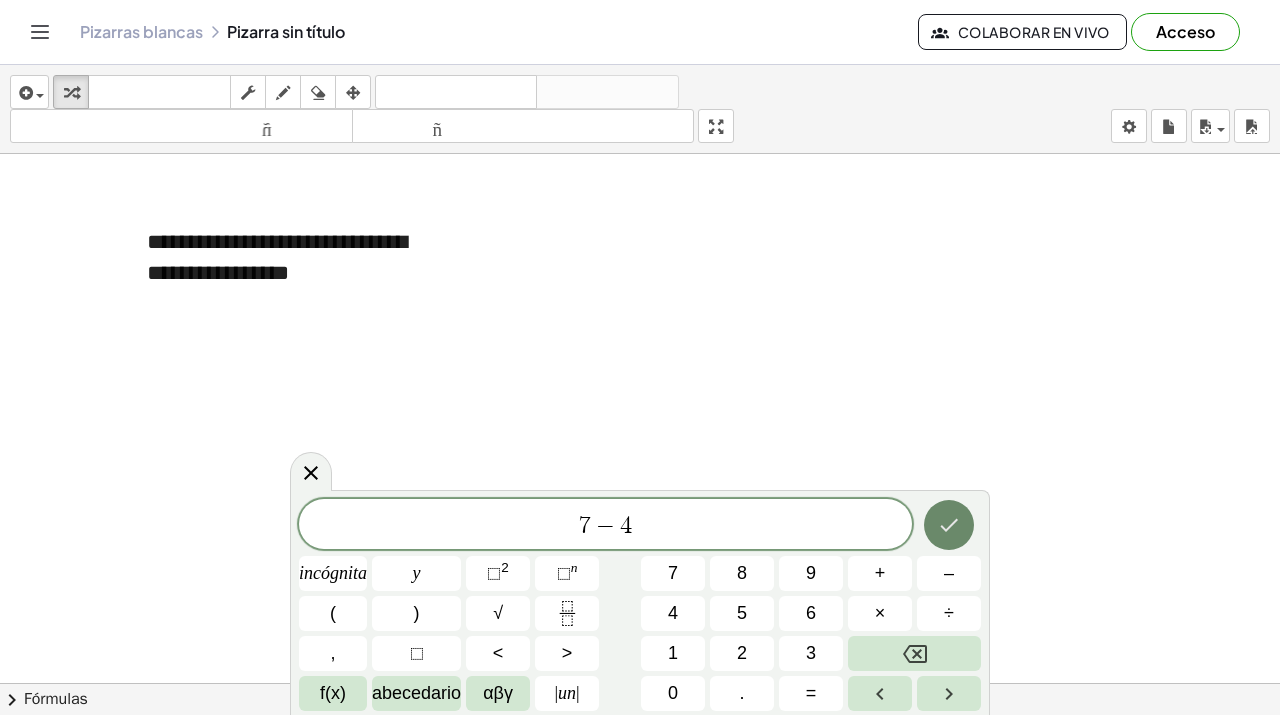 click 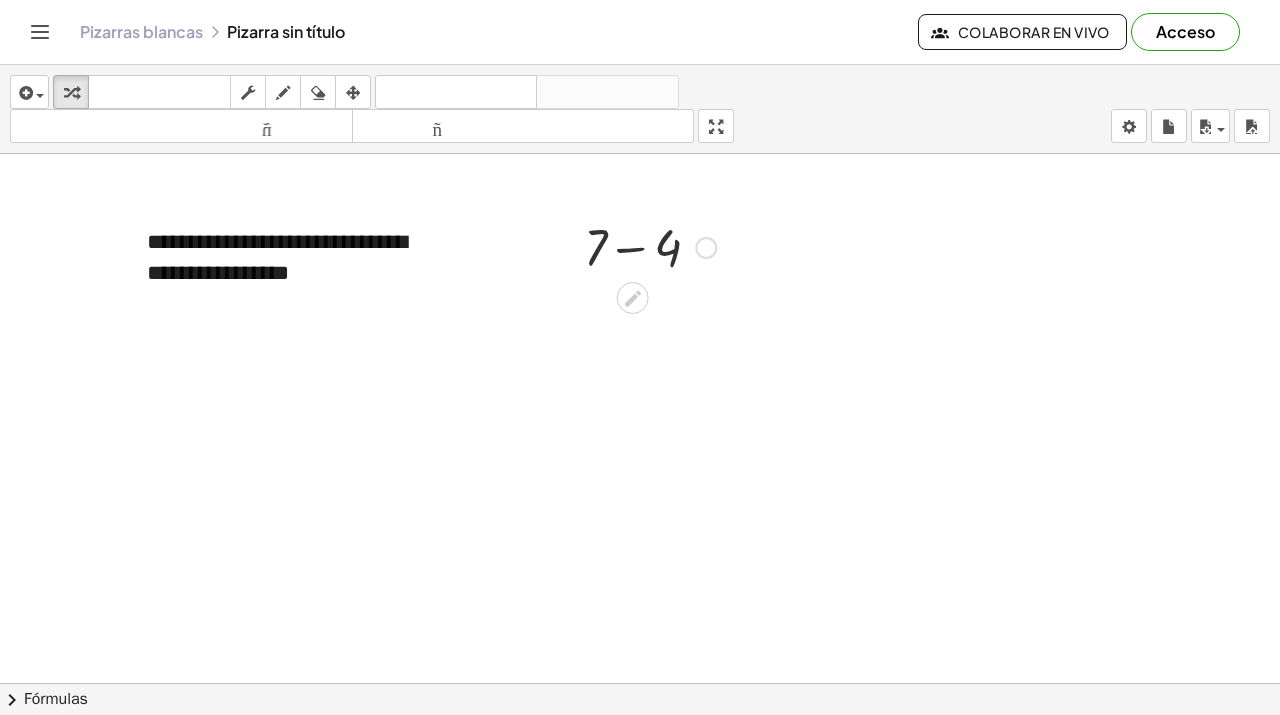 click at bounding box center [650, 246] 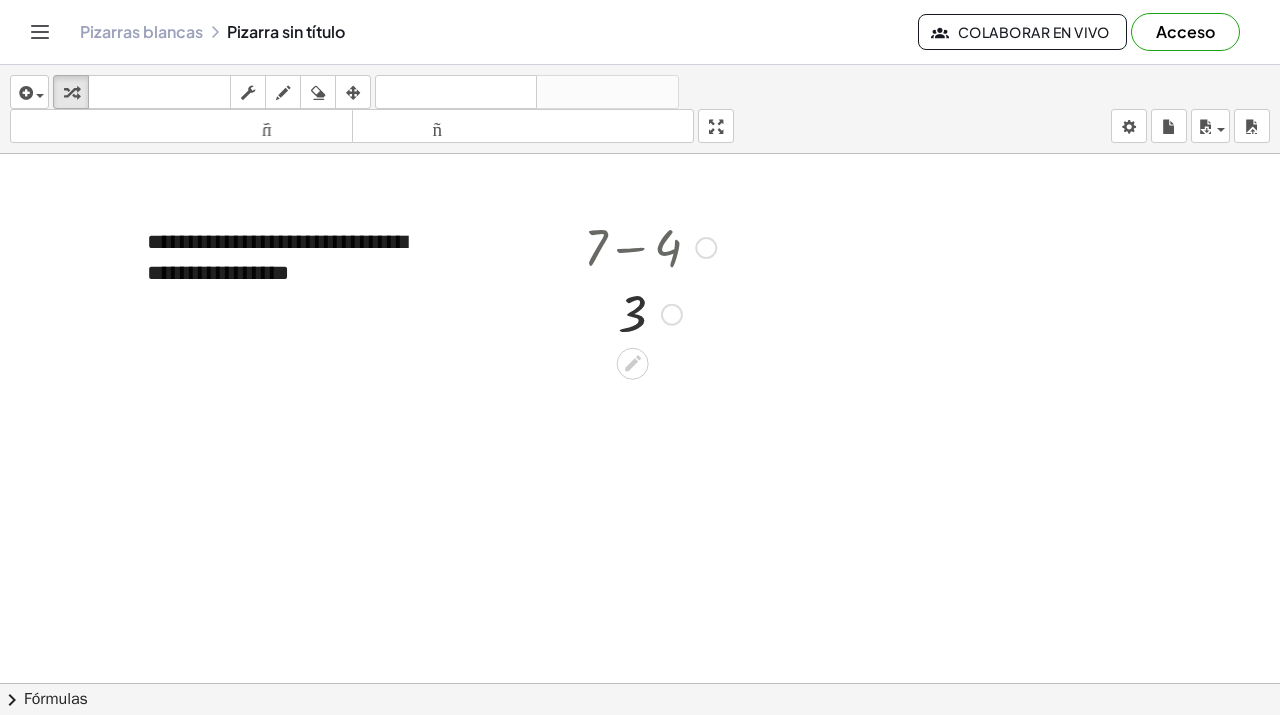 click at bounding box center [650, 313] 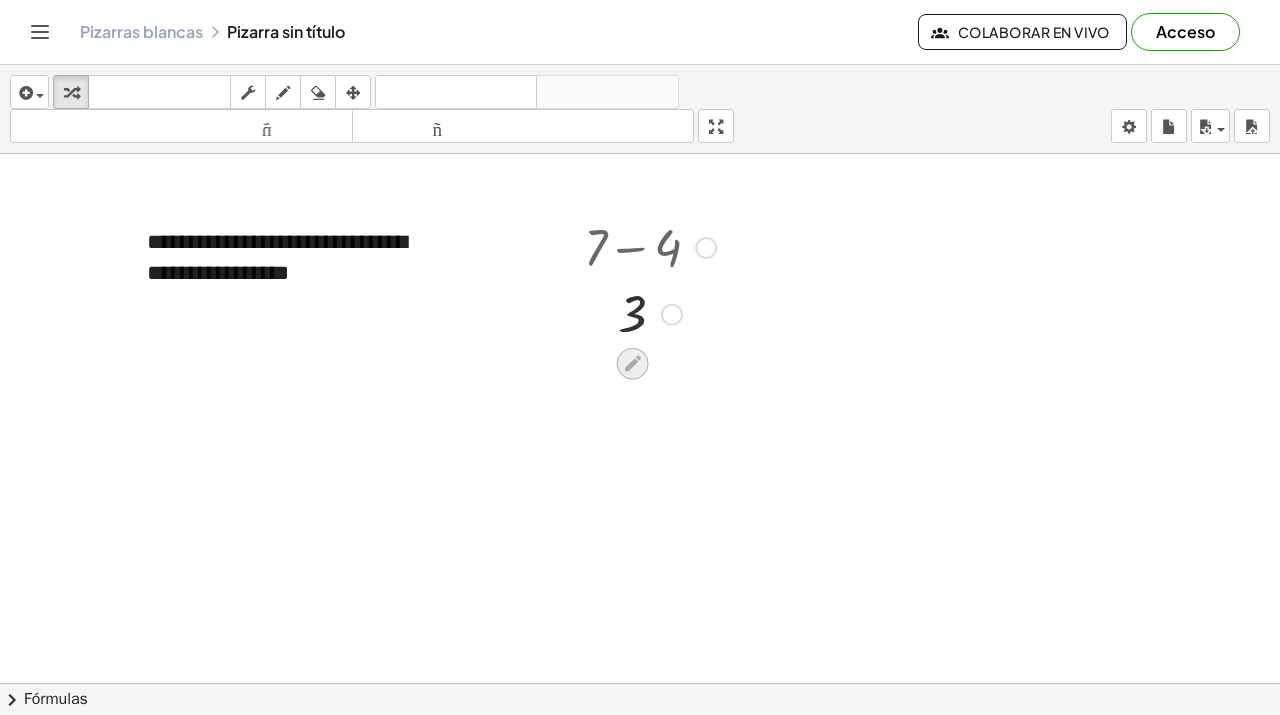 click 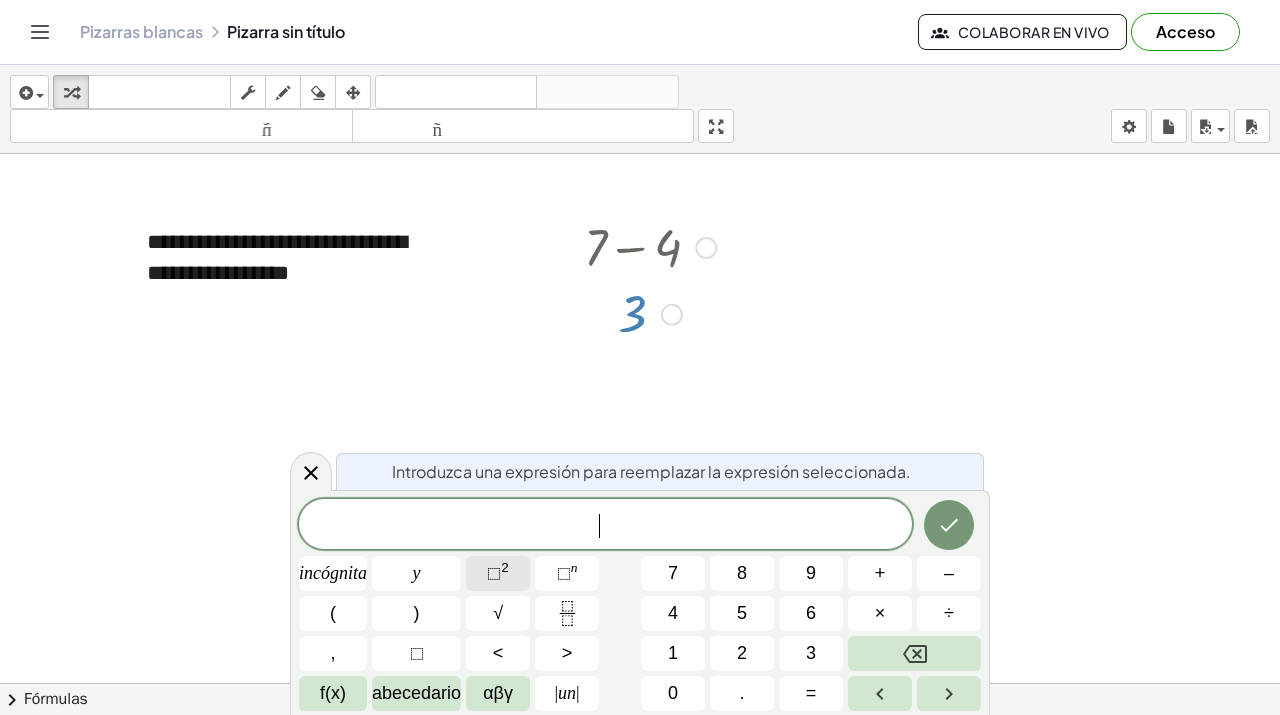 click on "⬚" at bounding box center (494, 573) 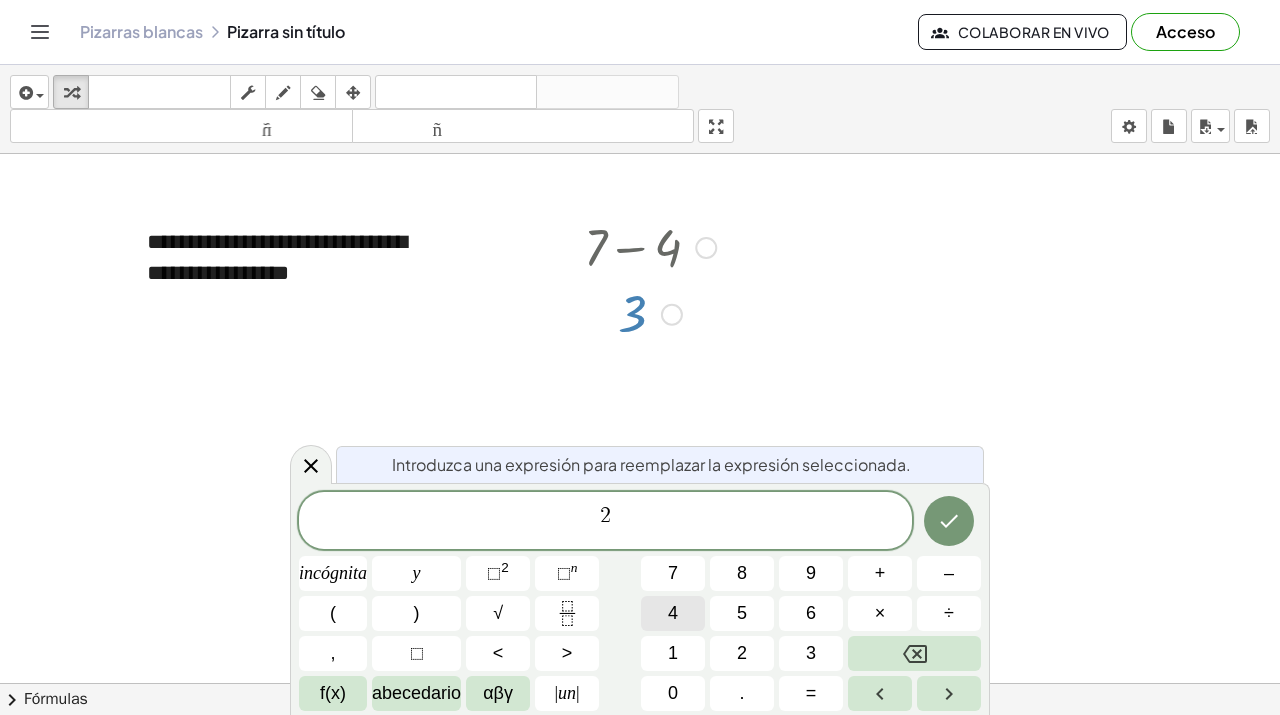 click on "4" at bounding box center [673, 613] 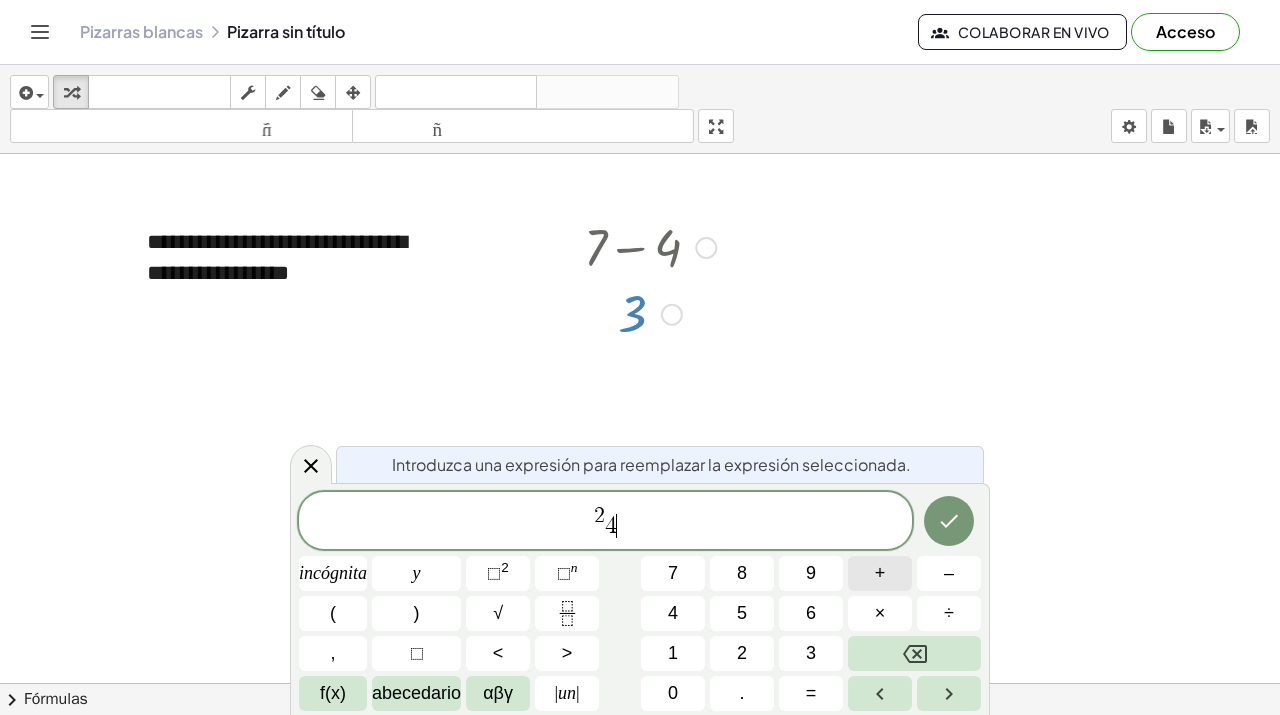 click on "+" at bounding box center (880, 573) 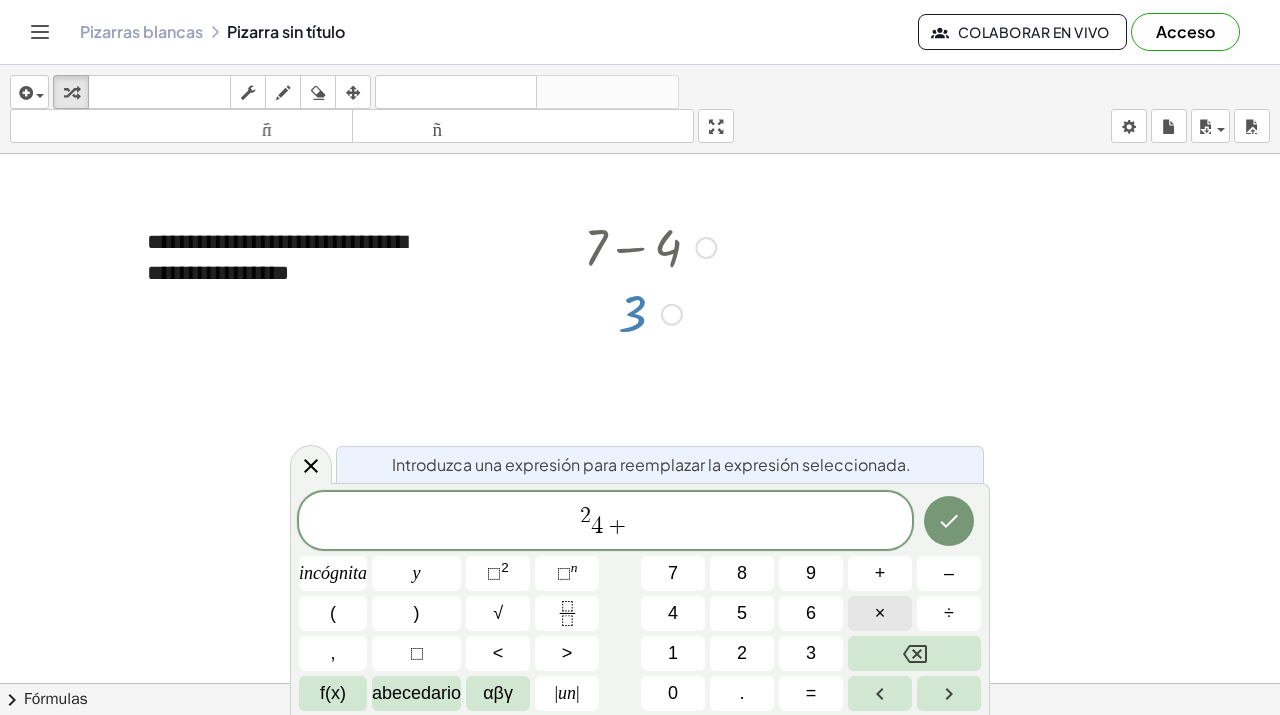click on "×" at bounding box center (880, 613) 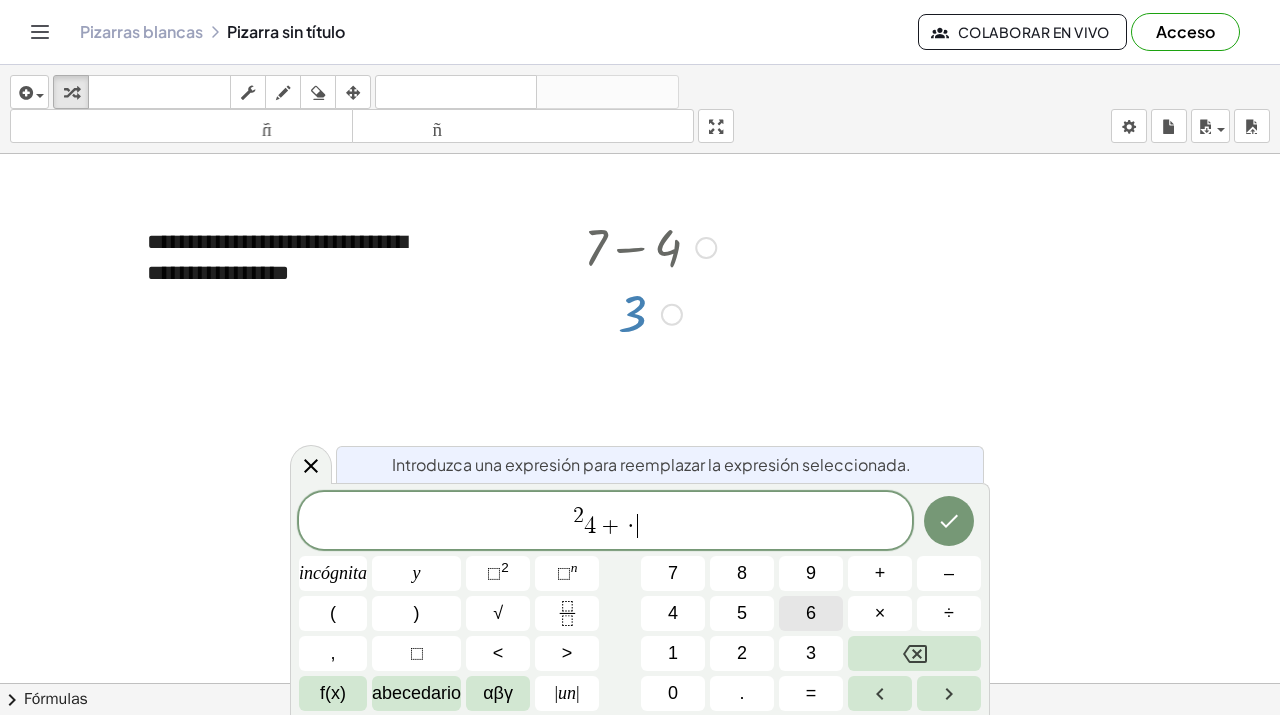 click on "6" at bounding box center (811, 613) 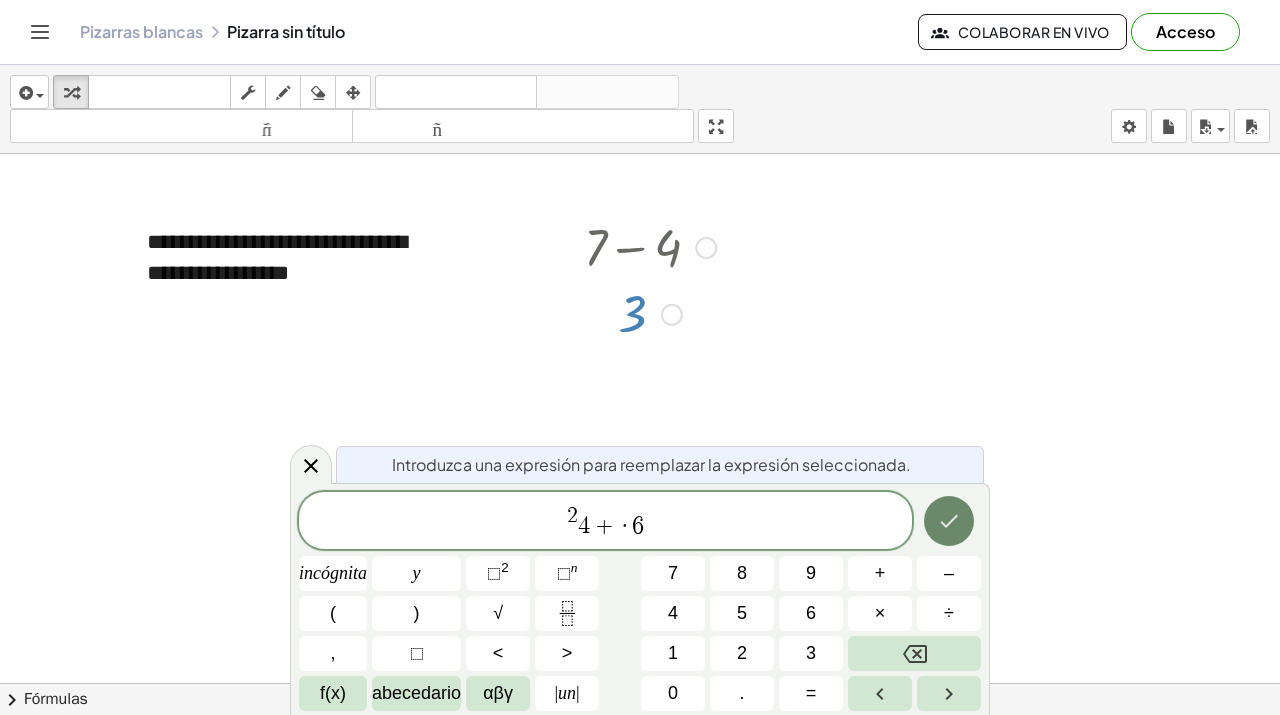 click at bounding box center [949, 521] 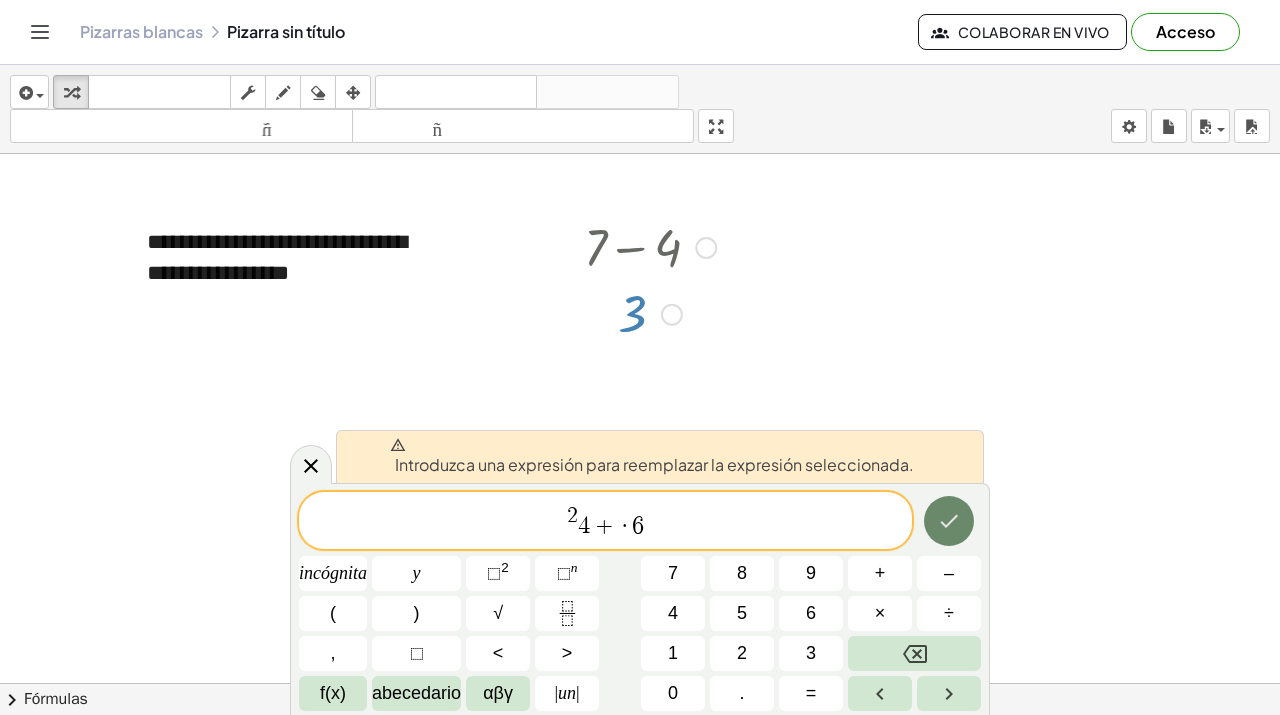 click at bounding box center [949, 521] 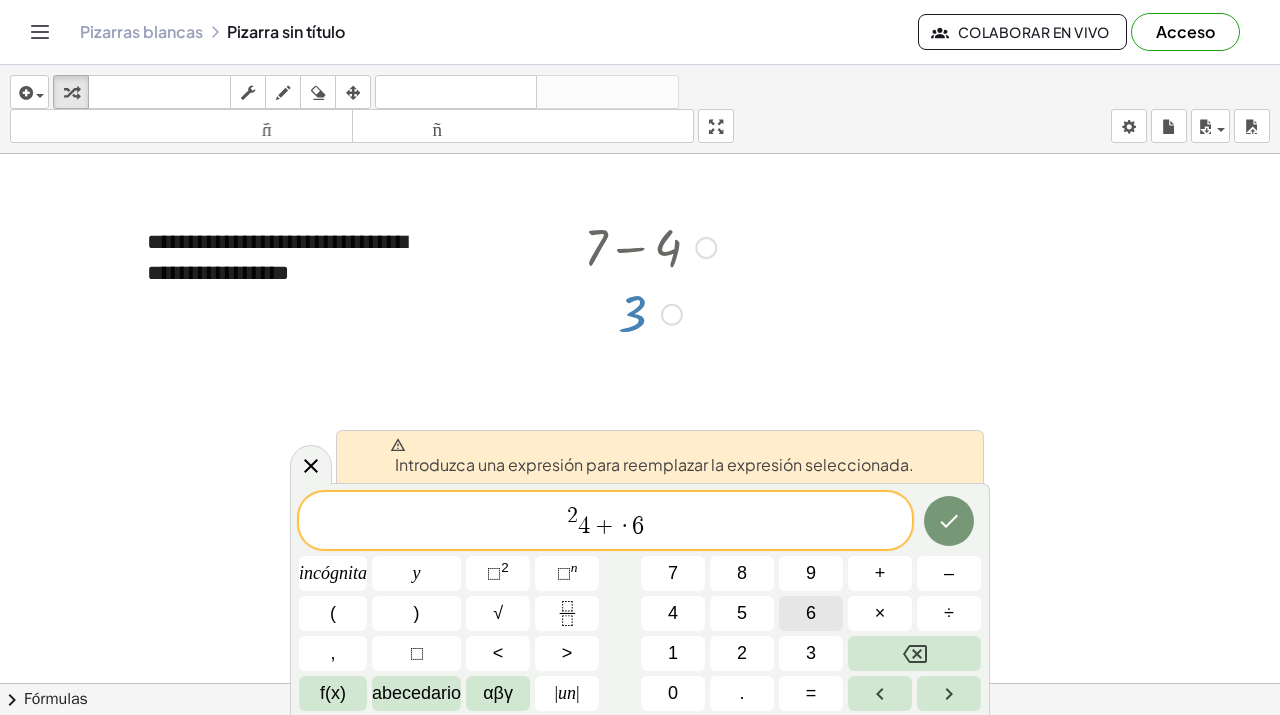click on "6" at bounding box center [811, 613] 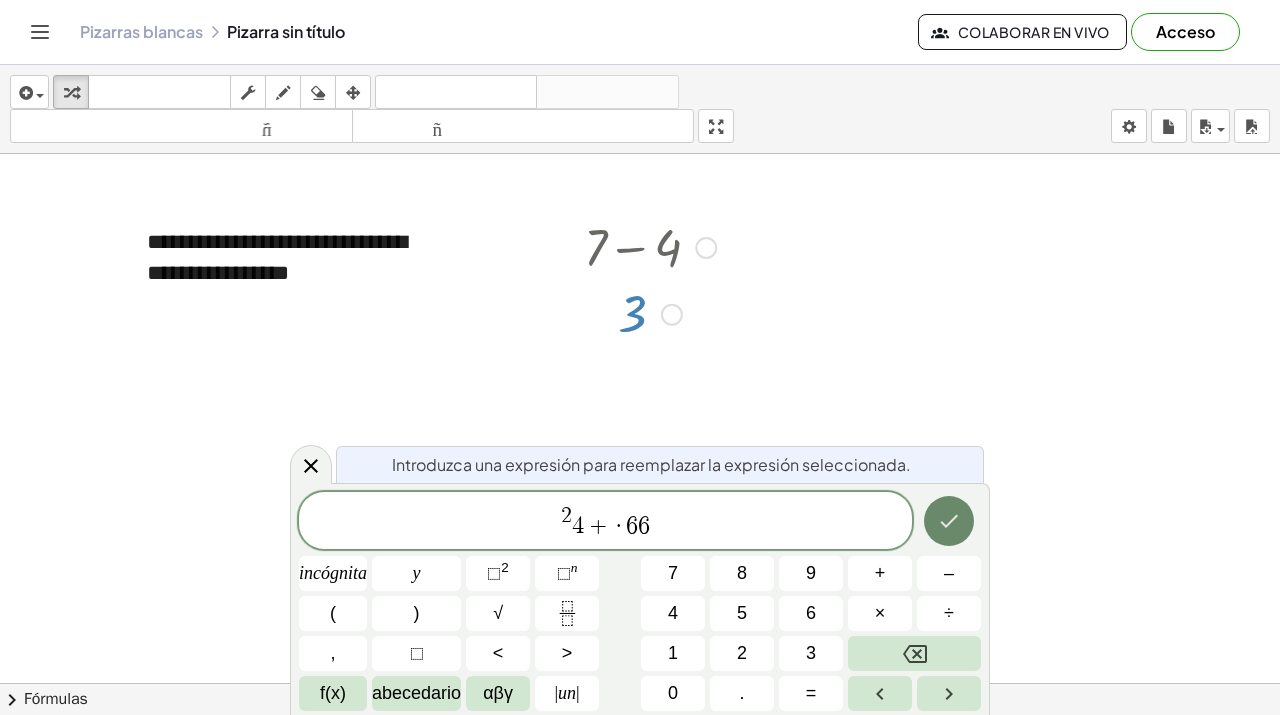 click at bounding box center (949, 521) 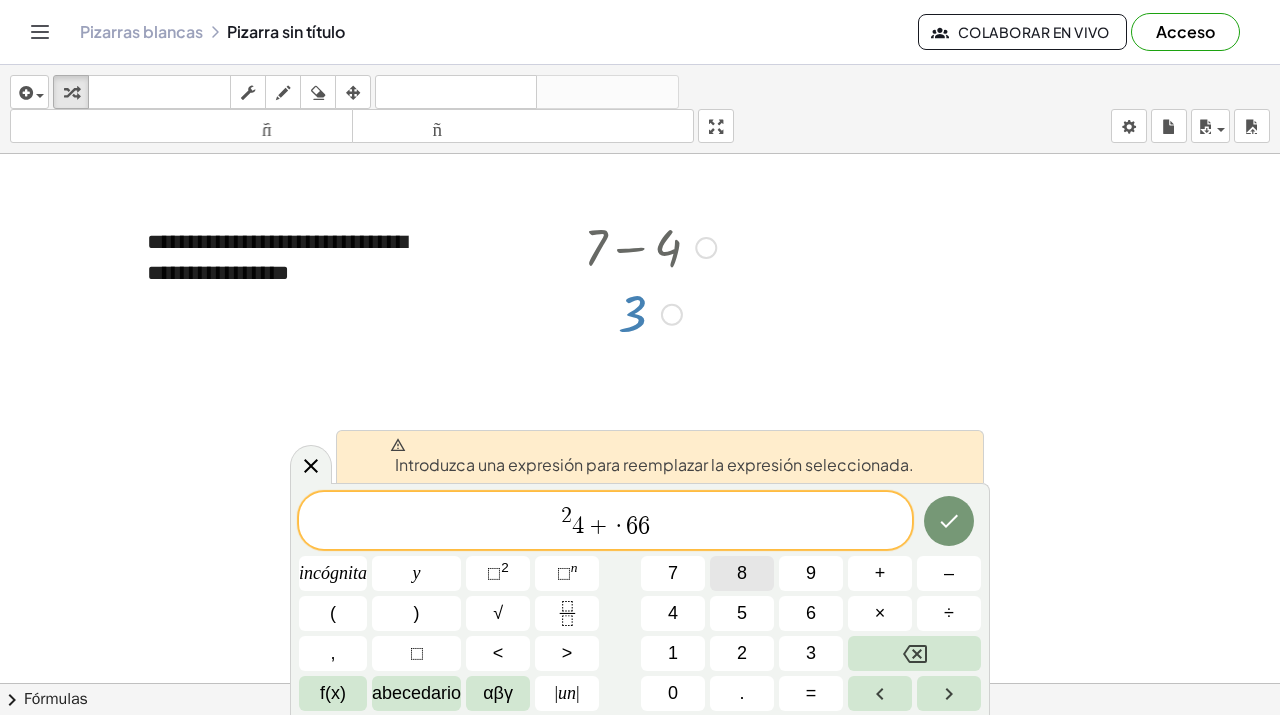 click on "8" at bounding box center [742, 573] 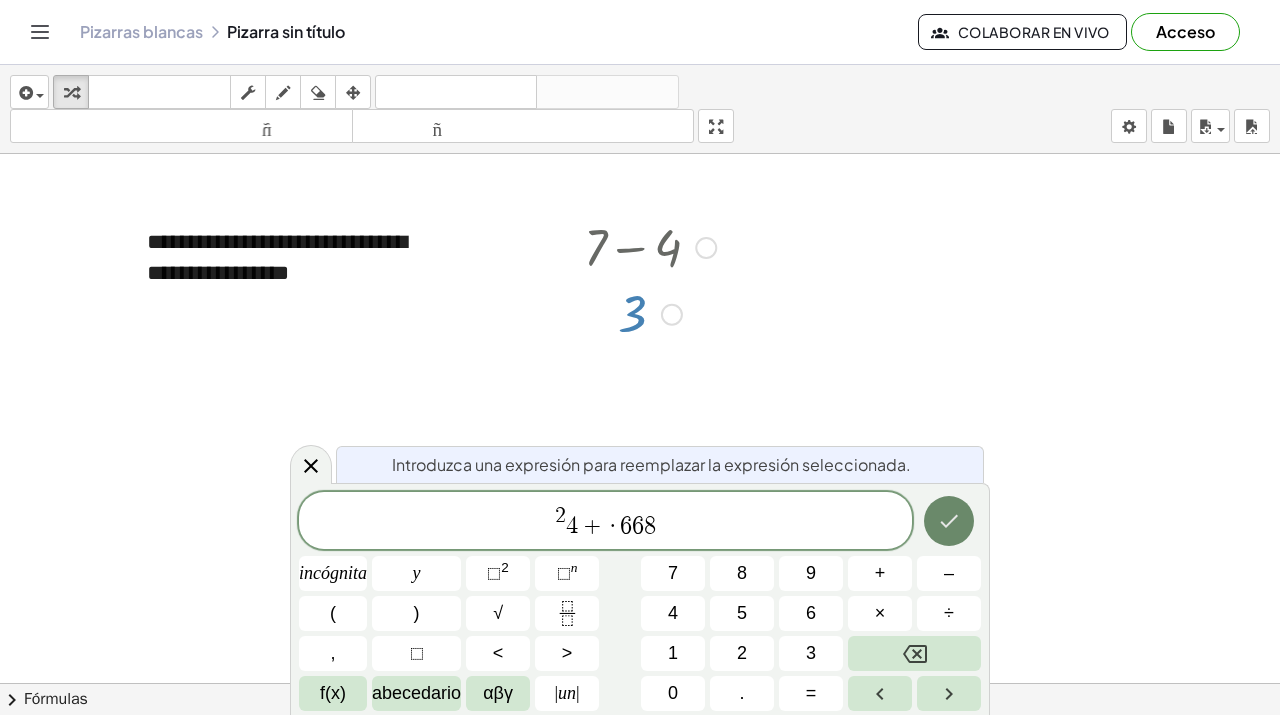 click 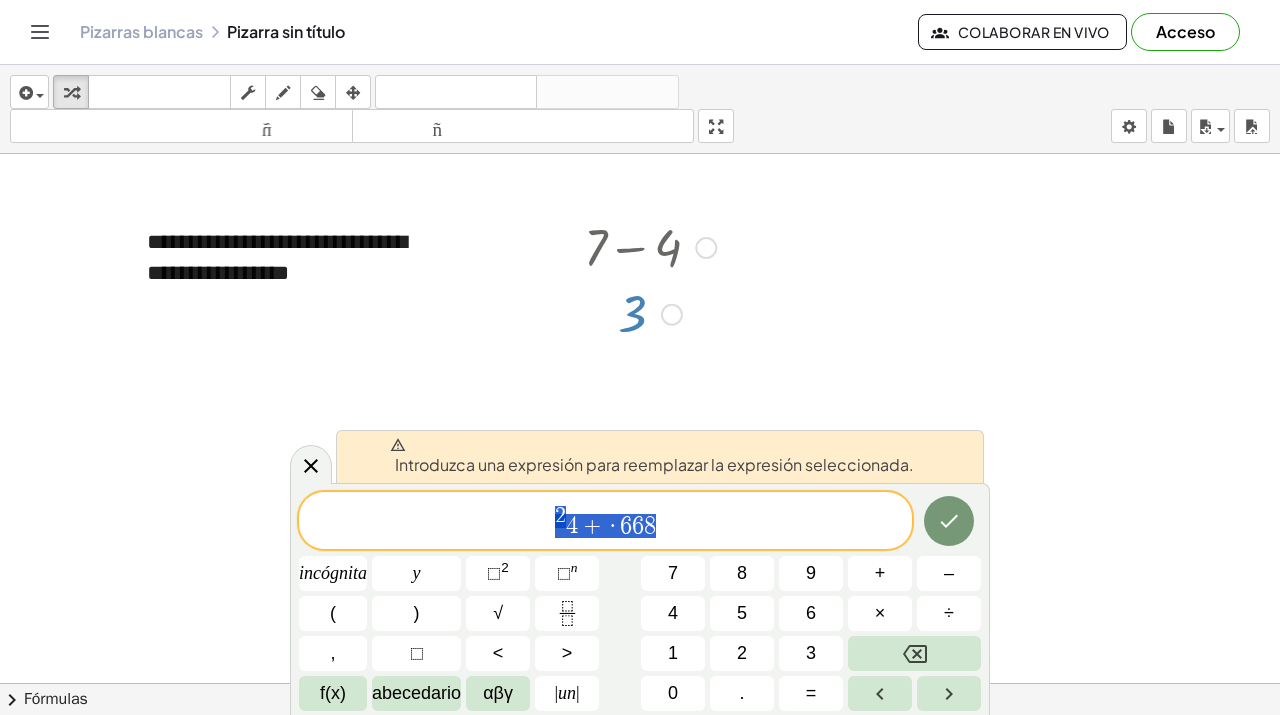 drag, startPoint x: 659, startPoint y: 531, endPoint x: 511, endPoint y: 499, distance: 151.41995 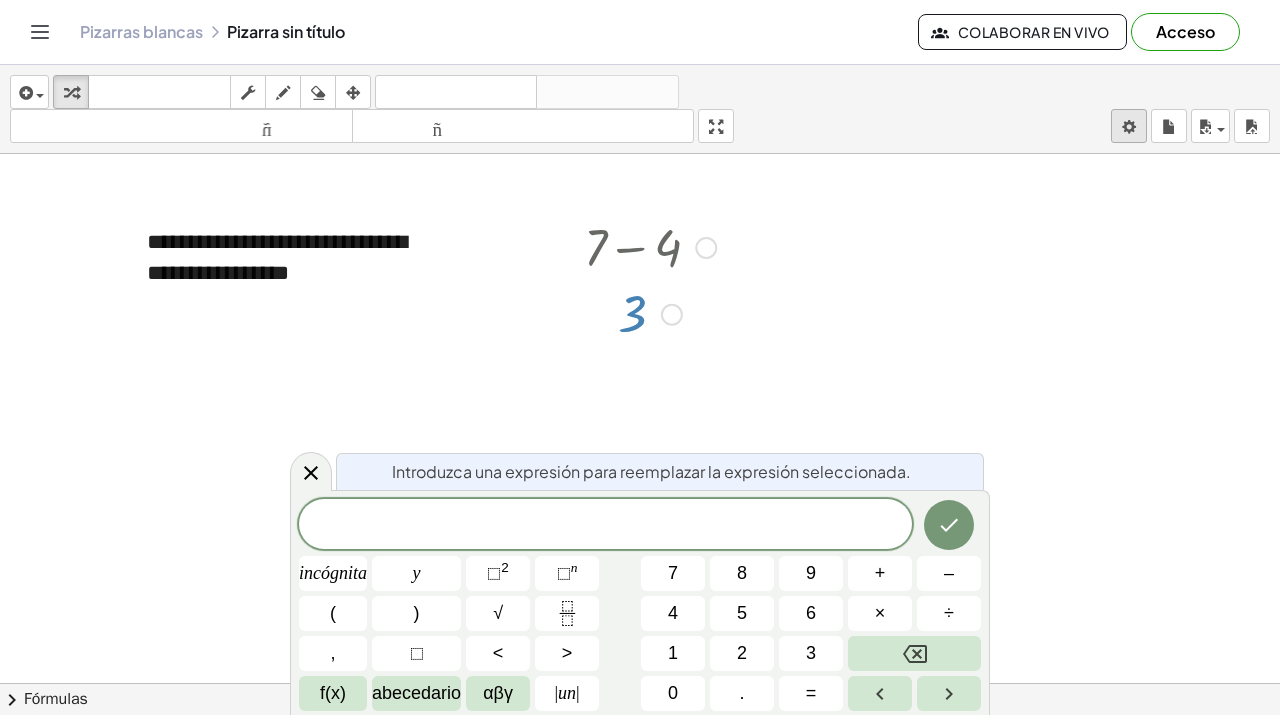 click on "**********" at bounding box center [640, 357] 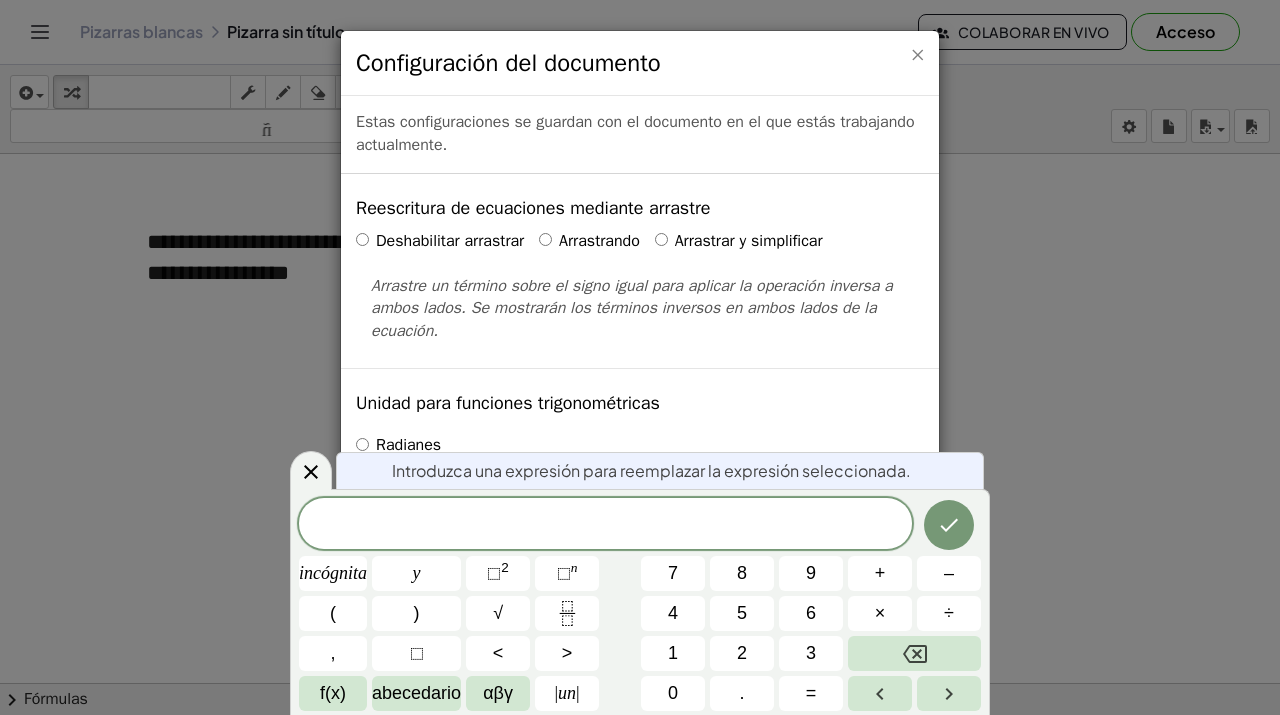 click on "×" at bounding box center [917, 54] 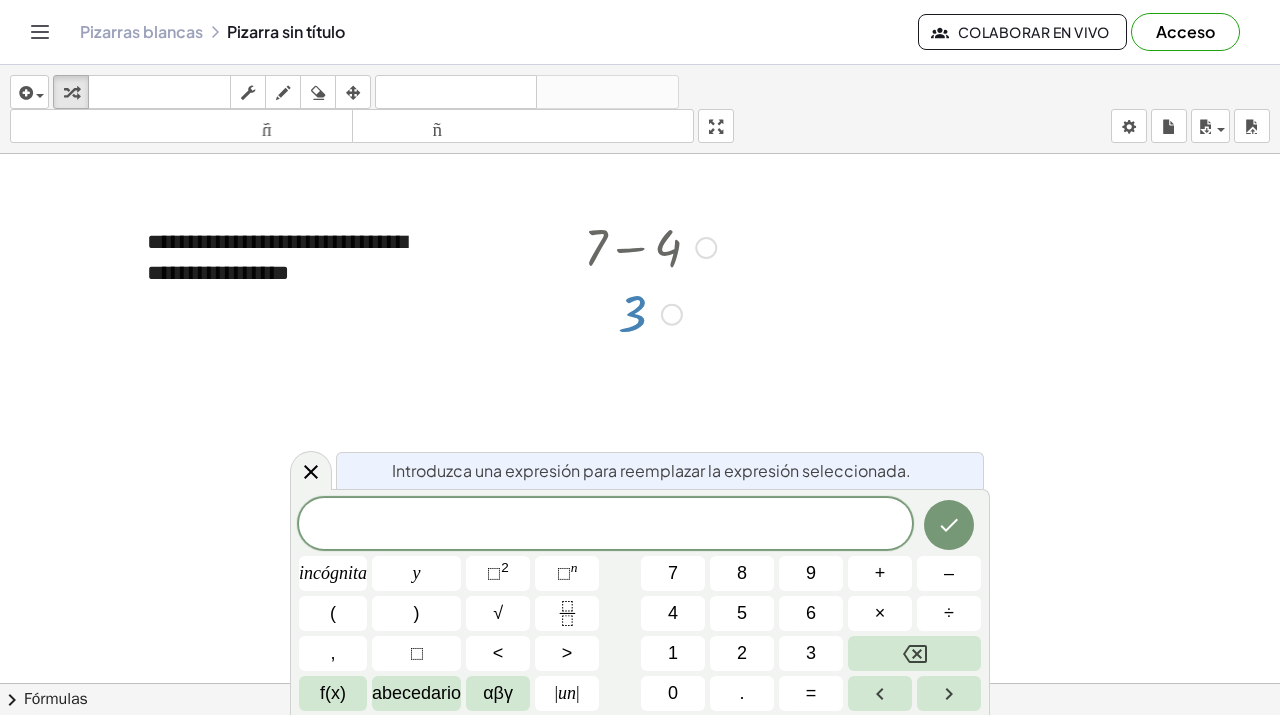 click 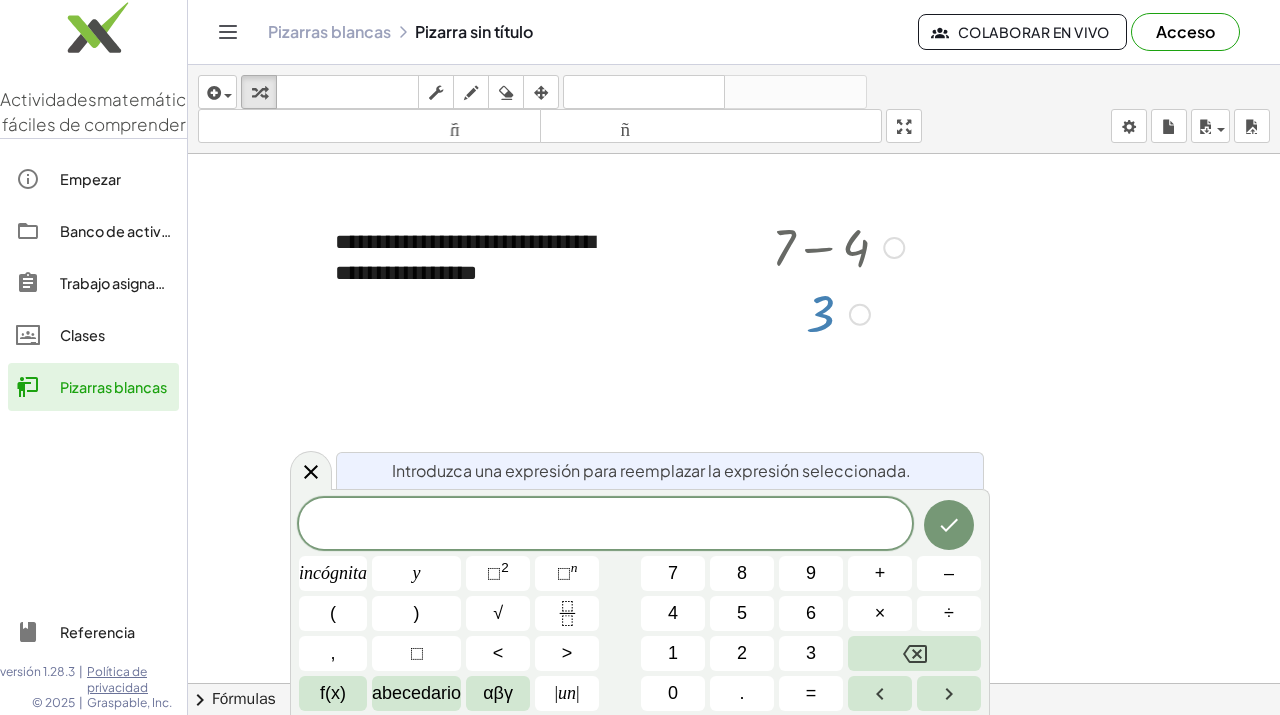 click at bounding box center [734, 762] 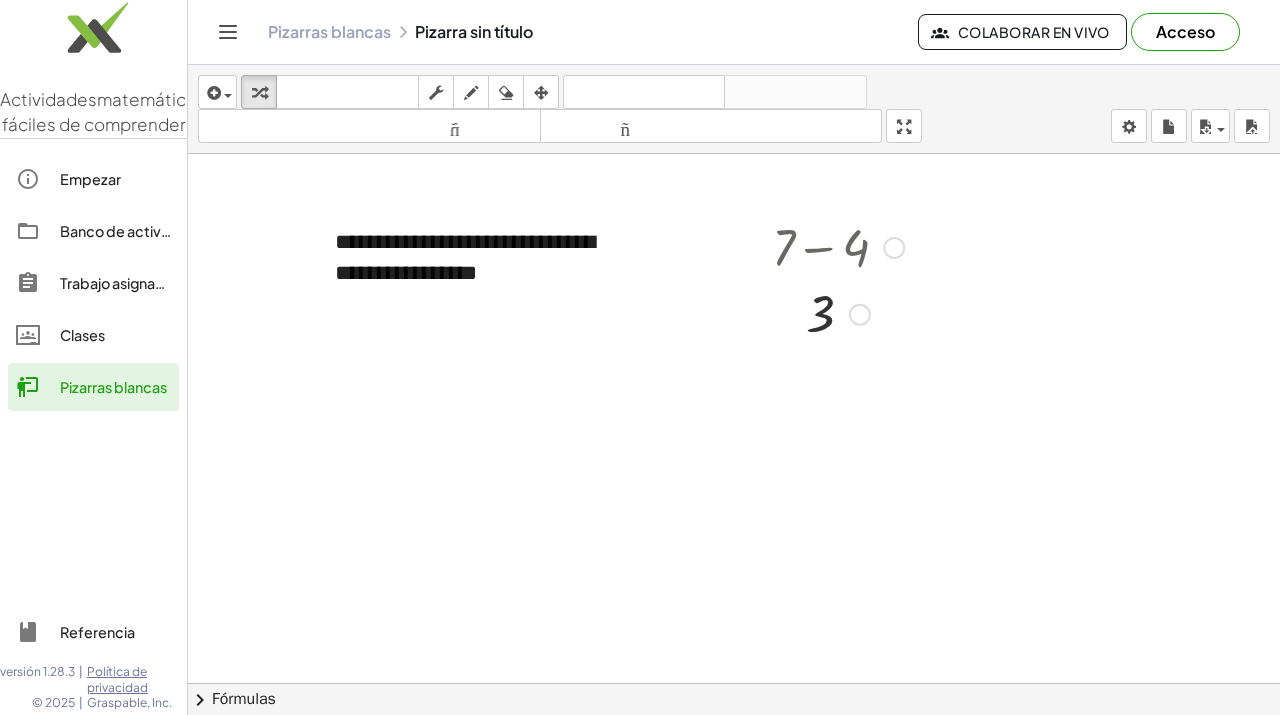 click at bounding box center (860, 315) 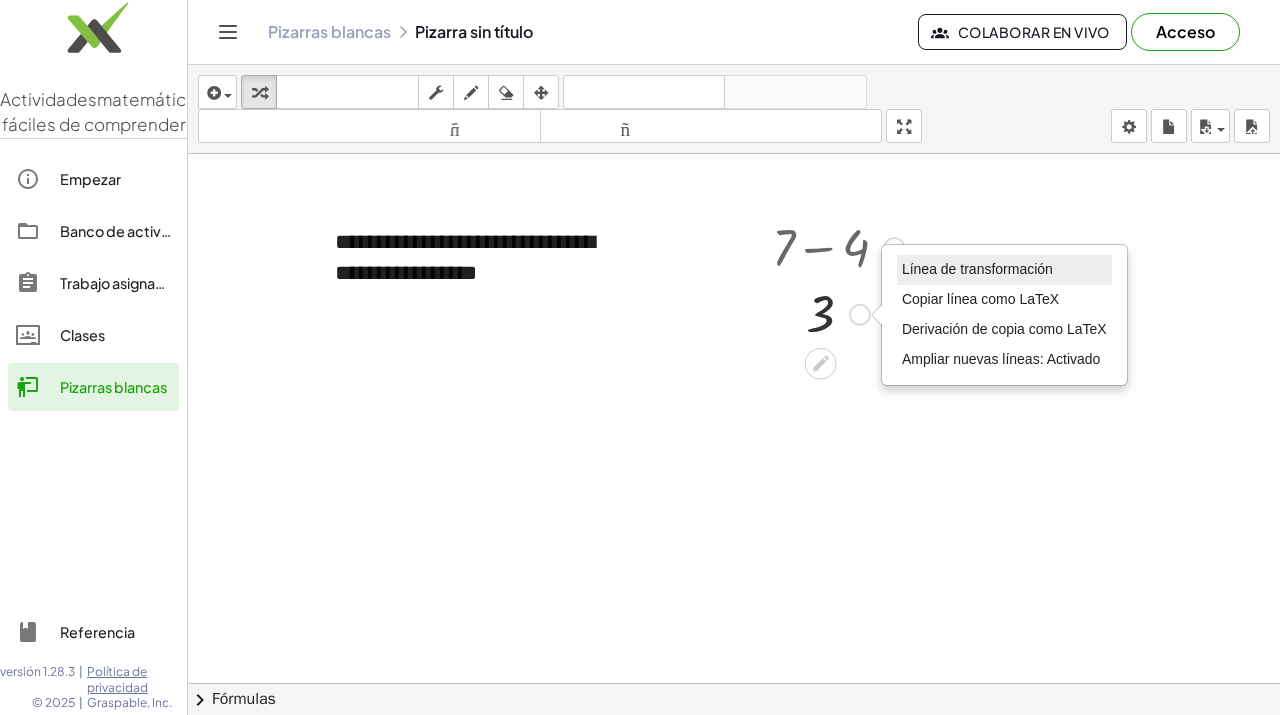 click on "Línea de transformación" at bounding box center (977, 269) 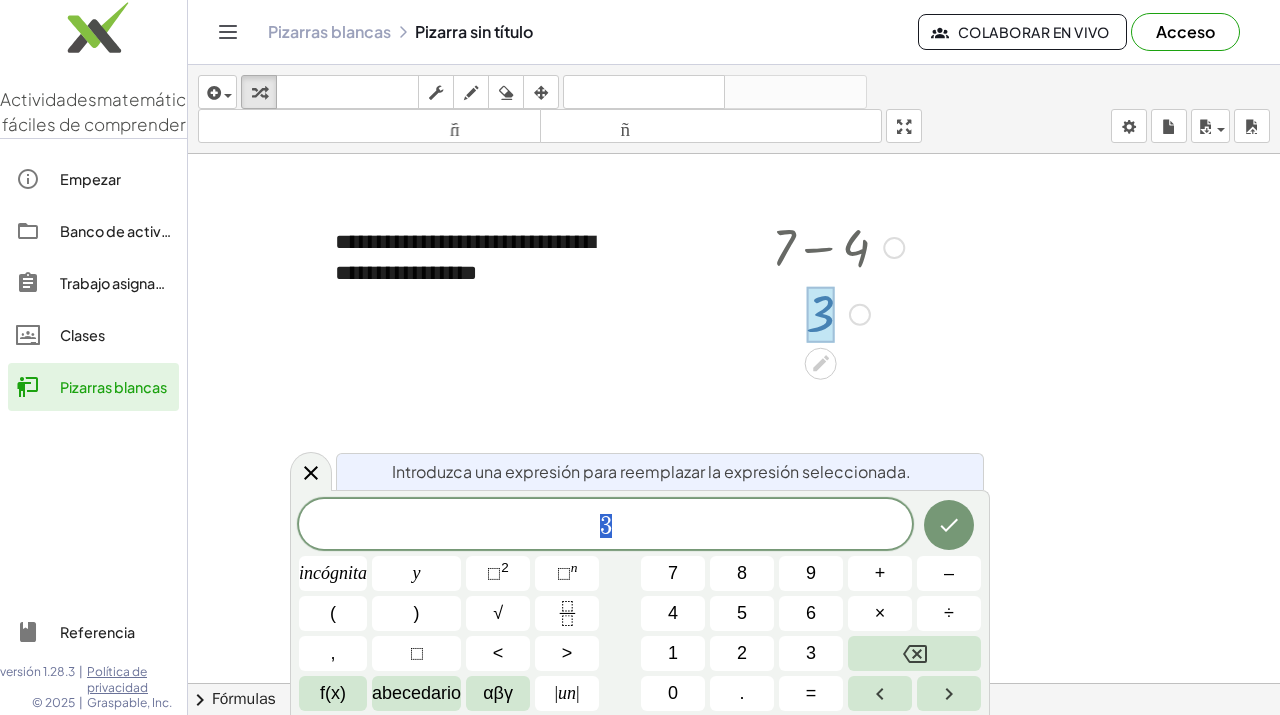 click on "Línea de transformación Copiar línea como LaTeX Derivación de copia como LaTeX Ampliar nuevas líneas: Activado" at bounding box center (860, 315) 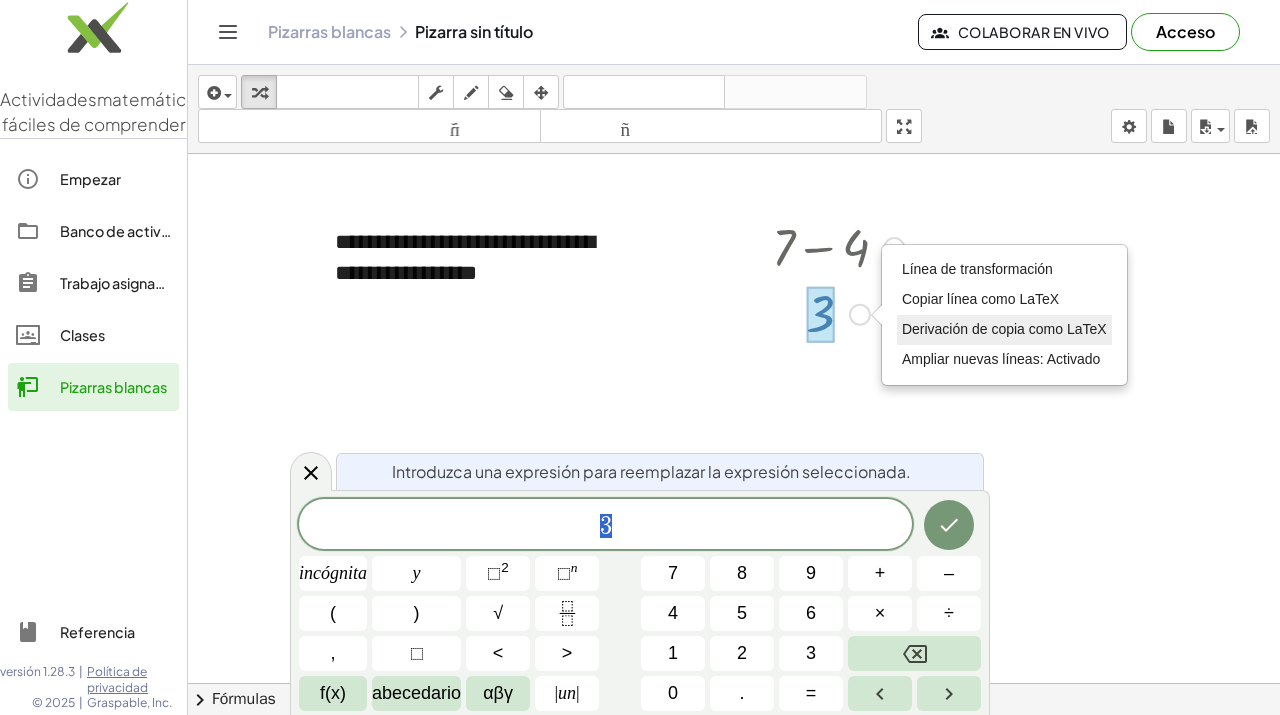 click on "Derivación de copia como LaTeX" at bounding box center [1004, 329] 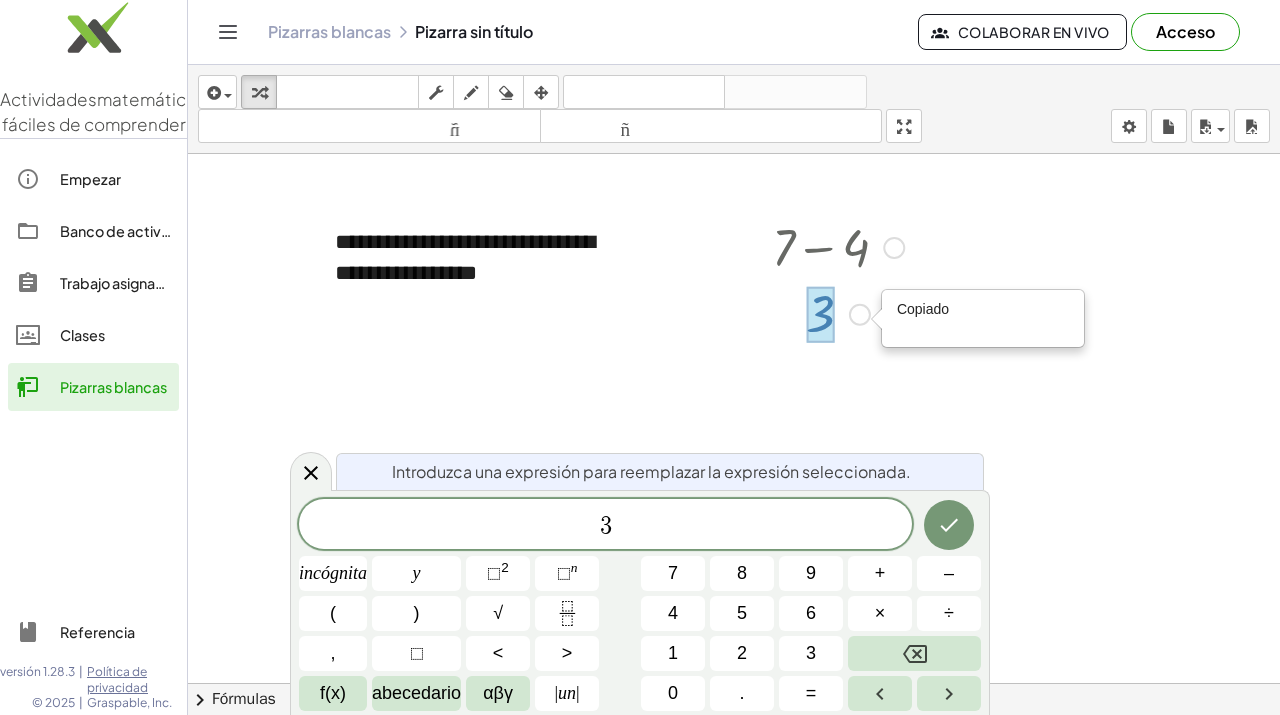 click on "Copiado done" at bounding box center [860, 315] 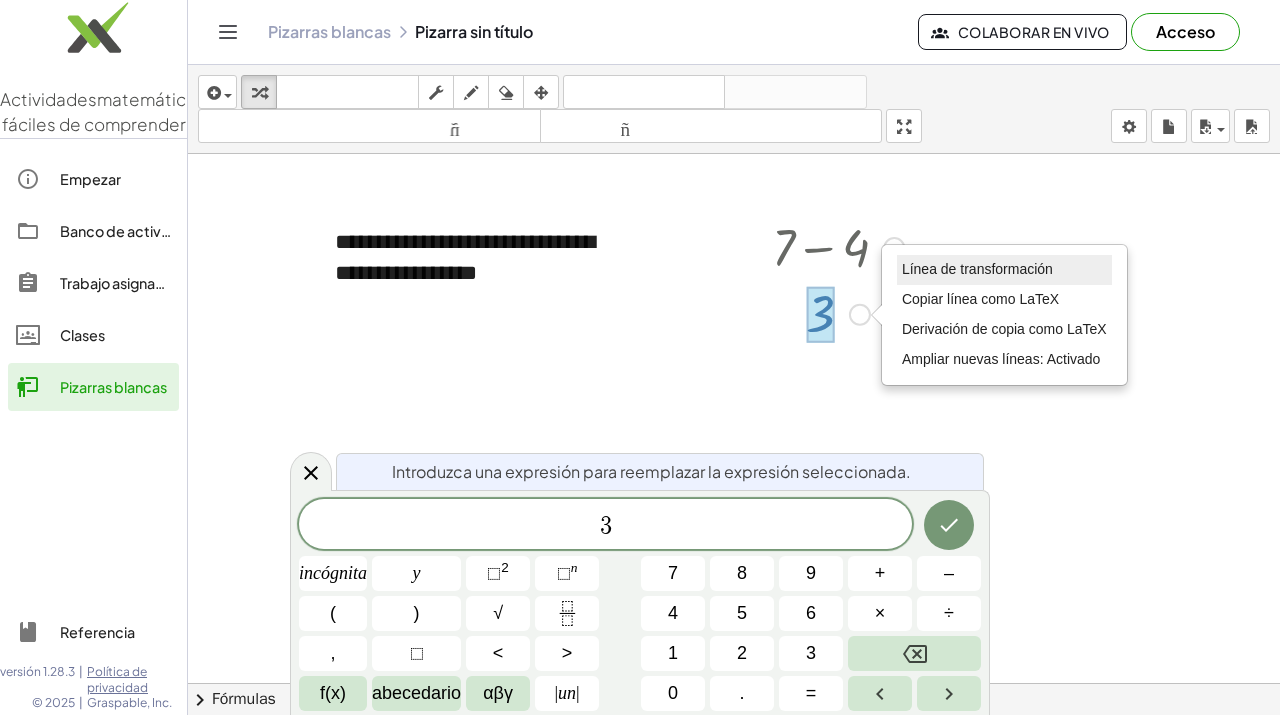click on "Línea de transformación" at bounding box center (977, 269) 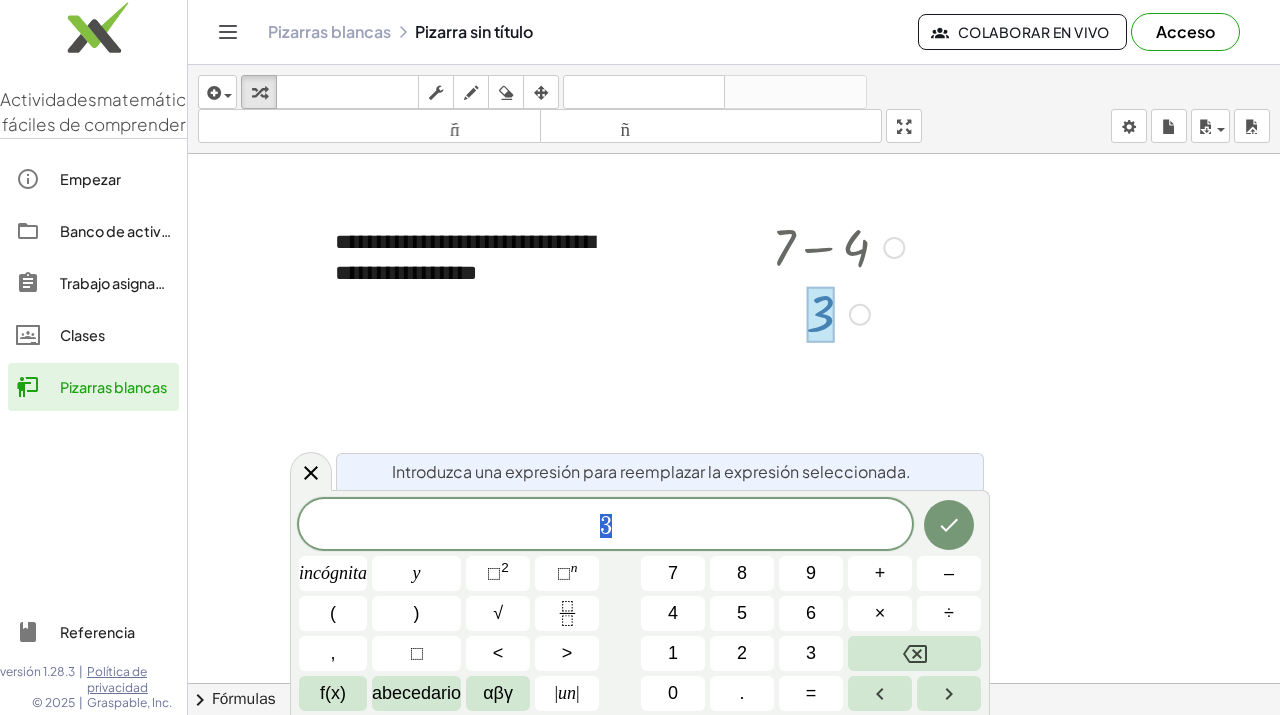 click on "**********" at bounding box center [465, 258] 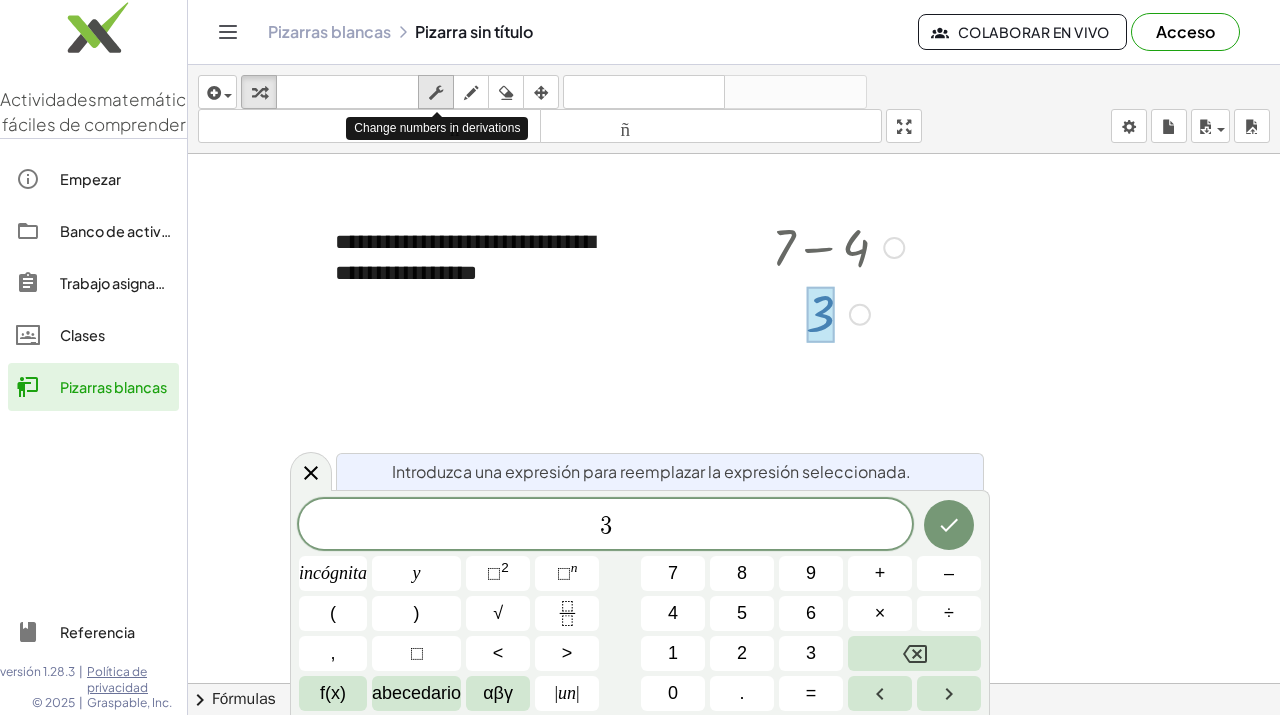 click at bounding box center (436, 93) 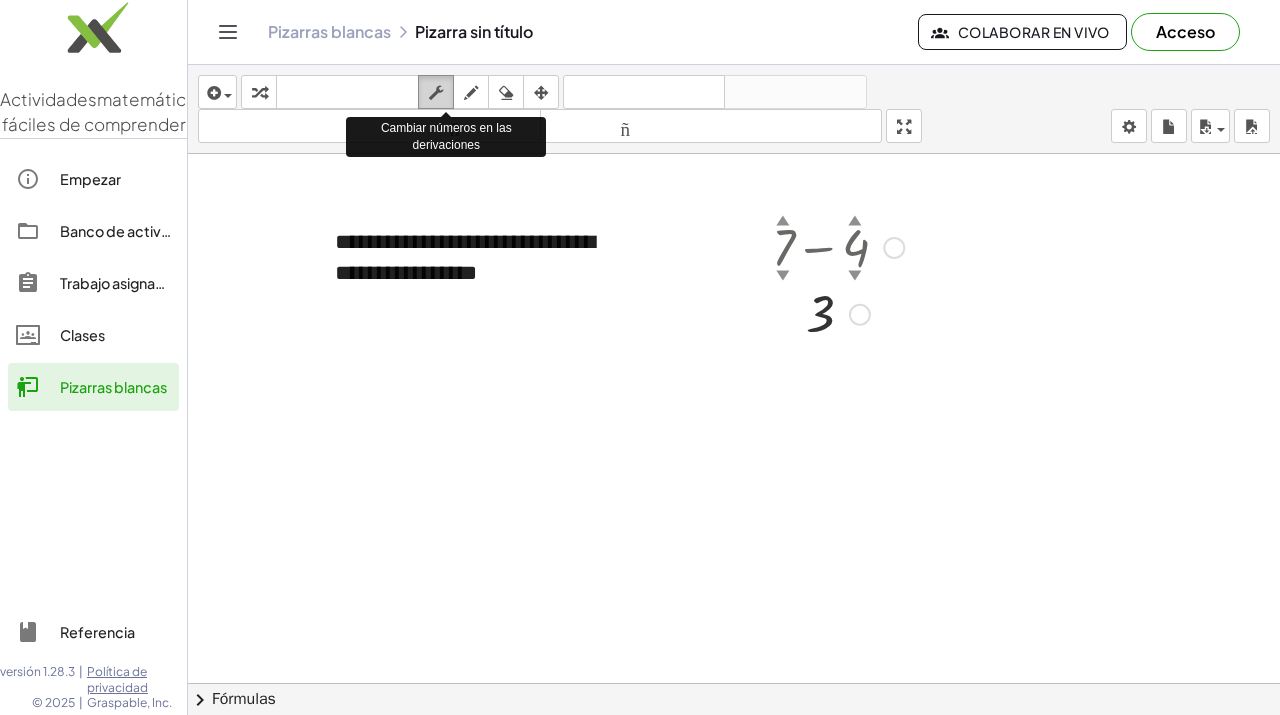 click at bounding box center (436, 93) 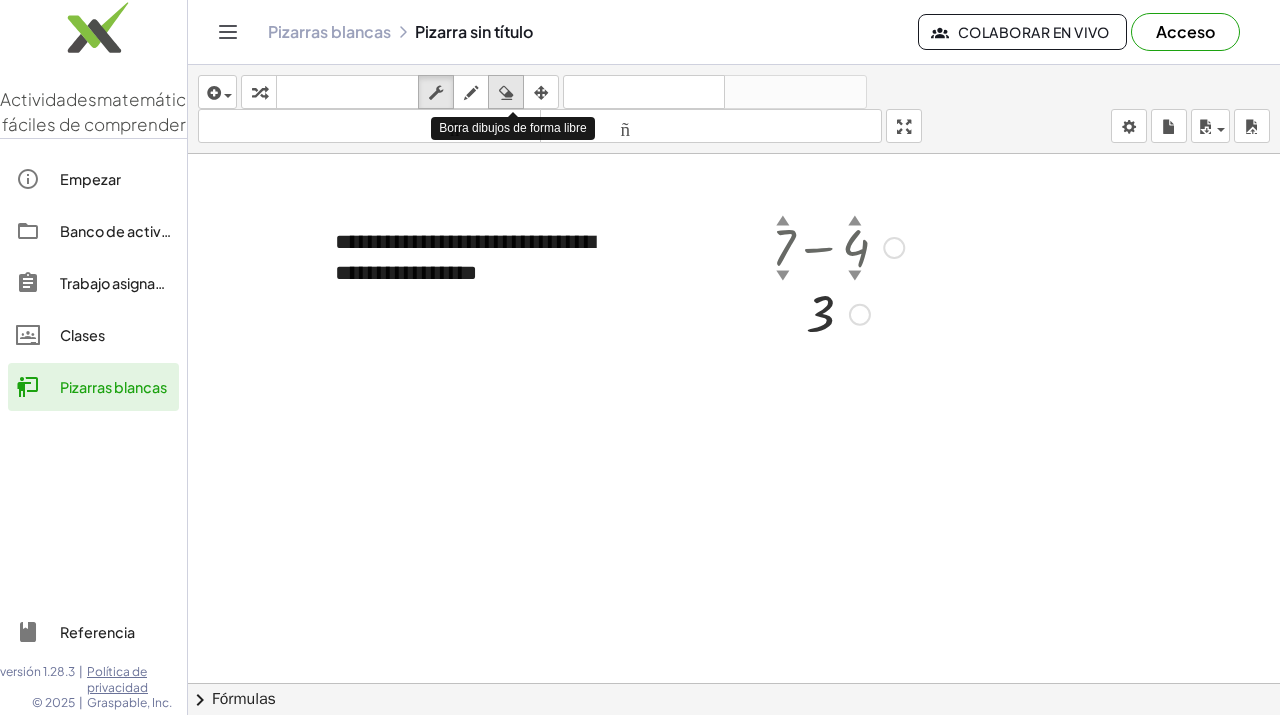 click at bounding box center (506, 93) 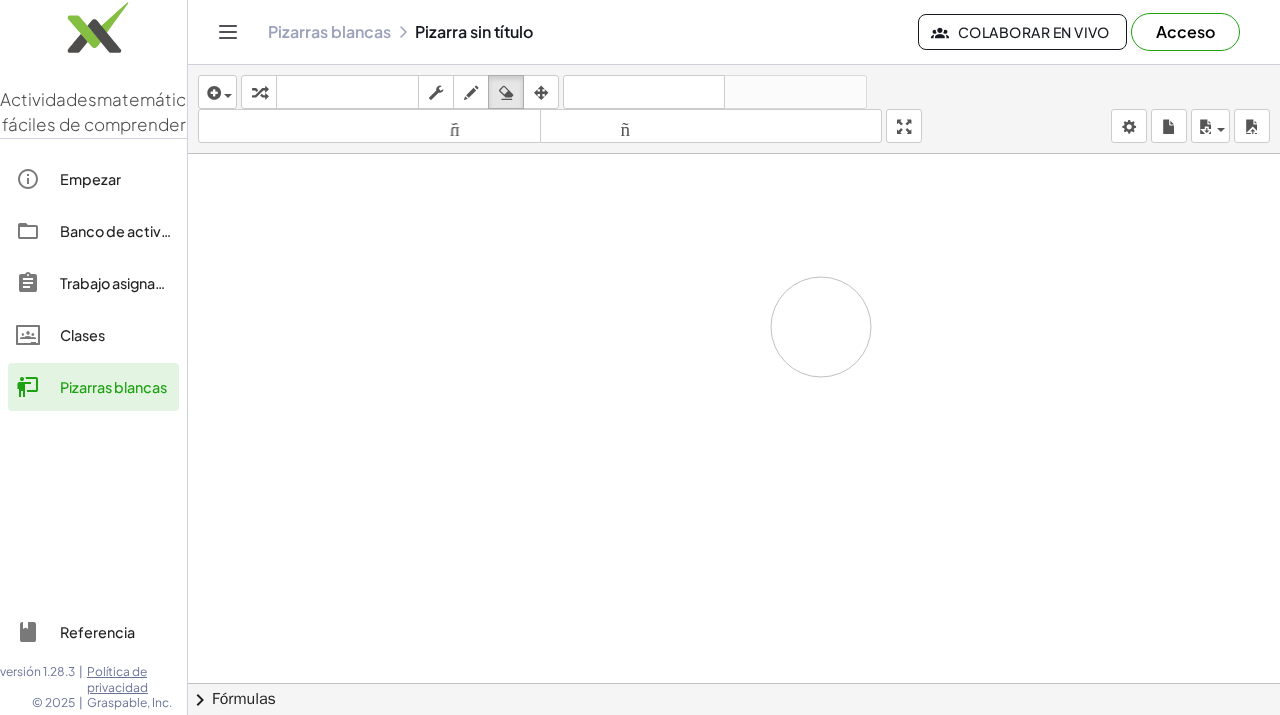 drag, startPoint x: 418, startPoint y: 233, endPoint x: 814, endPoint y: 334, distance: 408.67712 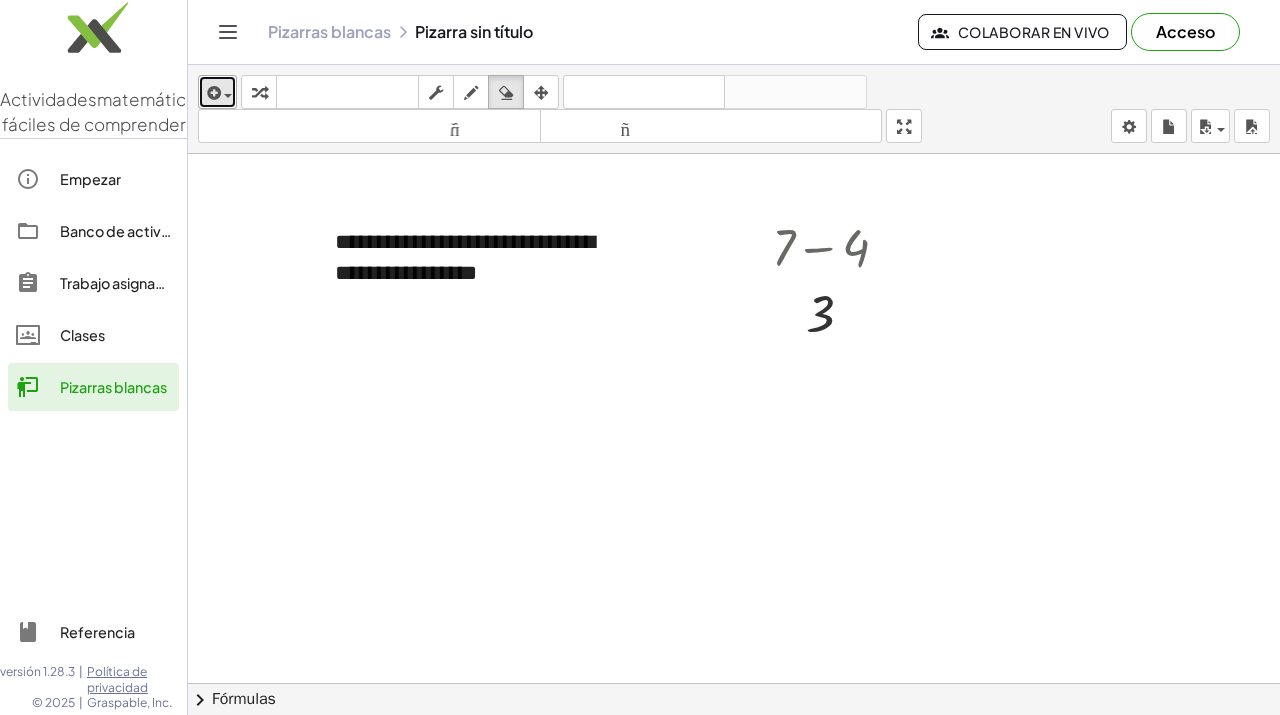 click at bounding box center (228, 96) 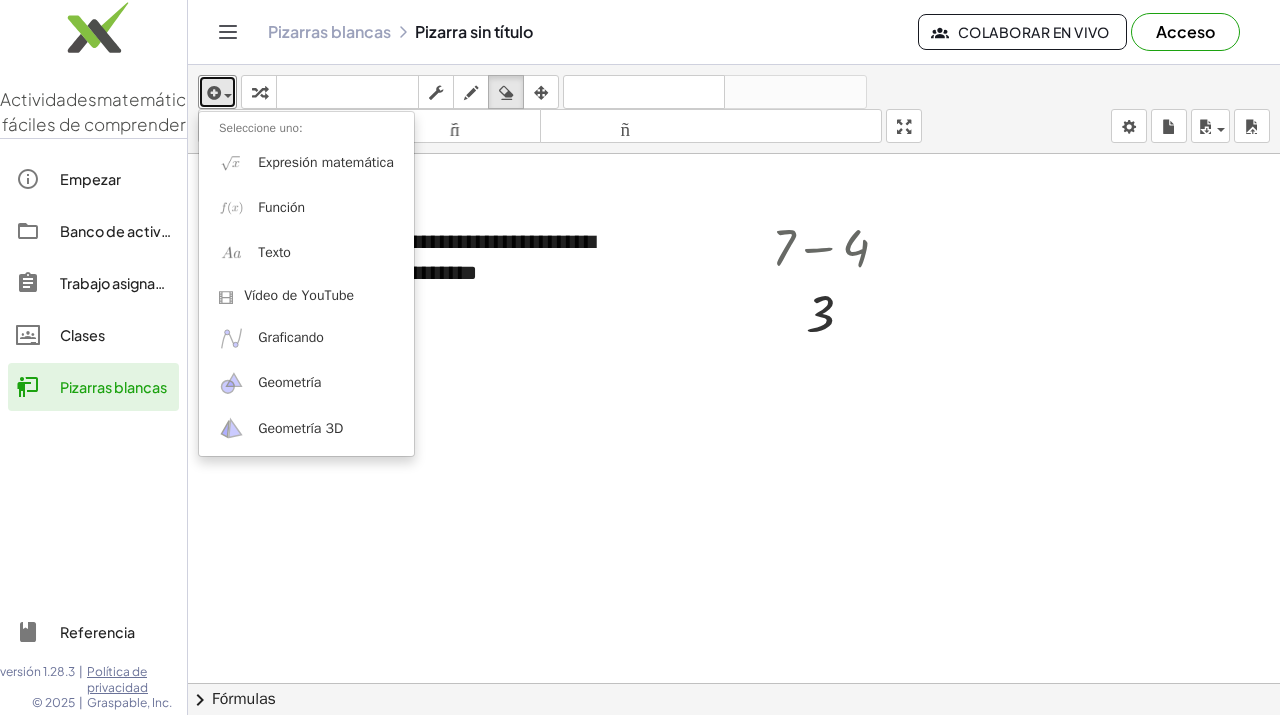 click at bounding box center [734, 762] 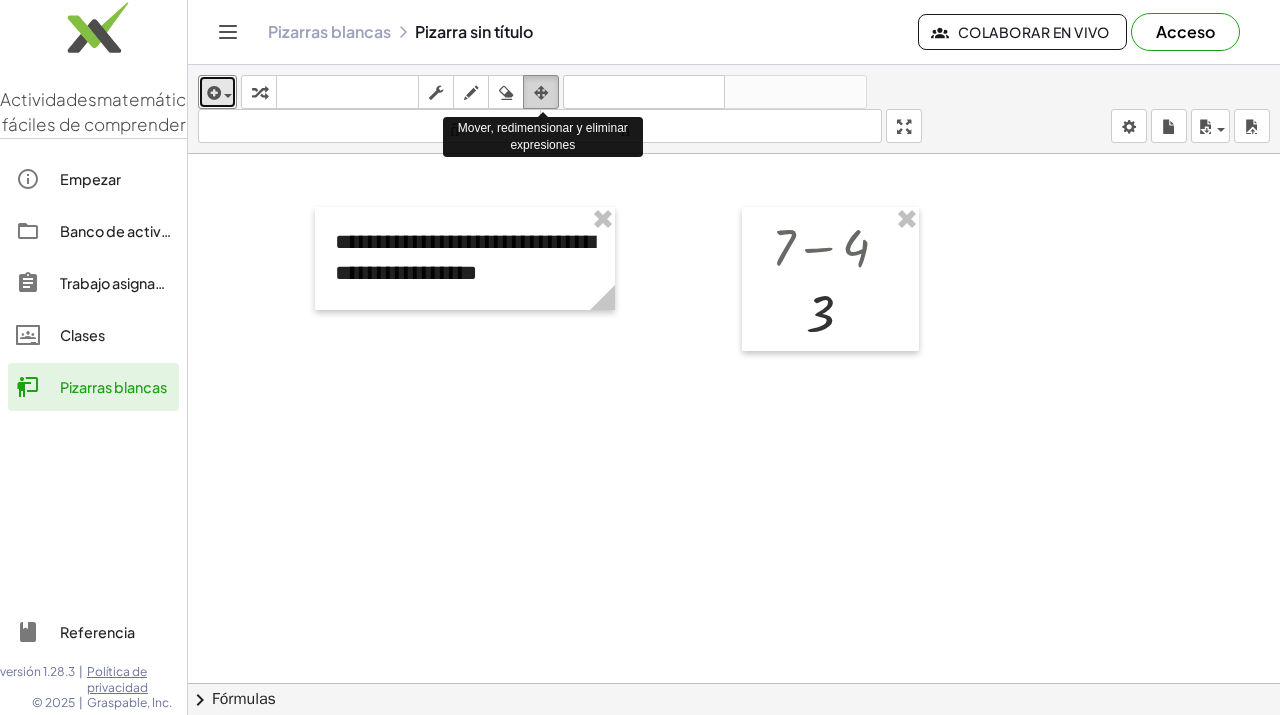 click at bounding box center [541, 93] 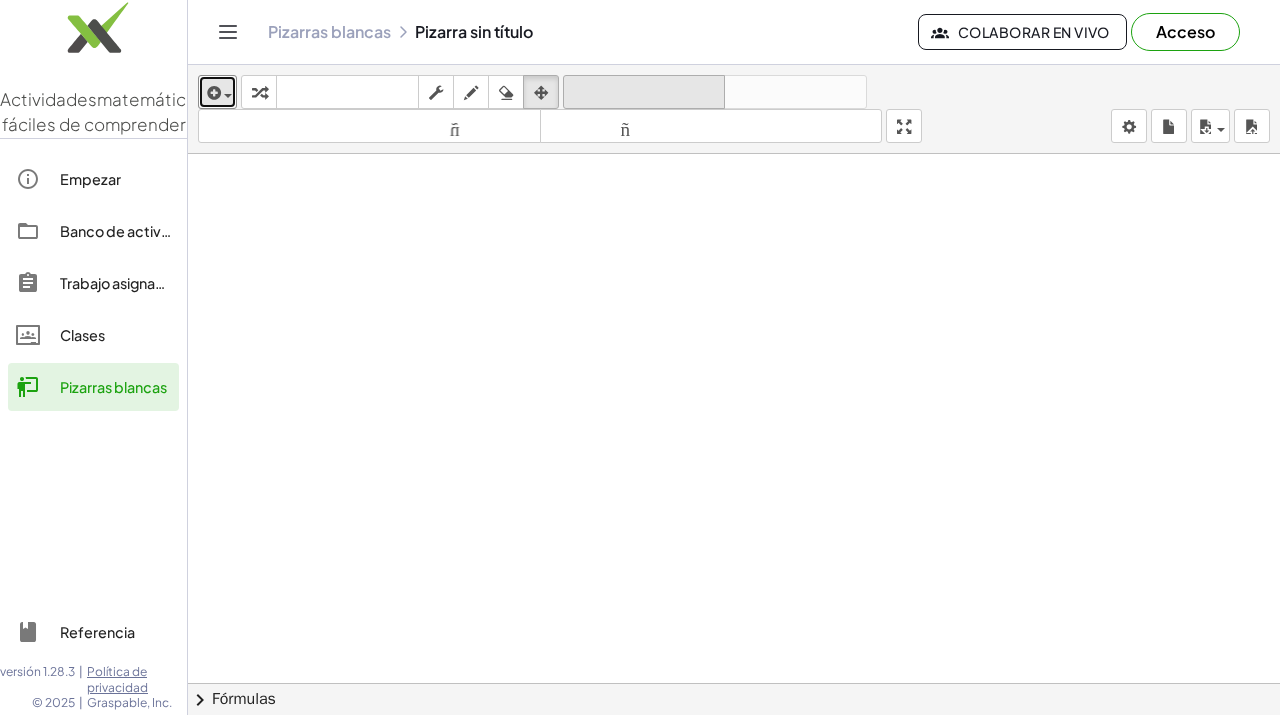 click on "deshacer" at bounding box center [644, 92] 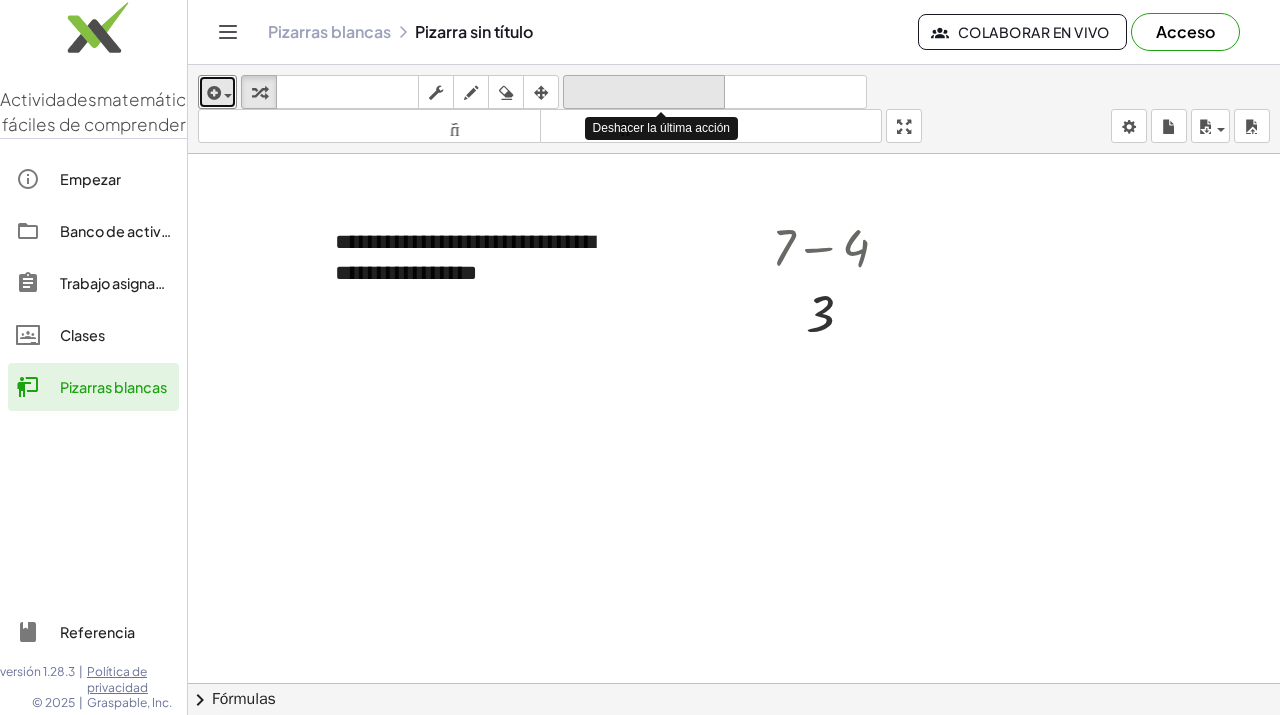 click on "deshacer" at bounding box center [644, 92] 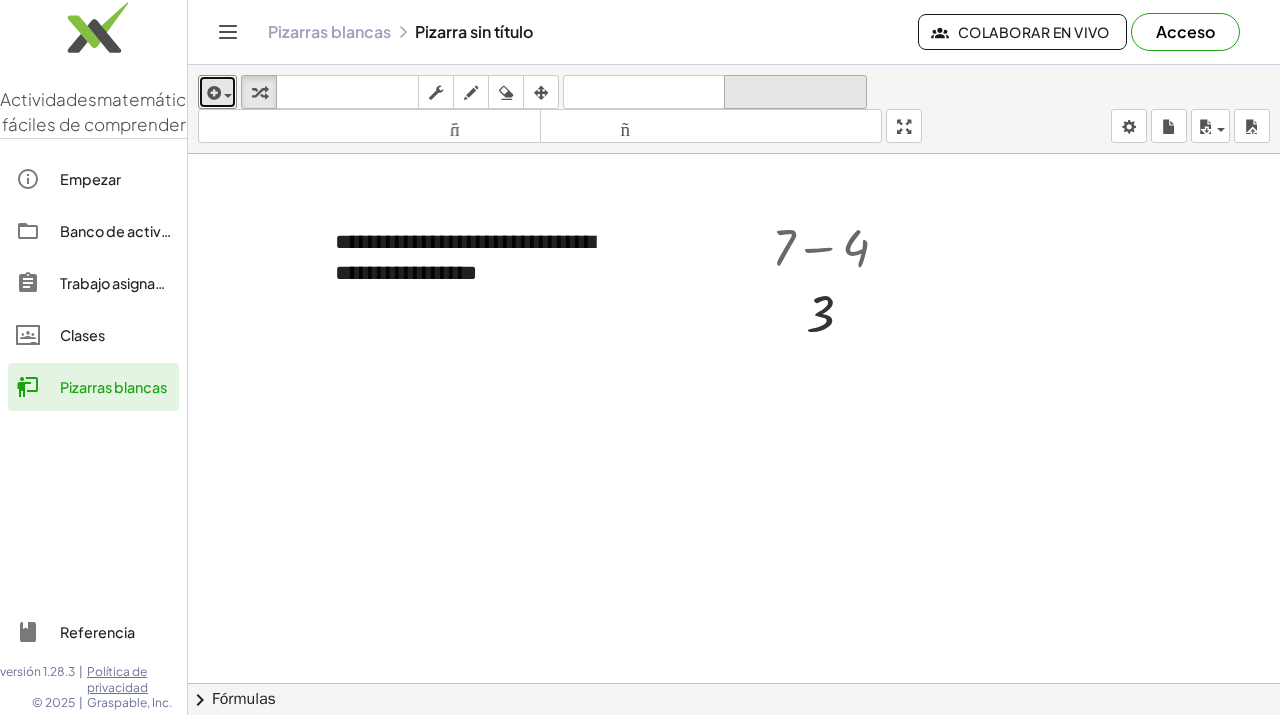 click on "rehacer" at bounding box center (795, 92) 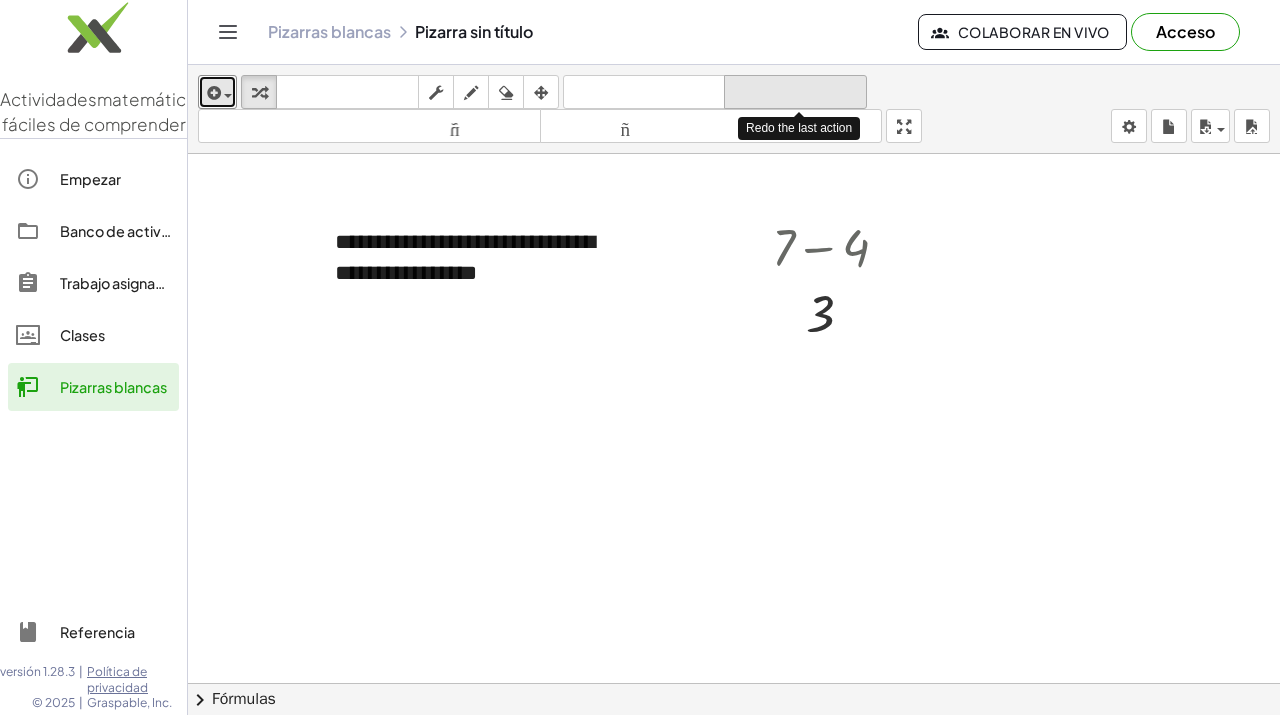 click on "rehacer" at bounding box center (795, 92) 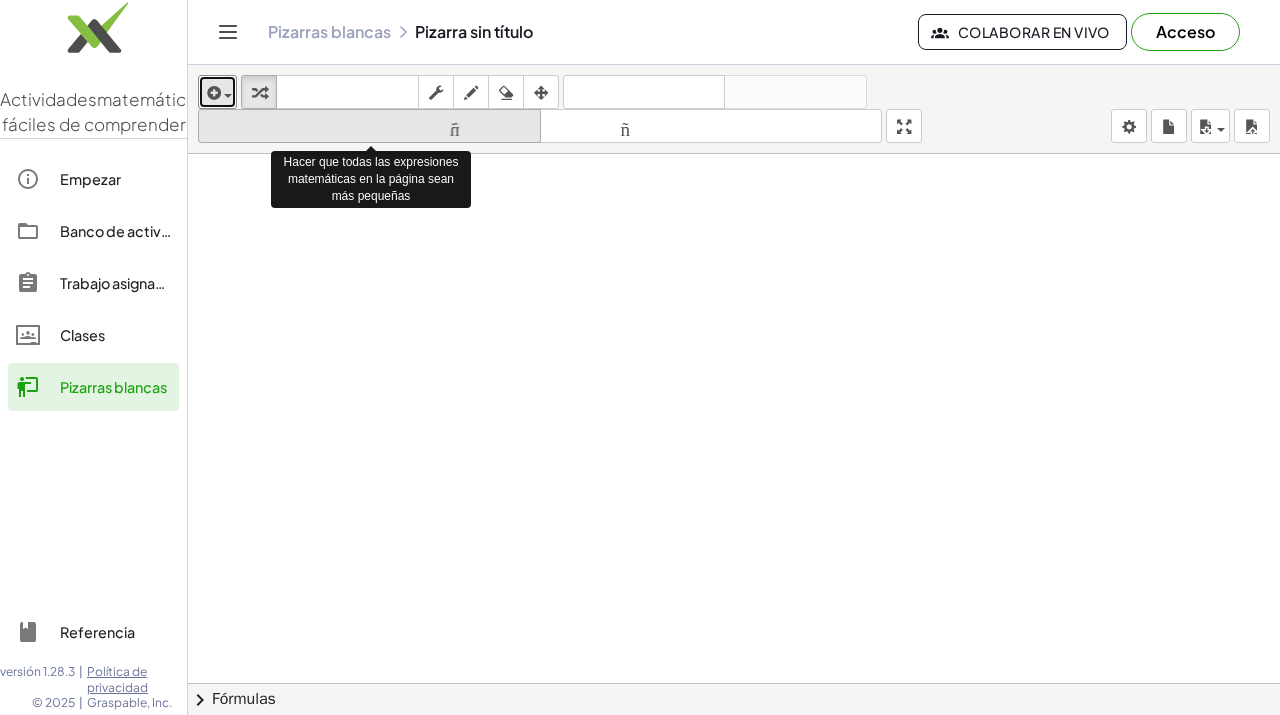 click on "tamaño_del_formato" at bounding box center (369, 126) 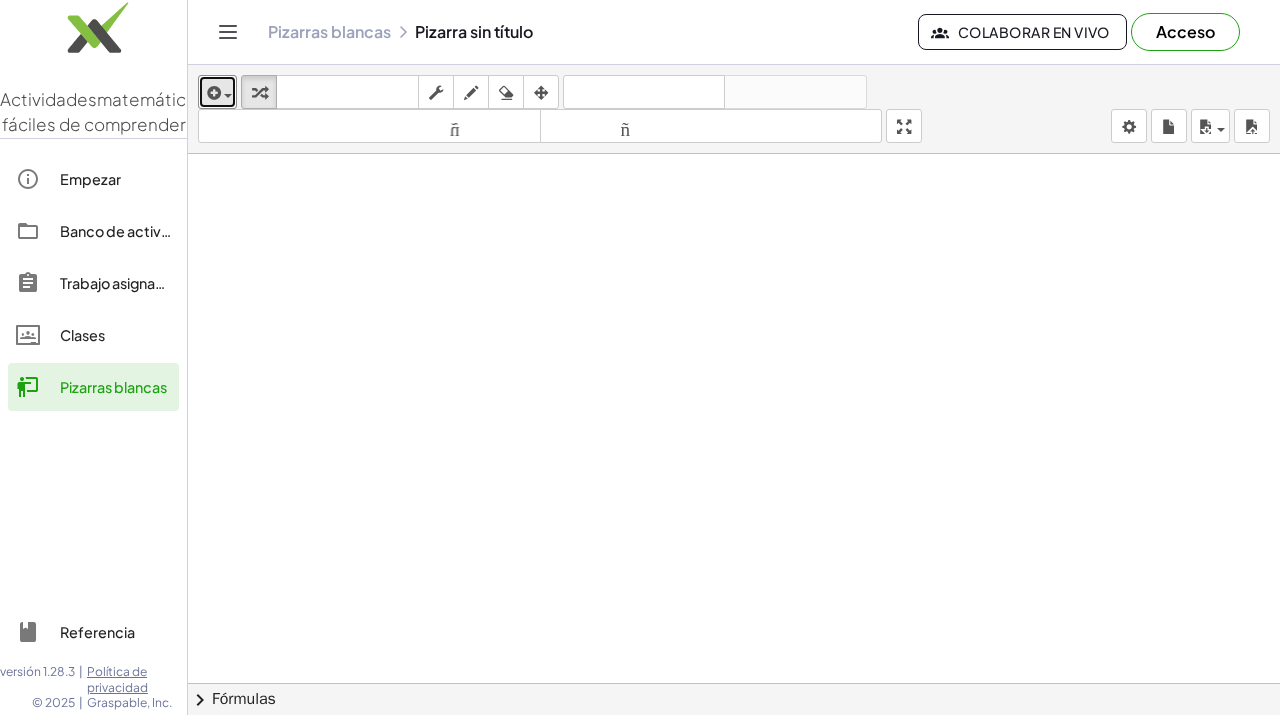 click at bounding box center (734, 762) 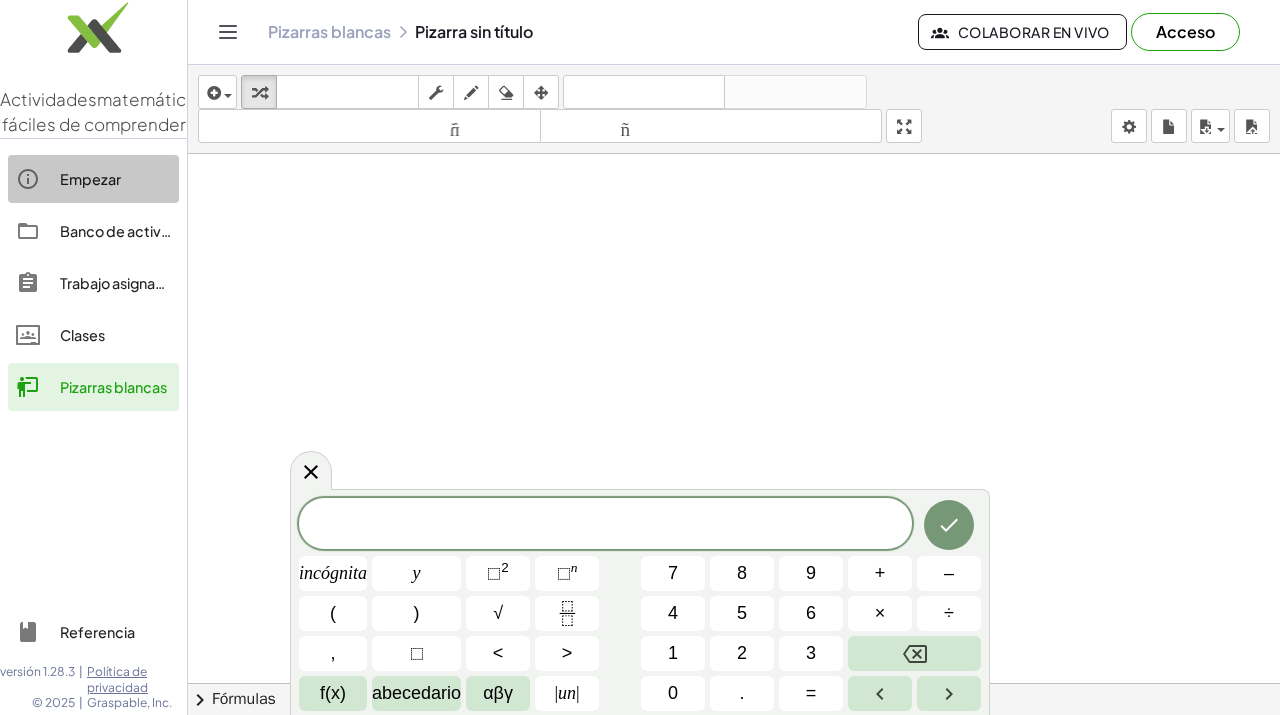 click on "Empezar" 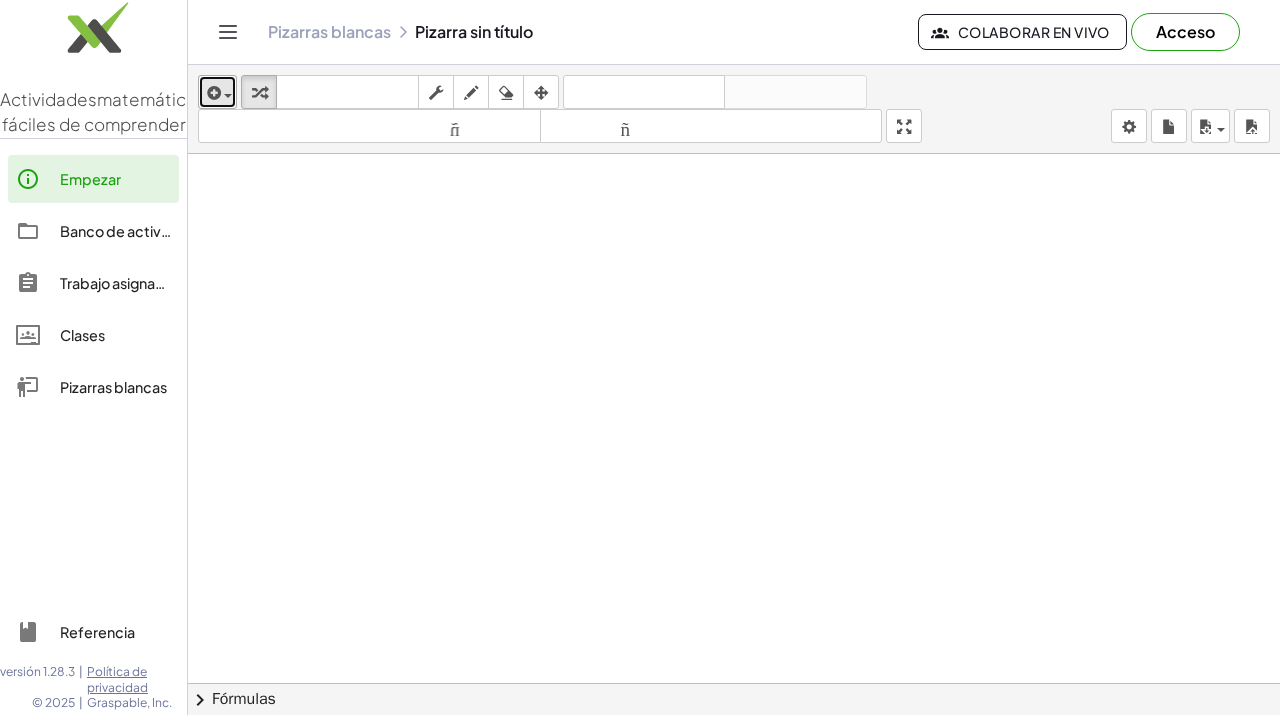 click at bounding box center [228, 96] 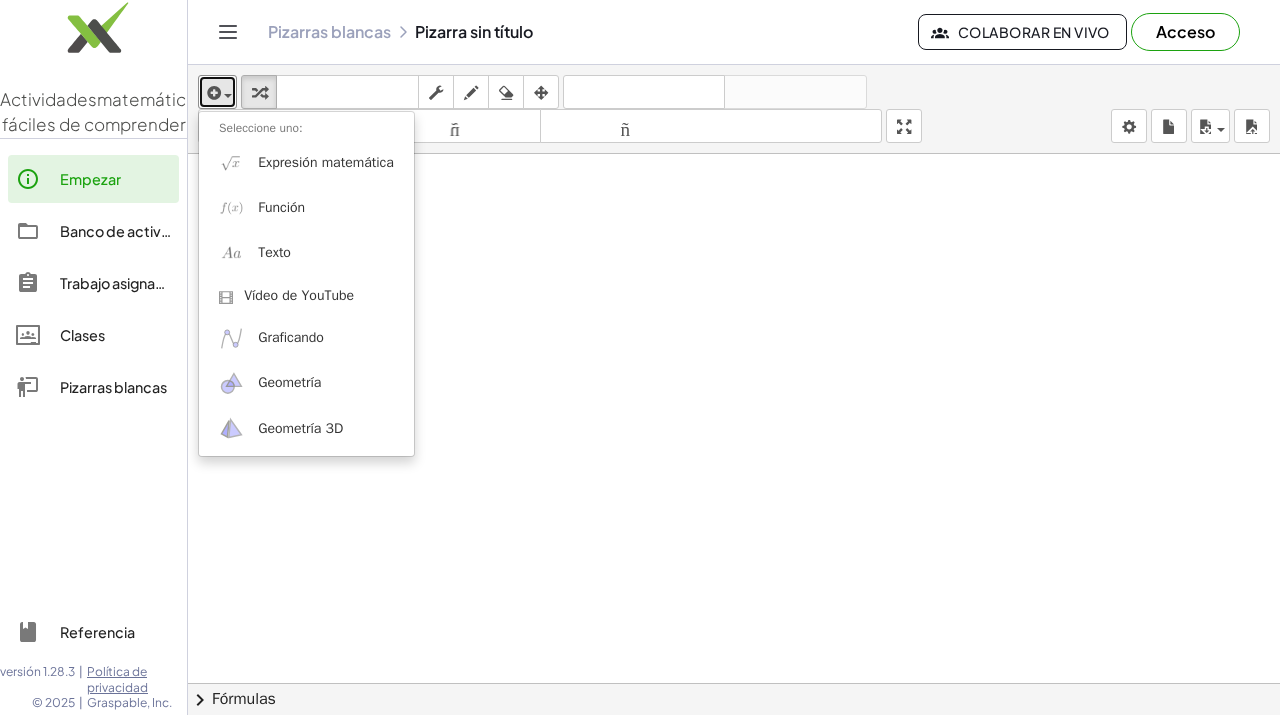 click at bounding box center (734, 762) 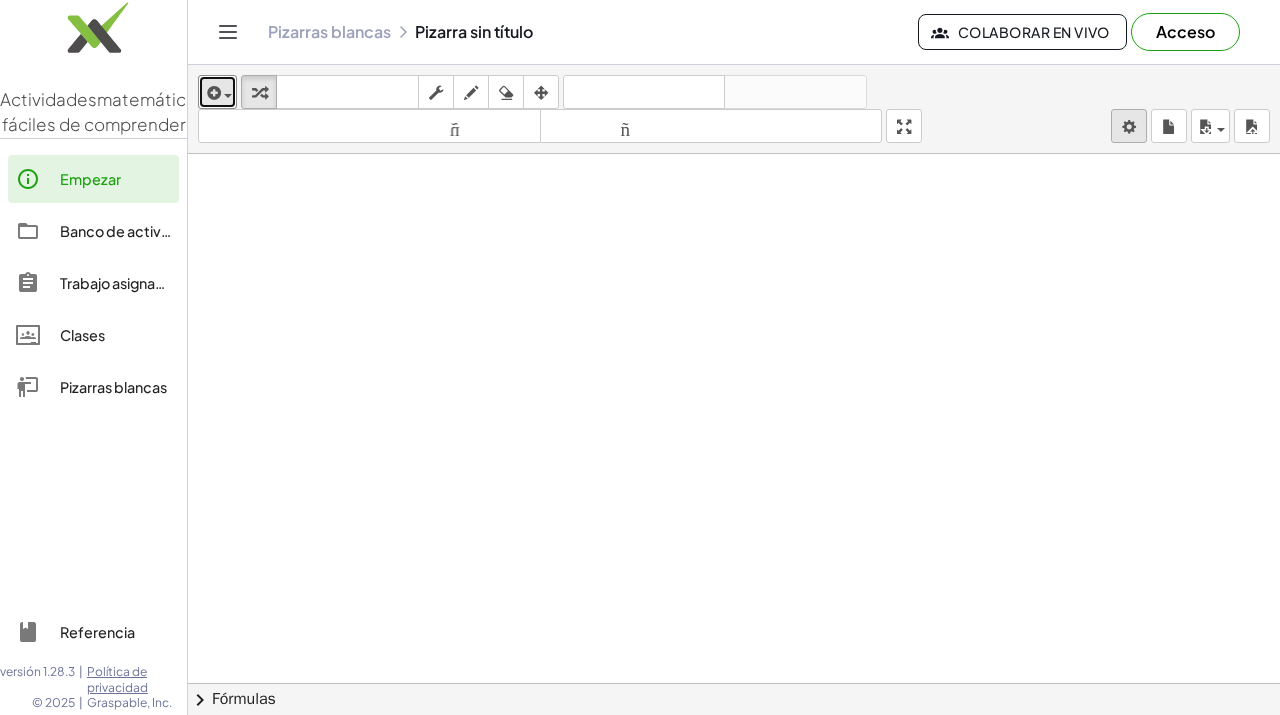 click on "Actividades  matemáticas fáciles de comprender Empezar Banco de actividades Trabajo asignado Clases Pizarras blancas Referencia versión 1.28.3 | Política de privacidad © [YEAR] | Graspable, Inc. Pizarras blancas Pizarra sin título Colaborar en vivo Acceso   insertar Seleccione uno: Expresión matemática Función Texto Vídeo de YouTube Graficando Geometría Geometría 3D transformar teclado teclado fregar dibujar borrar arreglar deshacer deshacer rehacer rehacer tamaño_del_formato menor tamaño_del_formato más grande pantalla completa carga   ahorrar nuevo ajustes × chevron_right Fórmulas
Arrastre un lado de una fórmula sobre una expresión resaltada en el lienzo para aplicarla.
Fórmula cuadrática
+ · a · x 2 + · b · x + c = 0
⇔
x = · ( − b ± 2 √ ( + b 2 − · 4 · a · c ) ) · 2 · a
+" at bounding box center (640, 357) 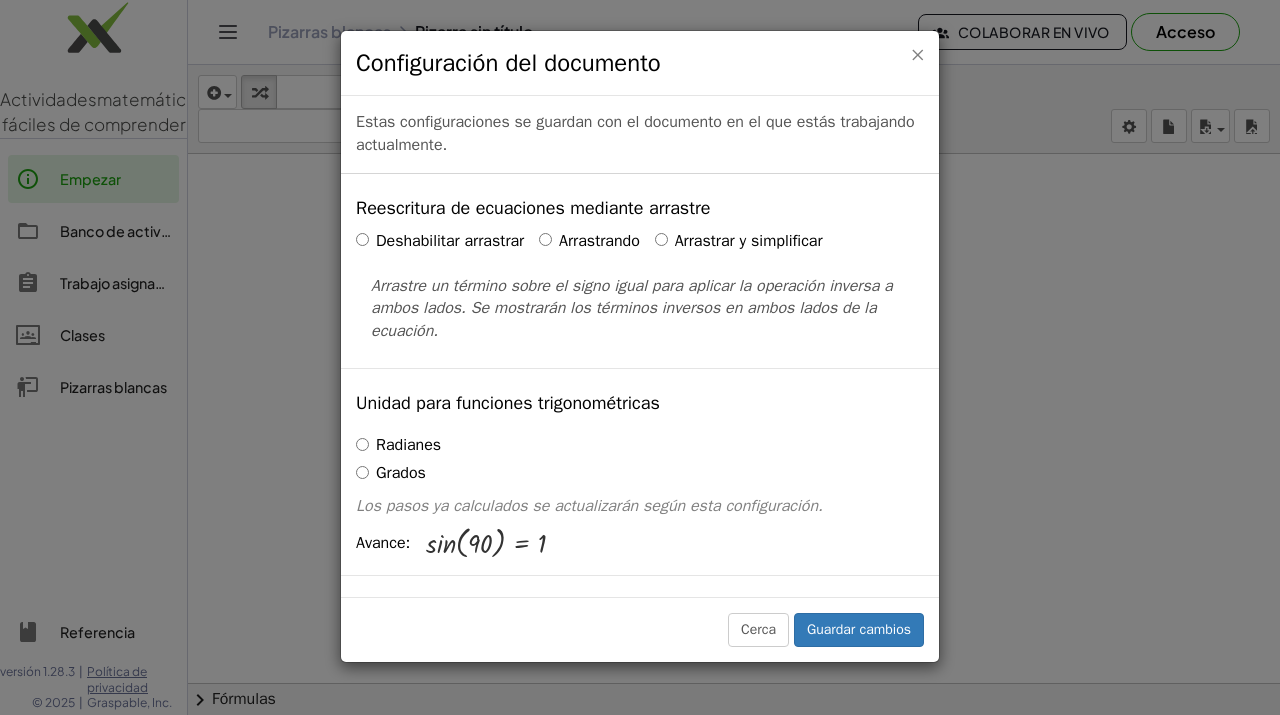 click on "×" at bounding box center [917, 54] 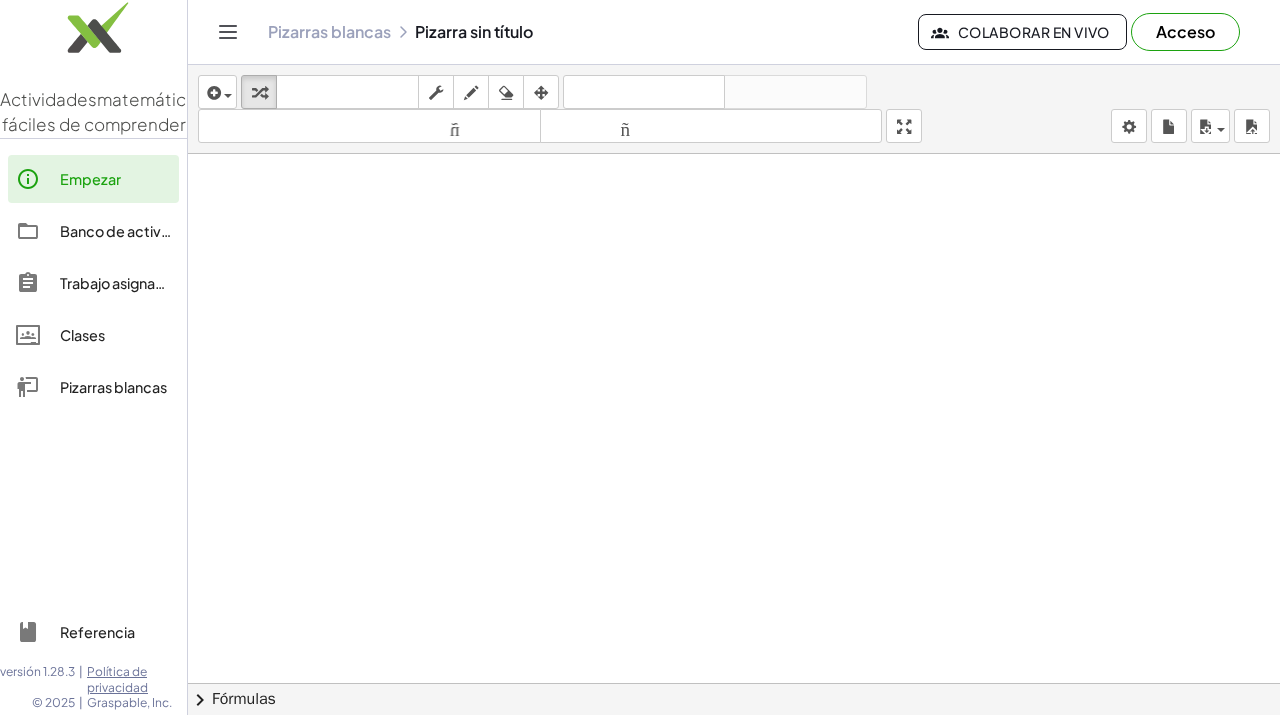 click 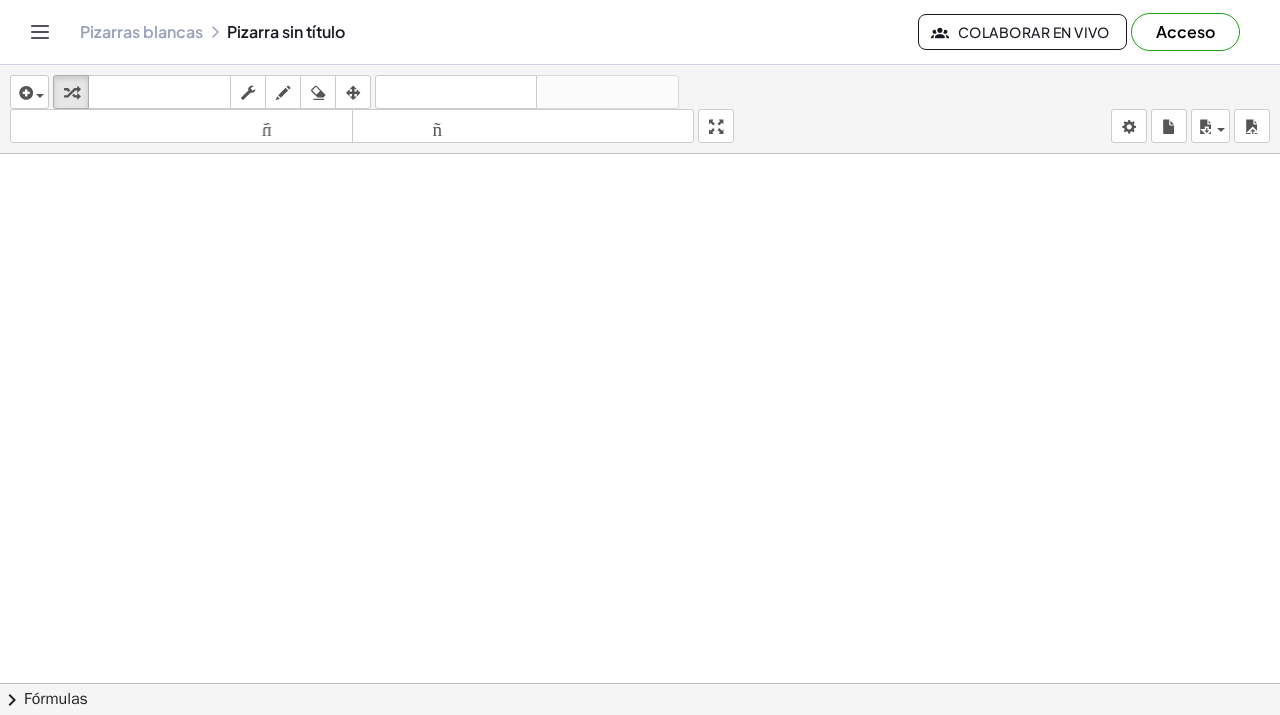 click 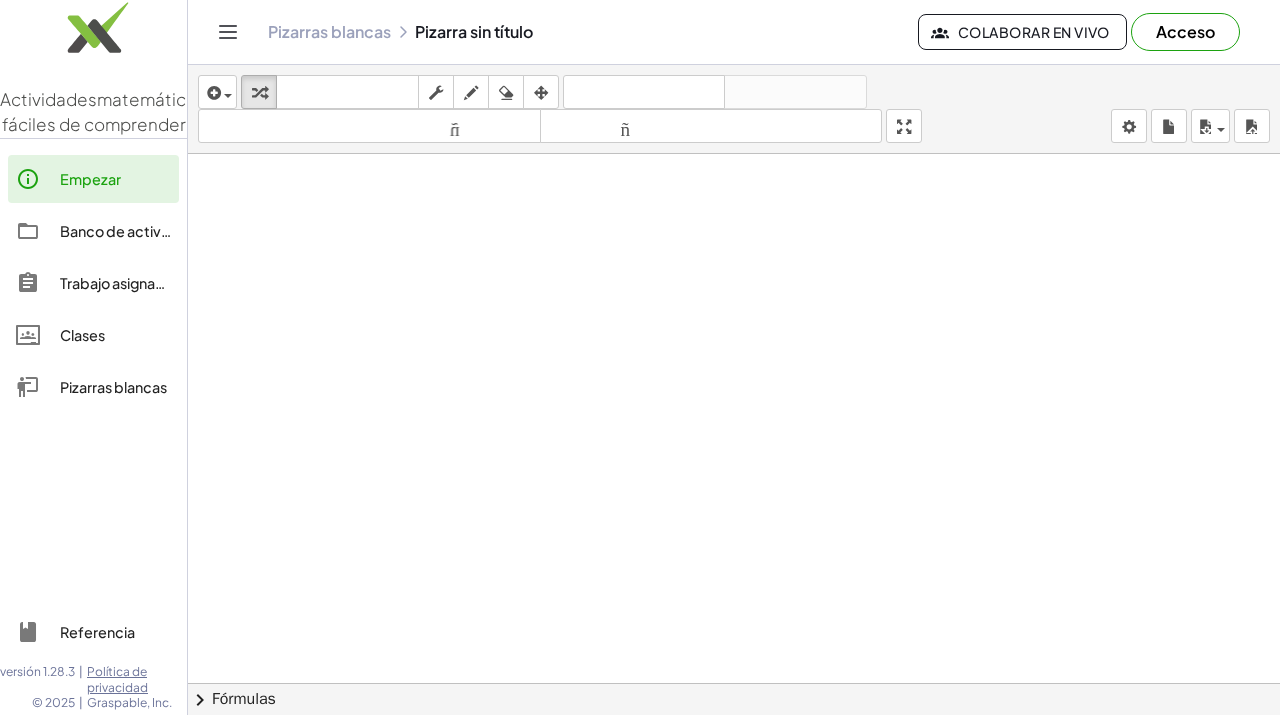 click 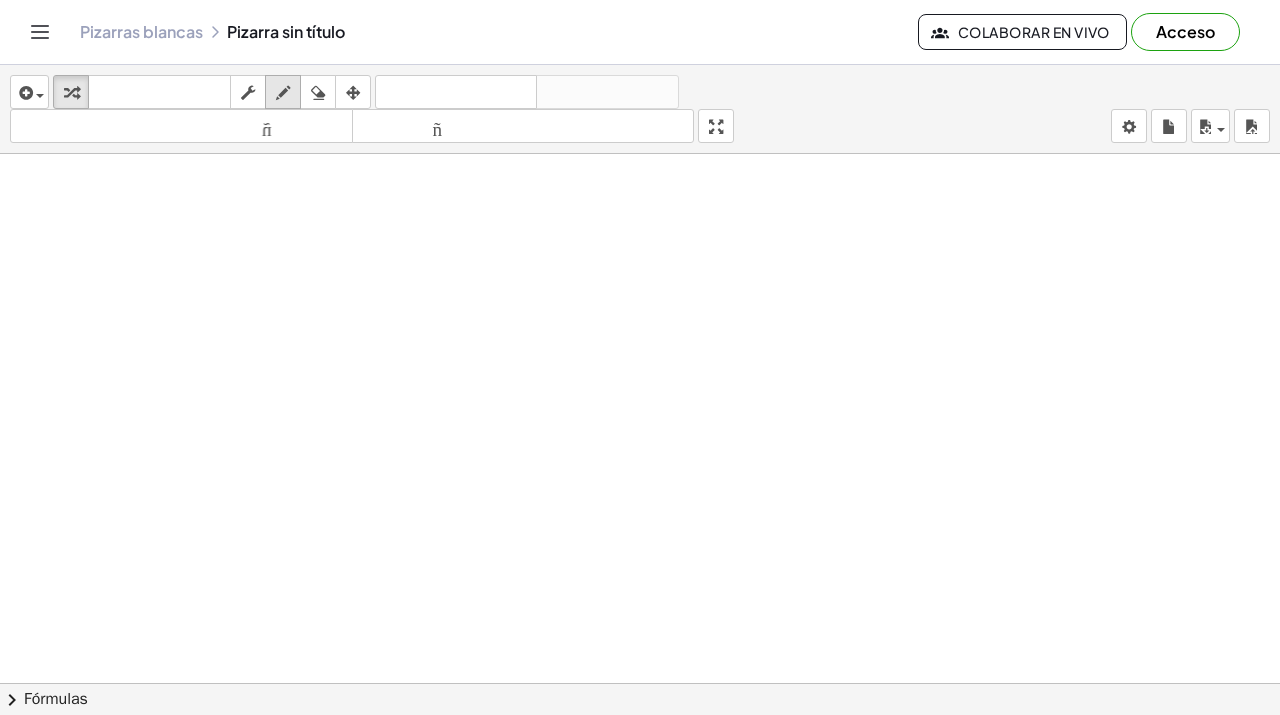 click at bounding box center [283, 93] 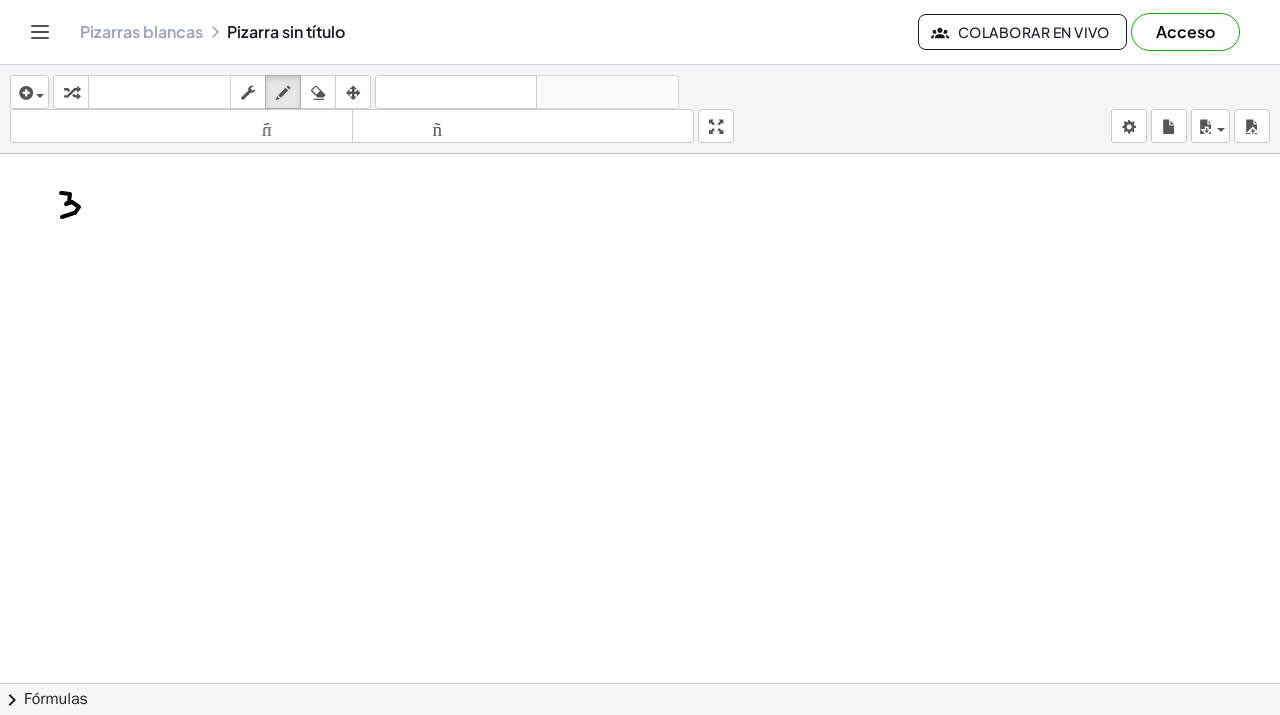 drag, startPoint x: 61, startPoint y: 193, endPoint x: 60, endPoint y: 216, distance: 23.021729 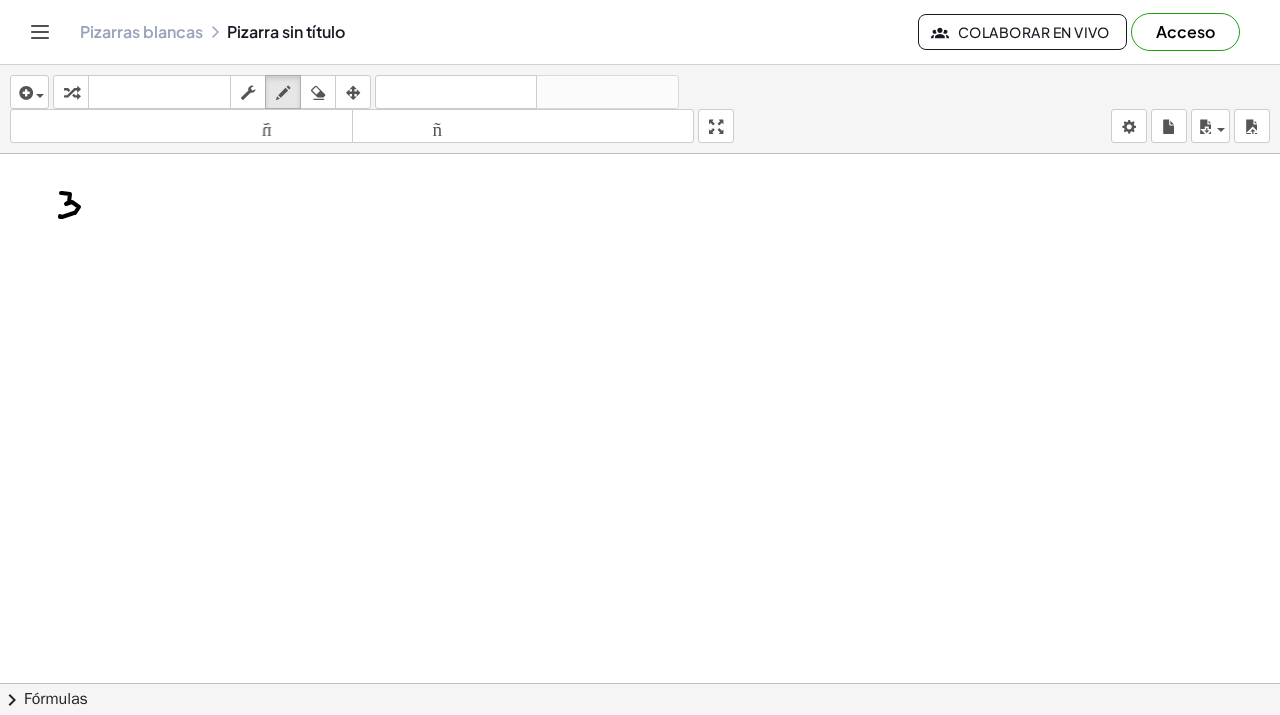 type 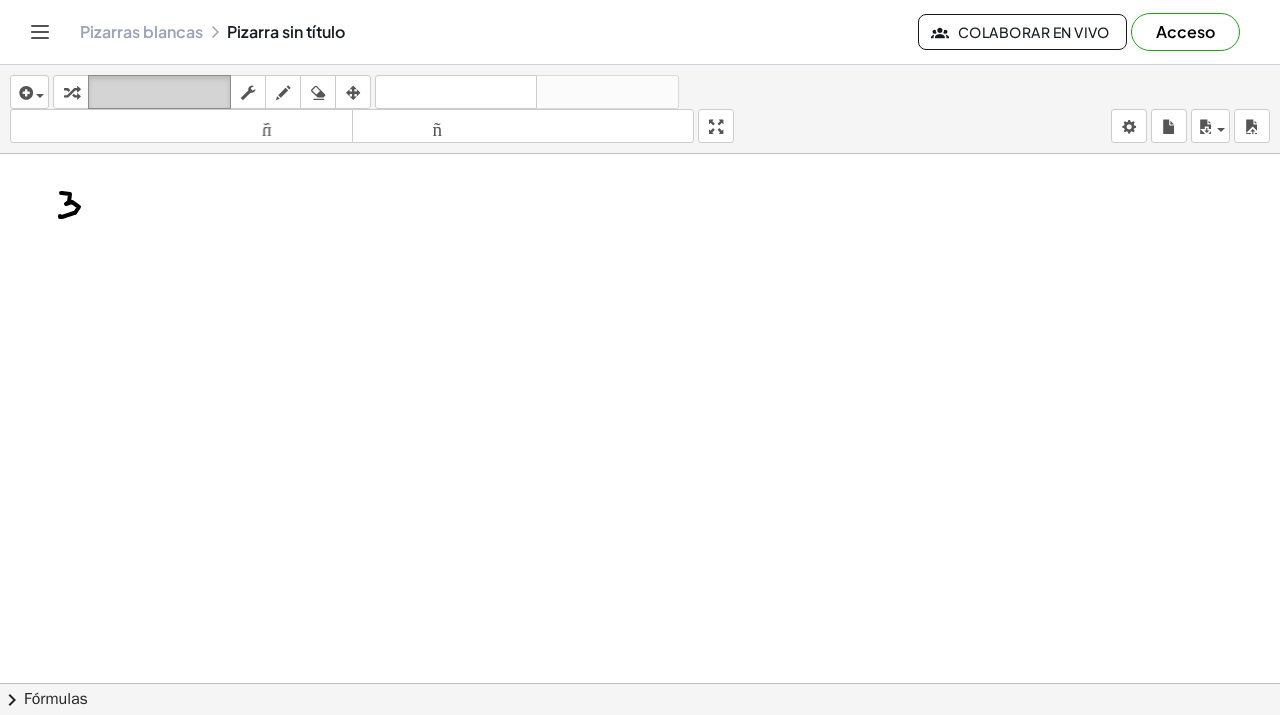 click on "teclado teclado" at bounding box center [159, 92] 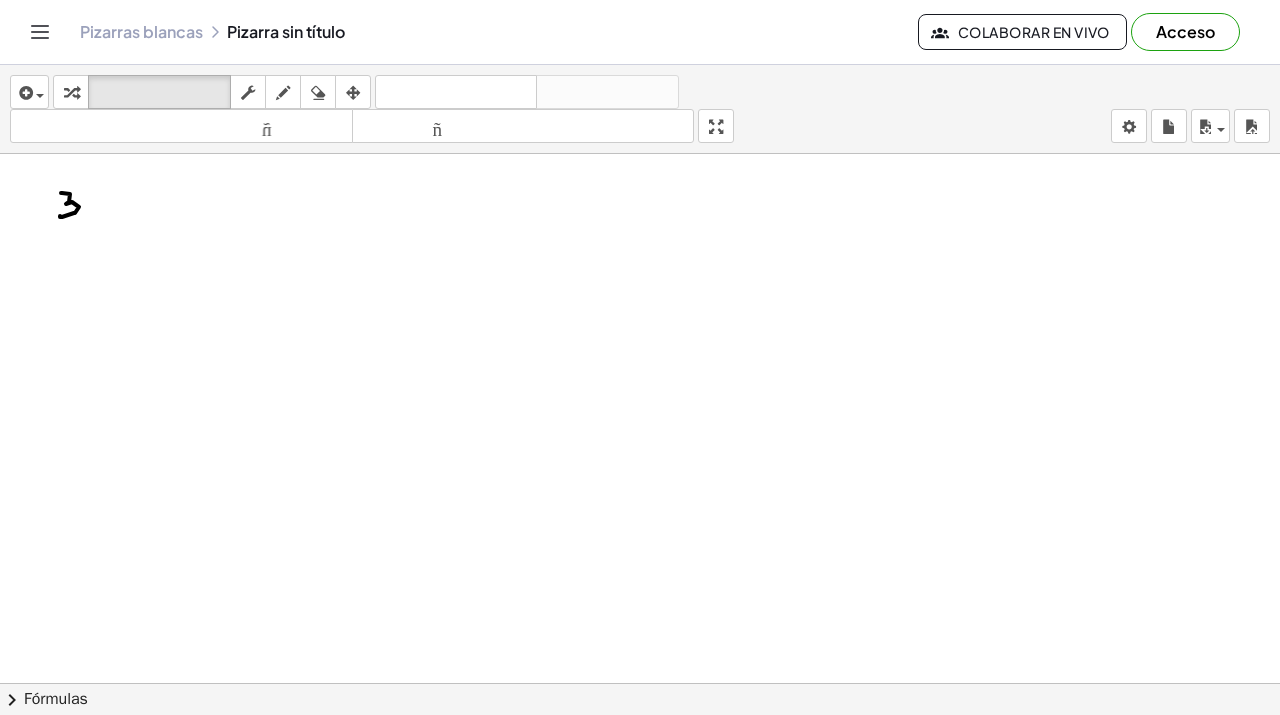 click at bounding box center [640, 762] 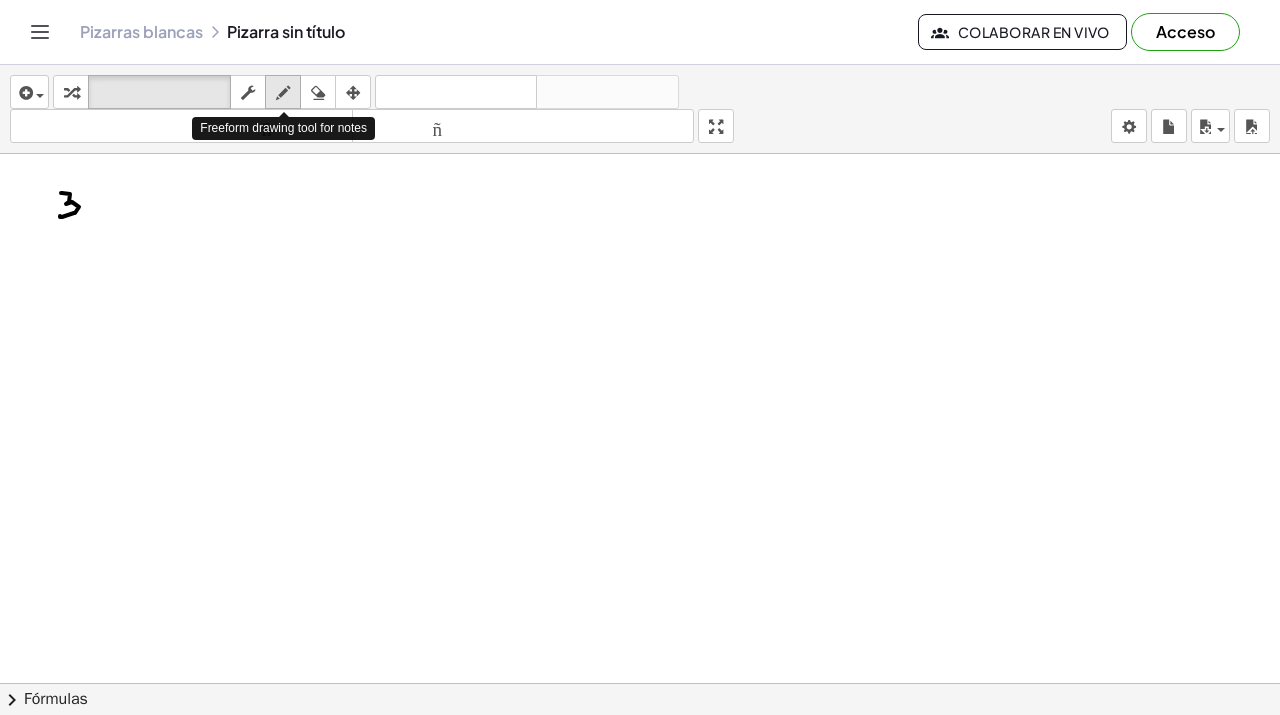click at bounding box center (283, 93) 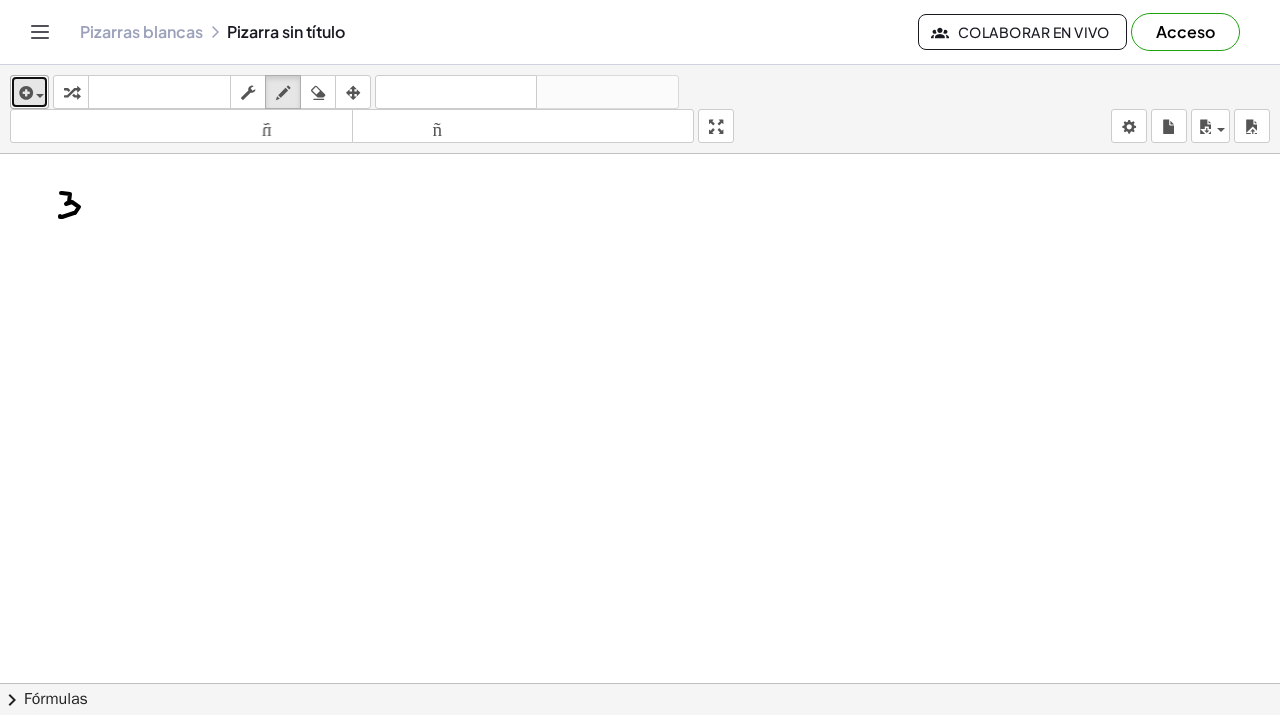 click at bounding box center (35, 95) 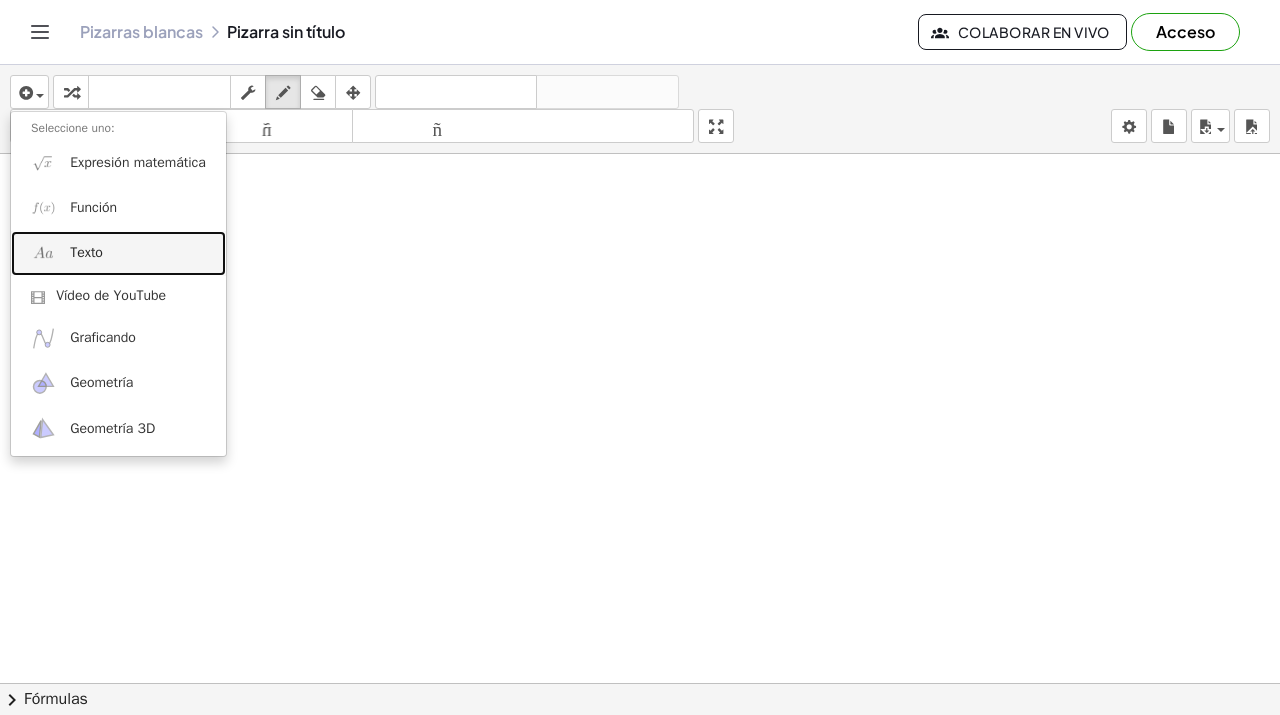 click on "Texto" at bounding box center [118, 253] 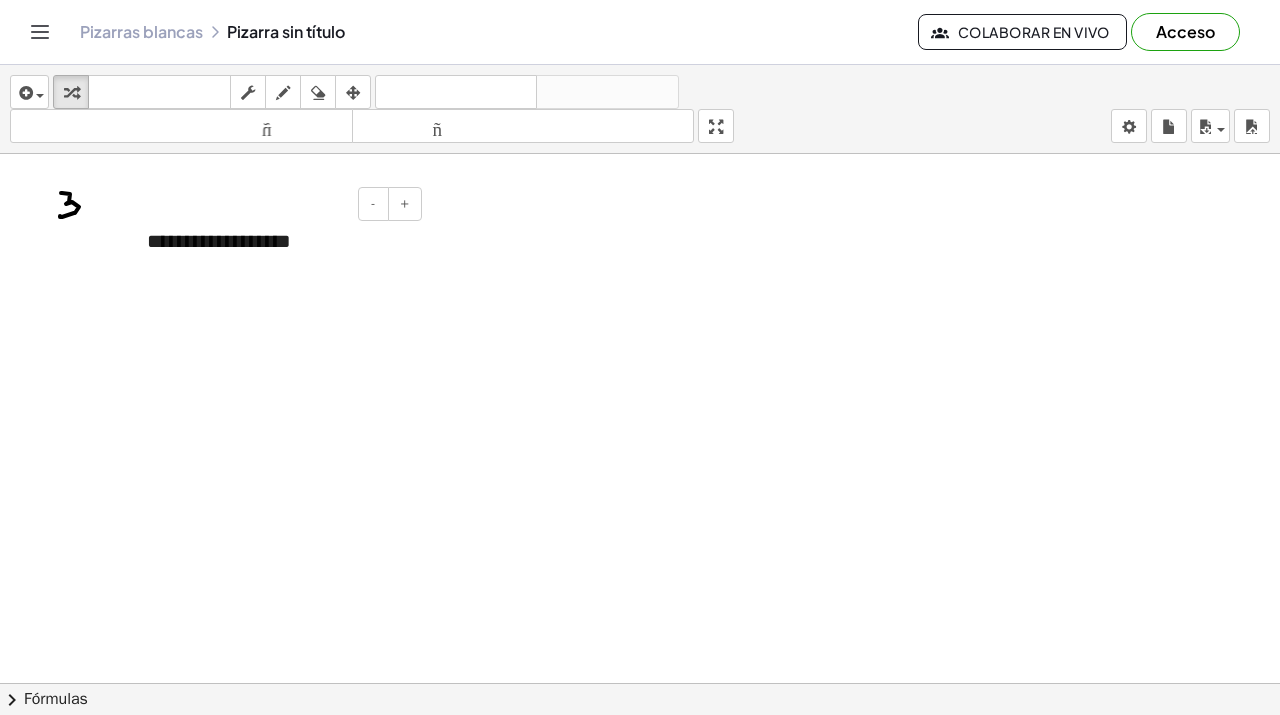 type 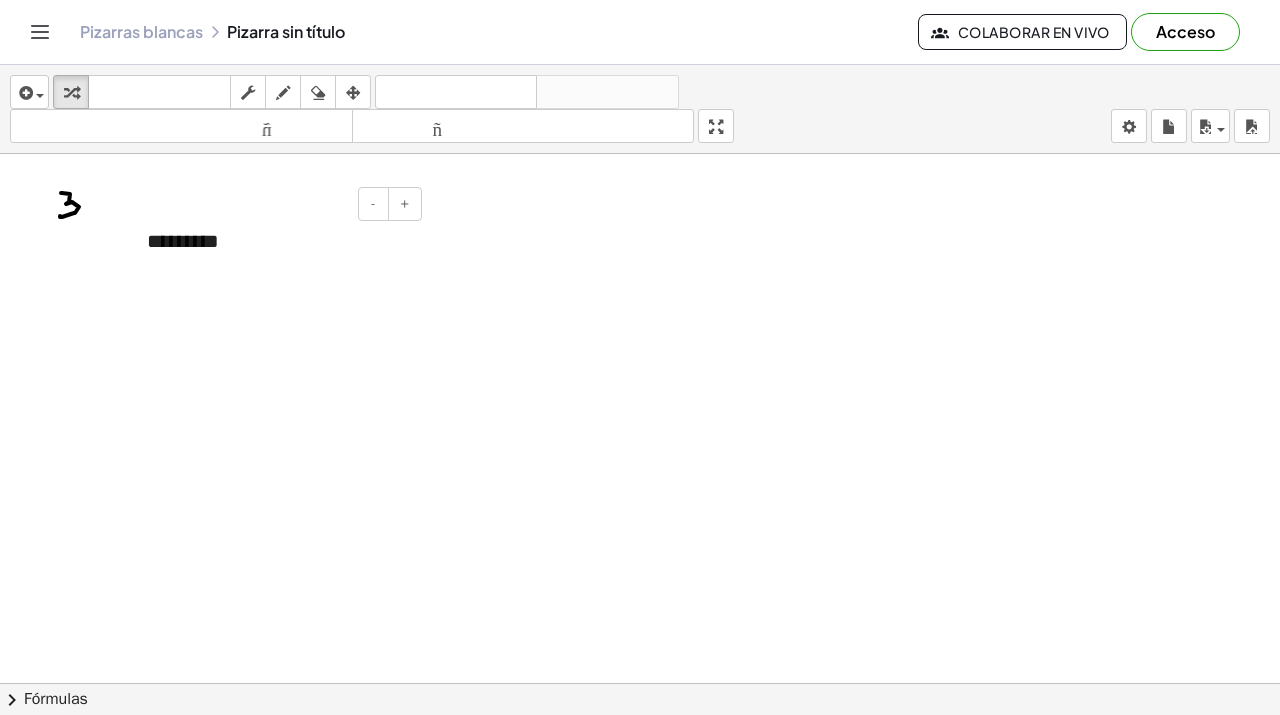 click on "*********" at bounding box center (277, 241) 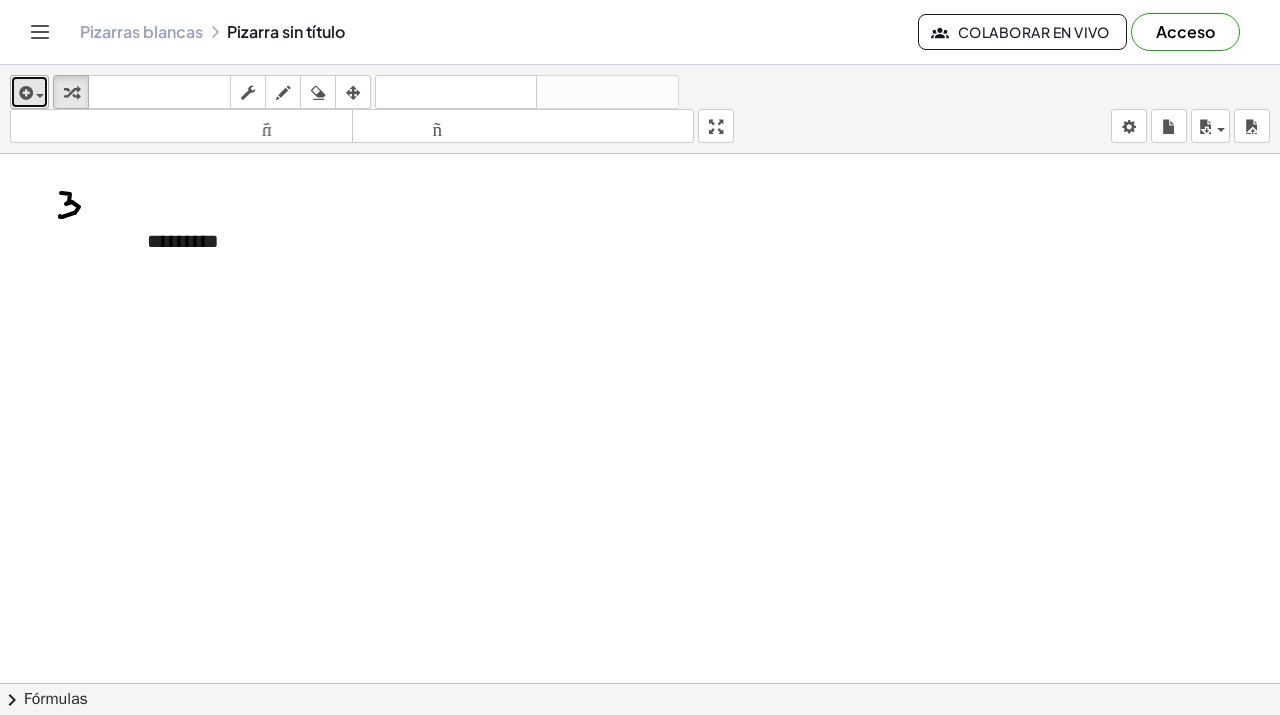 click at bounding box center [40, 96] 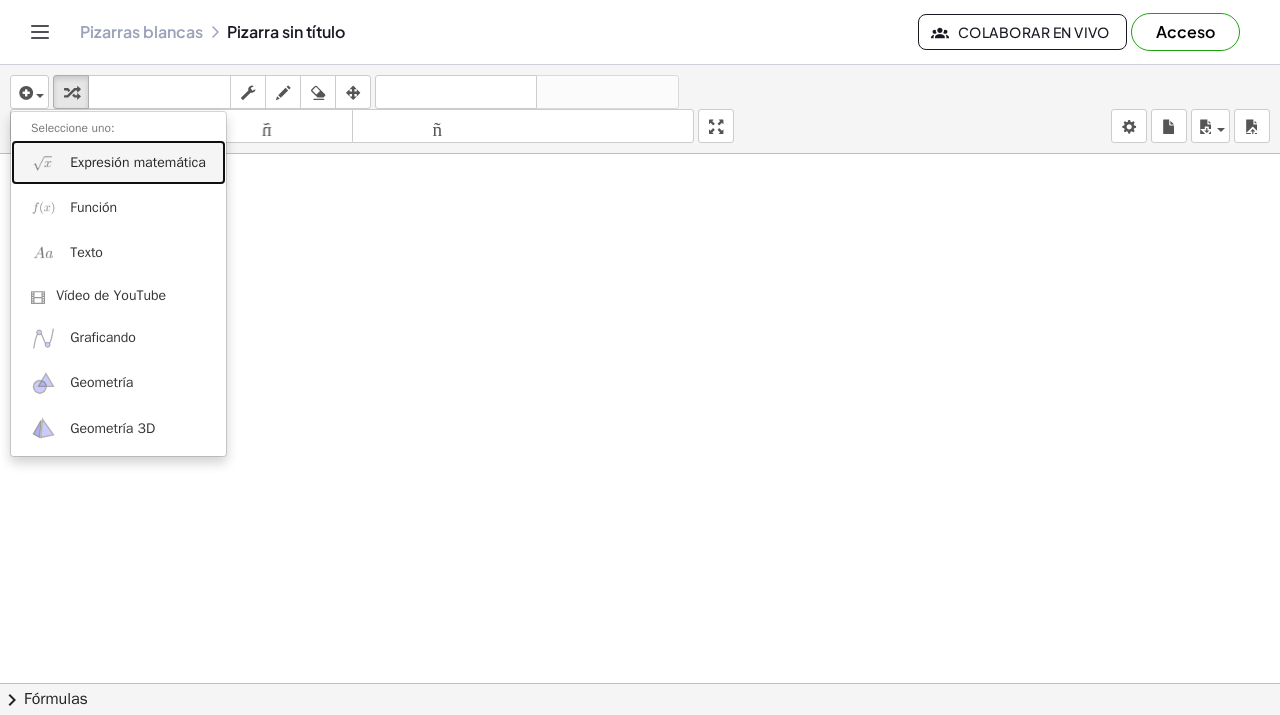 click on "Expresión matemática" at bounding box center [138, 162] 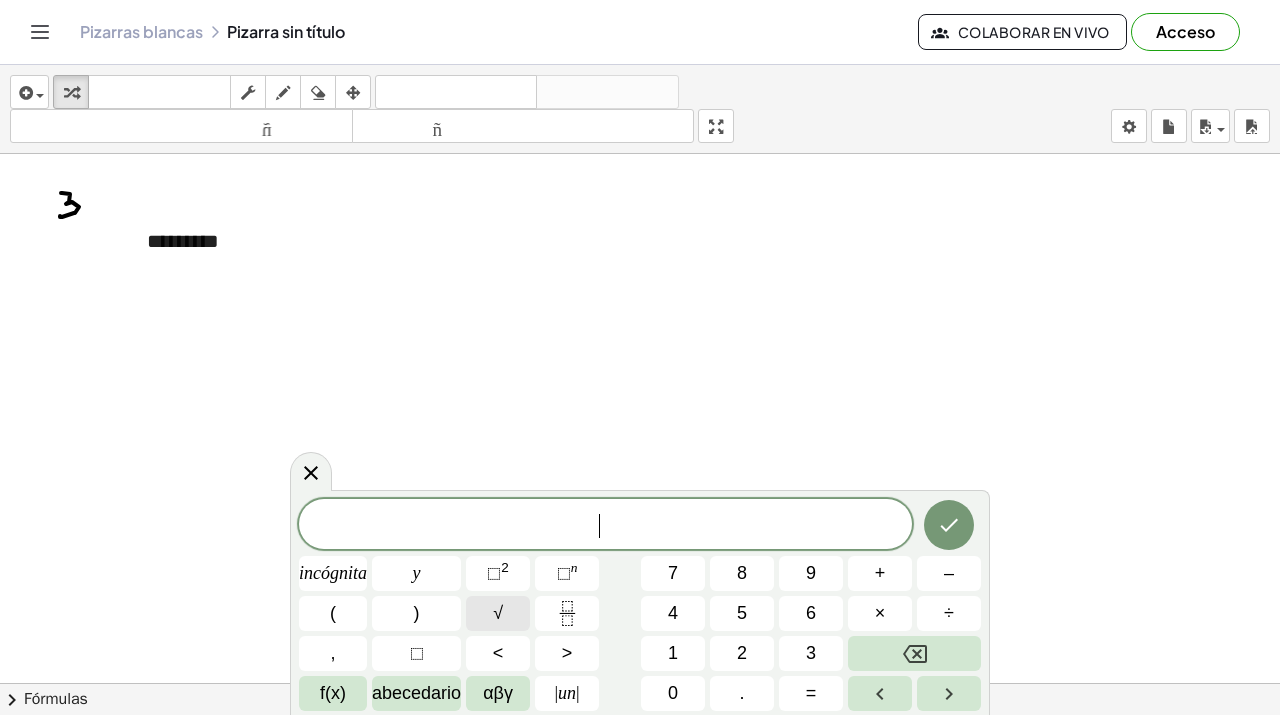 click on "√" at bounding box center [498, 613] 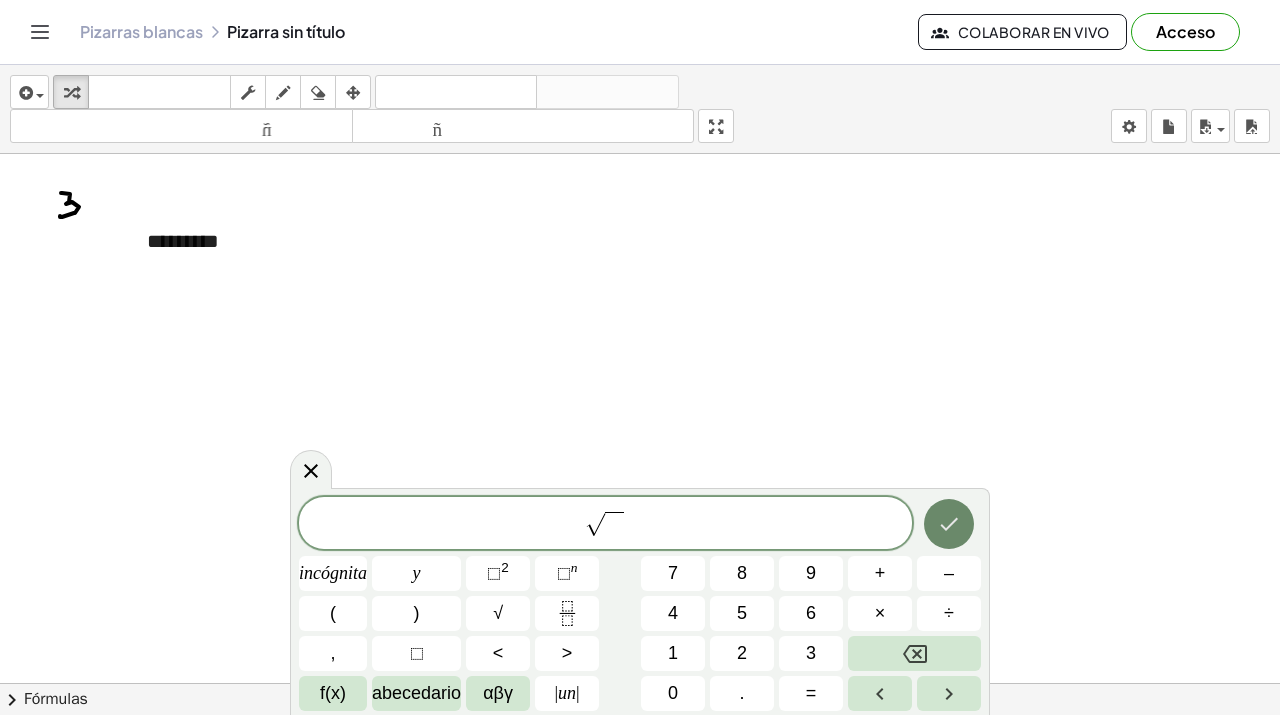 click 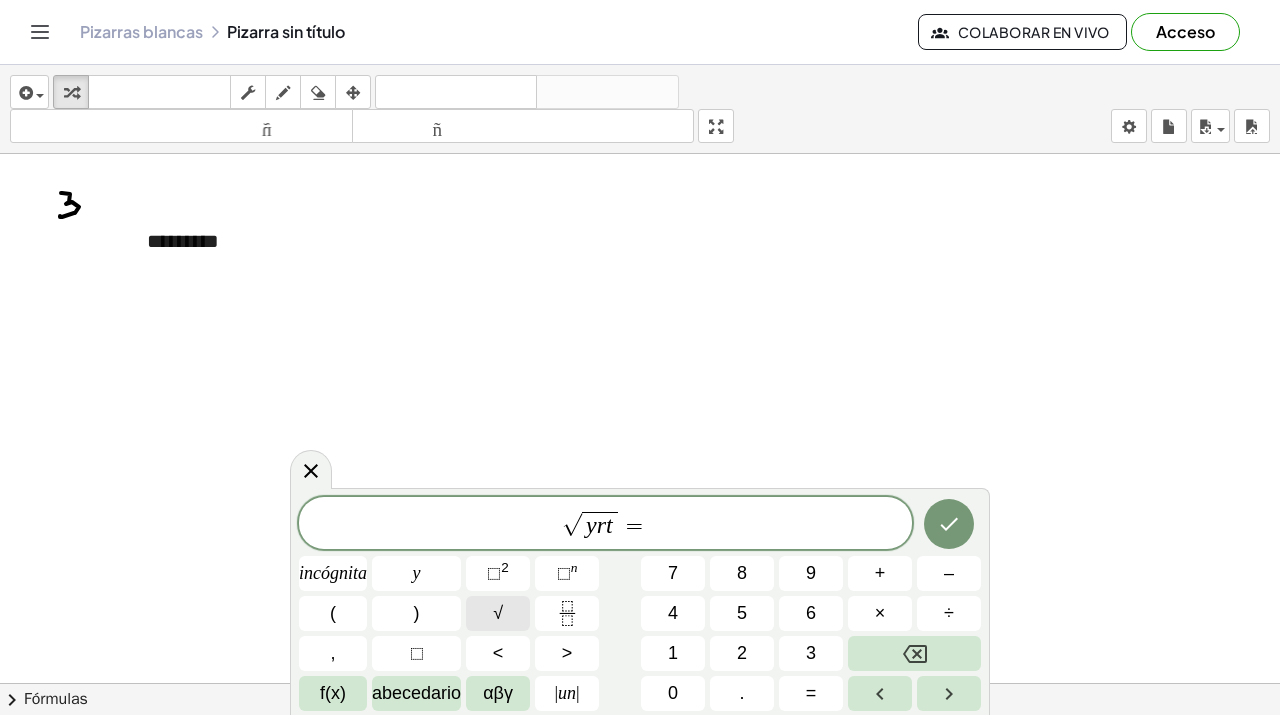 click on "√" at bounding box center [498, 613] 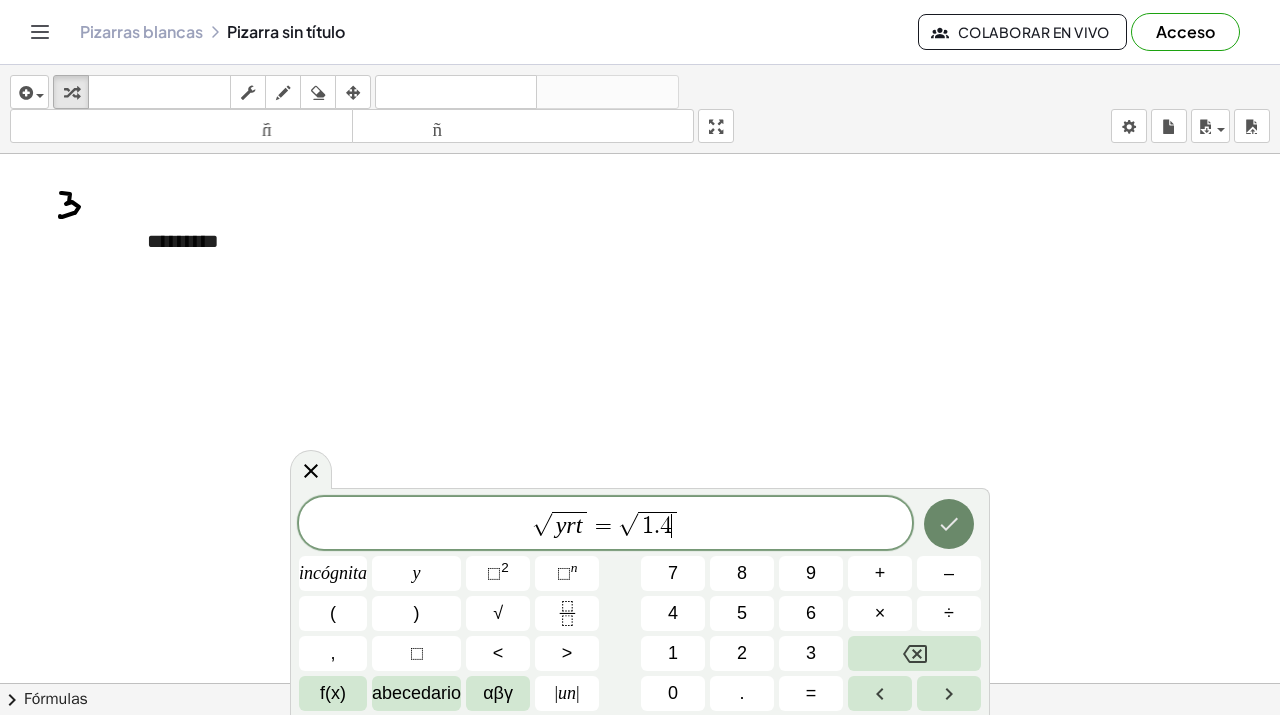 click 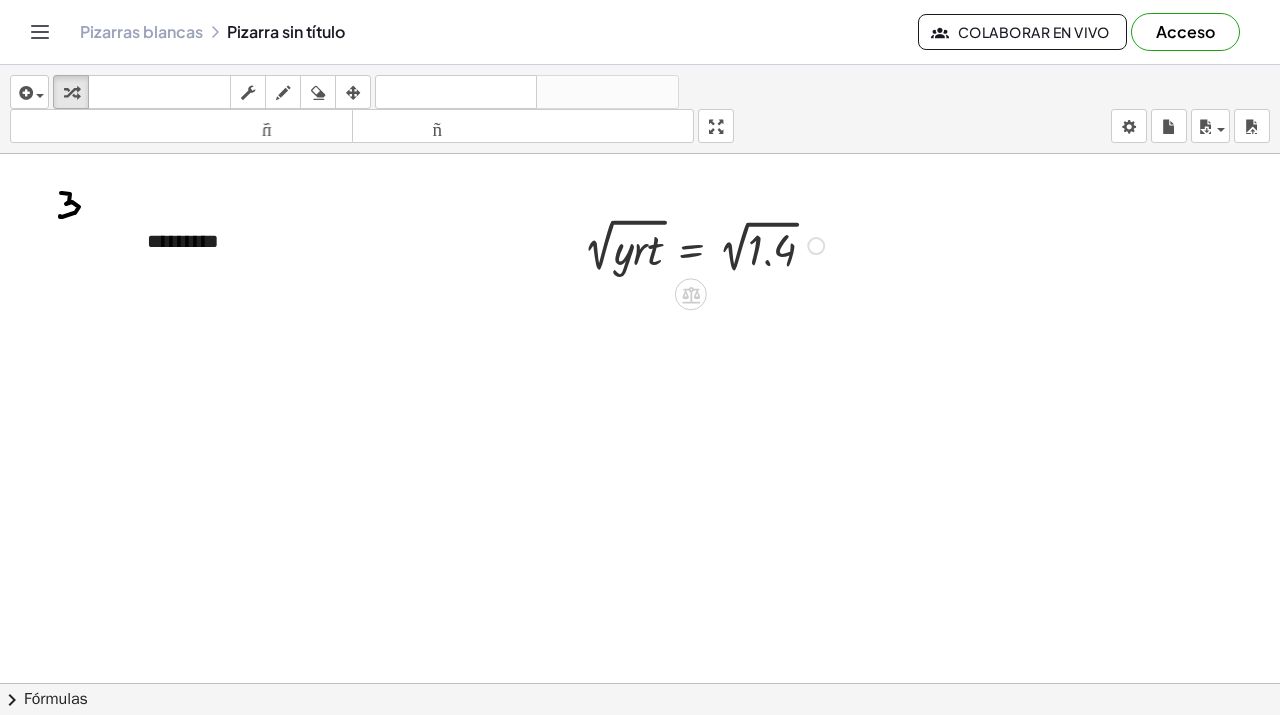 click at bounding box center [707, 244] 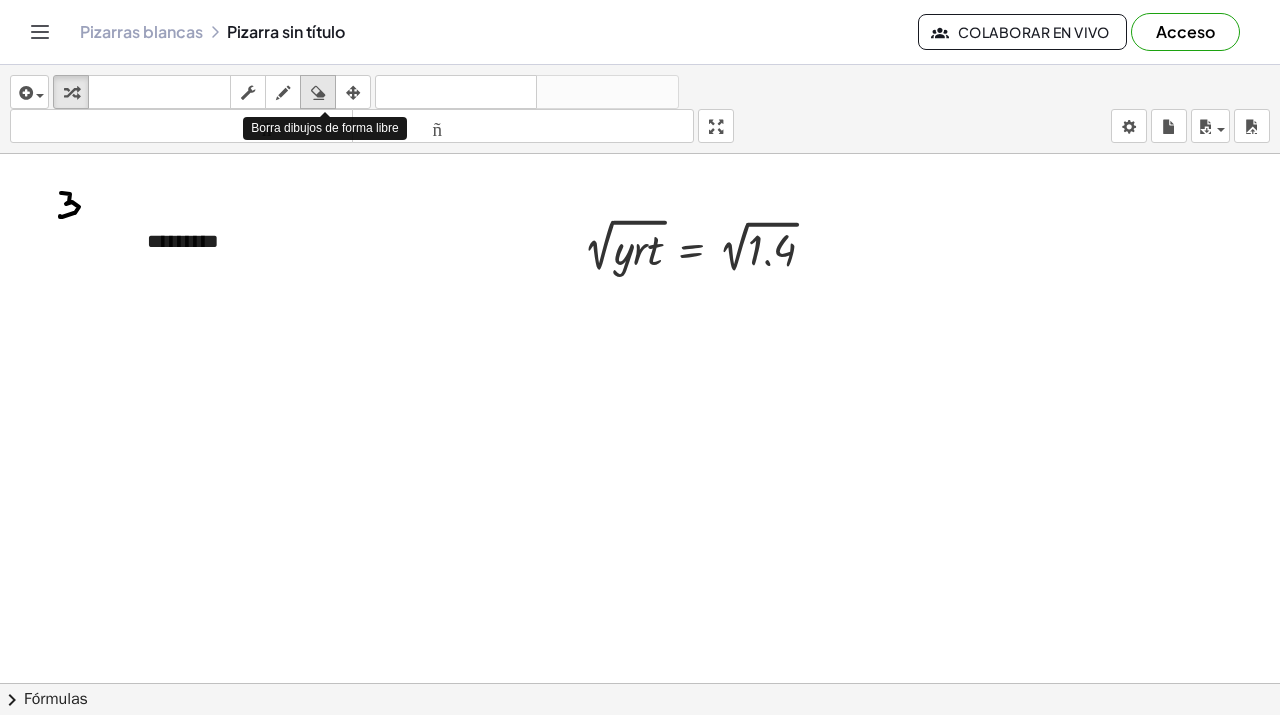 click at bounding box center (318, 93) 